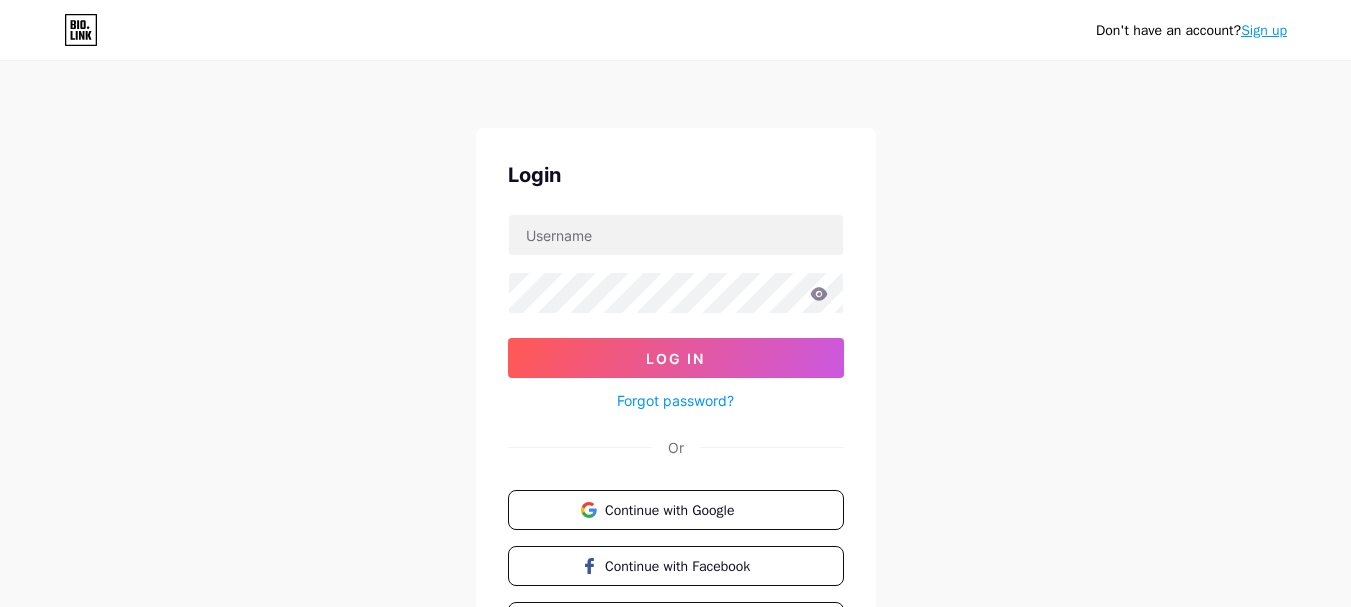 scroll, scrollTop: 0, scrollLeft: 0, axis: both 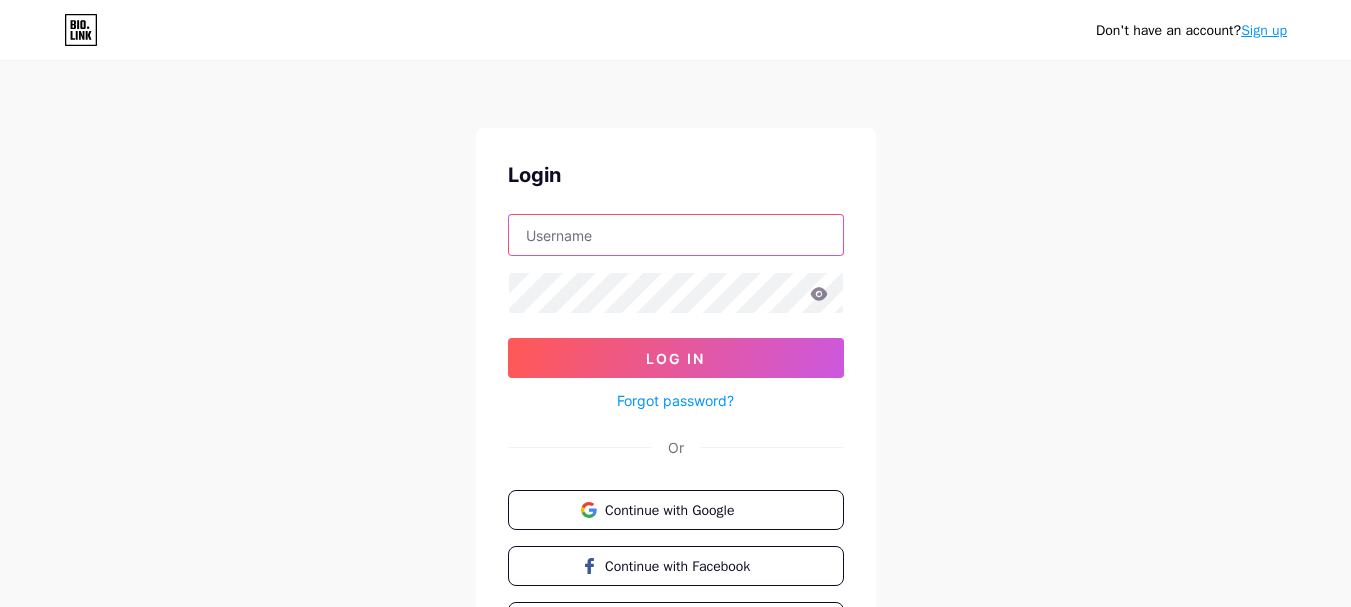 click at bounding box center (676, 235) 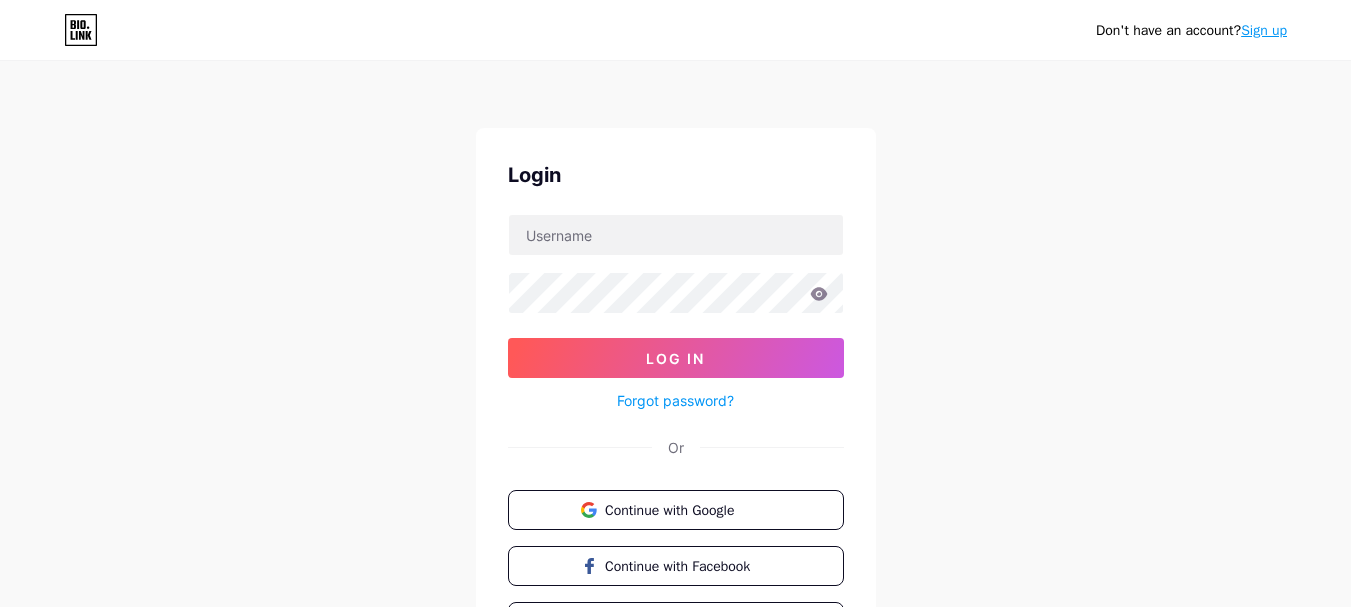 click on "Don't have an account?  Sign up   Login                   Log In
Forgot password?
Or       Continue with Google     Continue with Facebook
Continue with Apple" at bounding box center [675, 369] 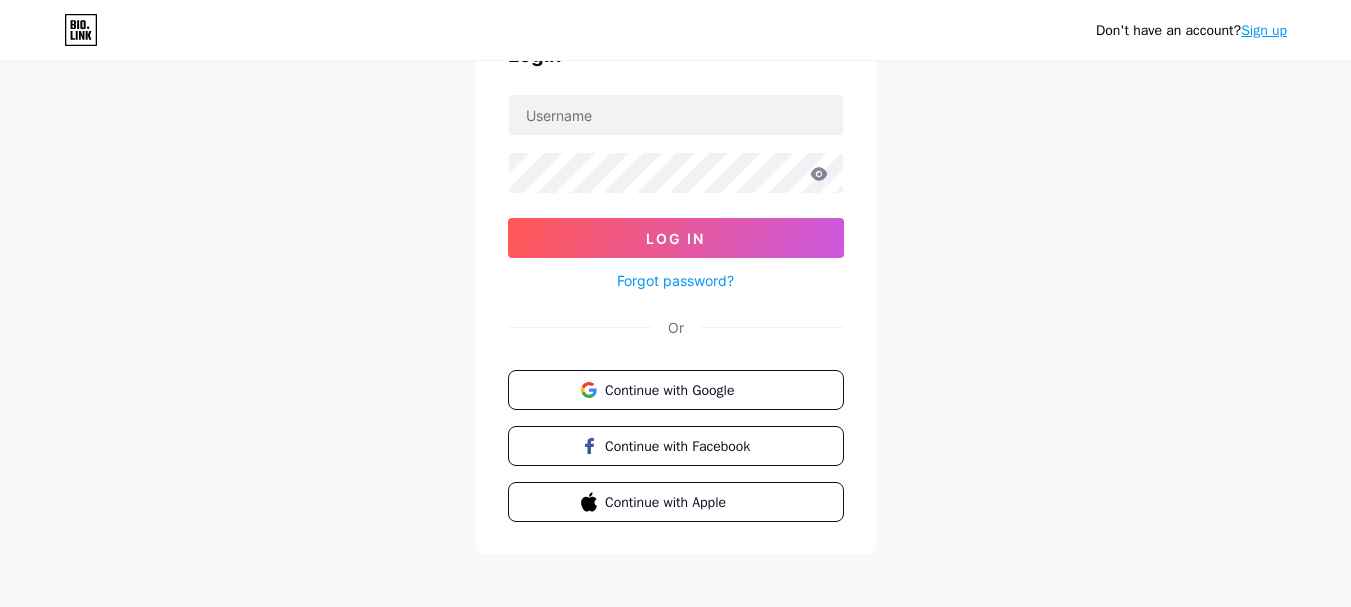 scroll, scrollTop: 130, scrollLeft: 0, axis: vertical 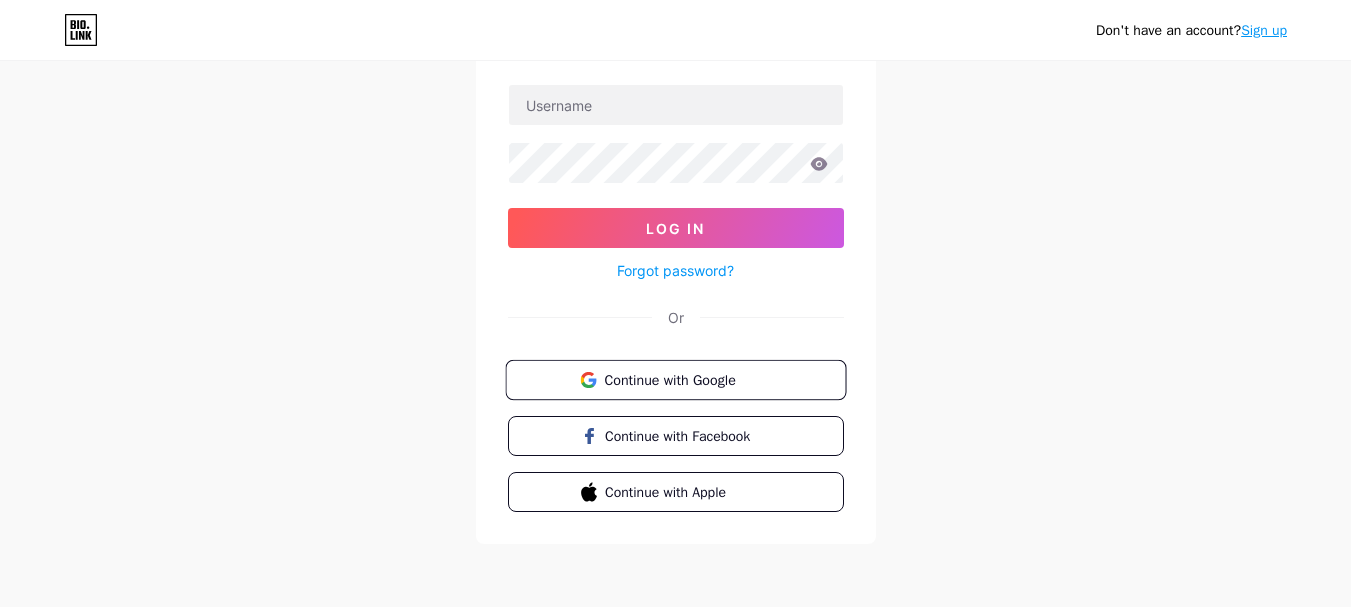 click on "Continue with Google" at bounding box center [687, 379] 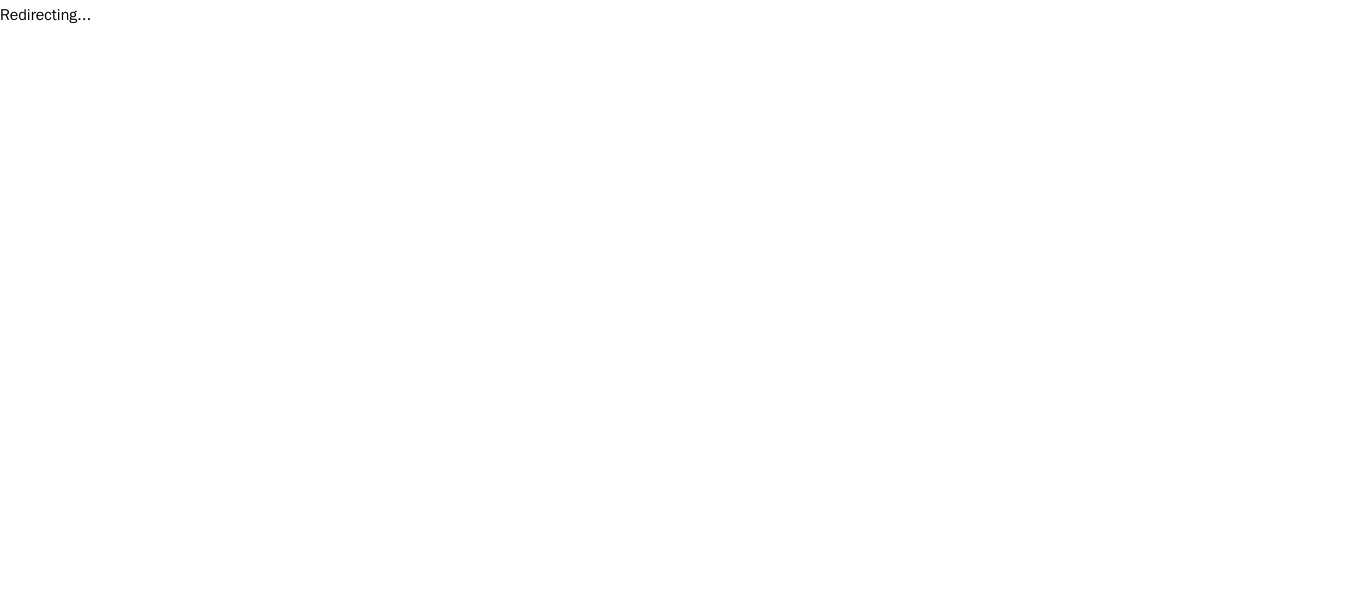 scroll, scrollTop: 0, scrollLeft: 0, axis: both 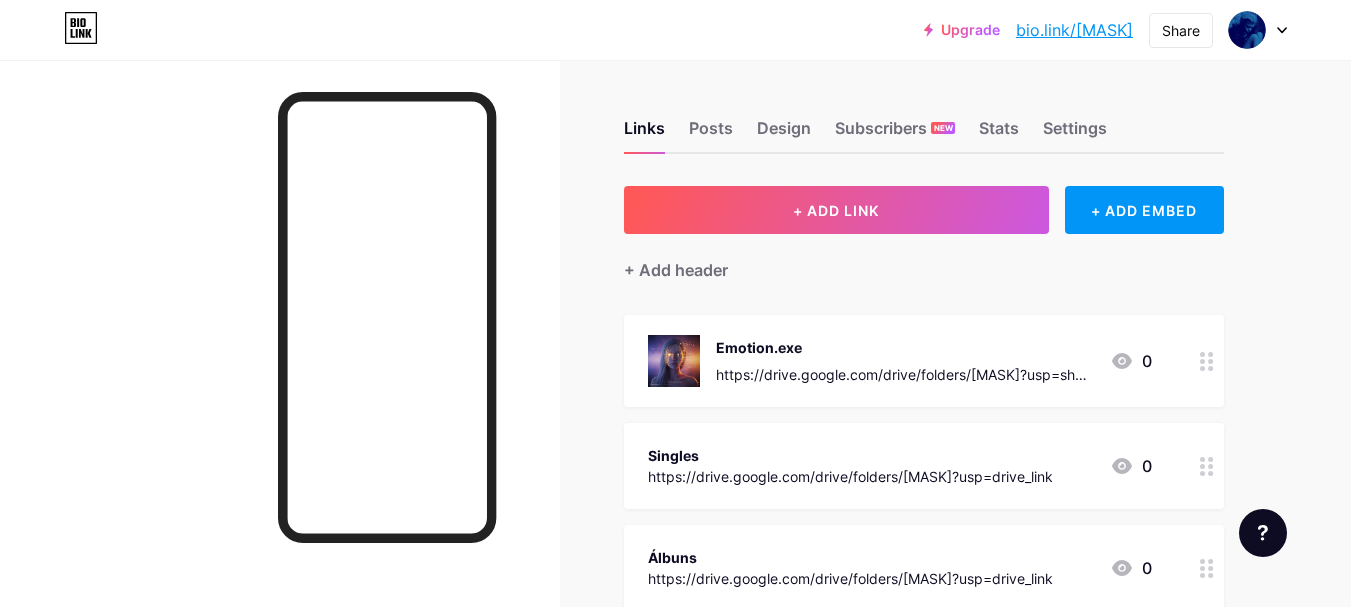 click at bounding box center [1258, 30] 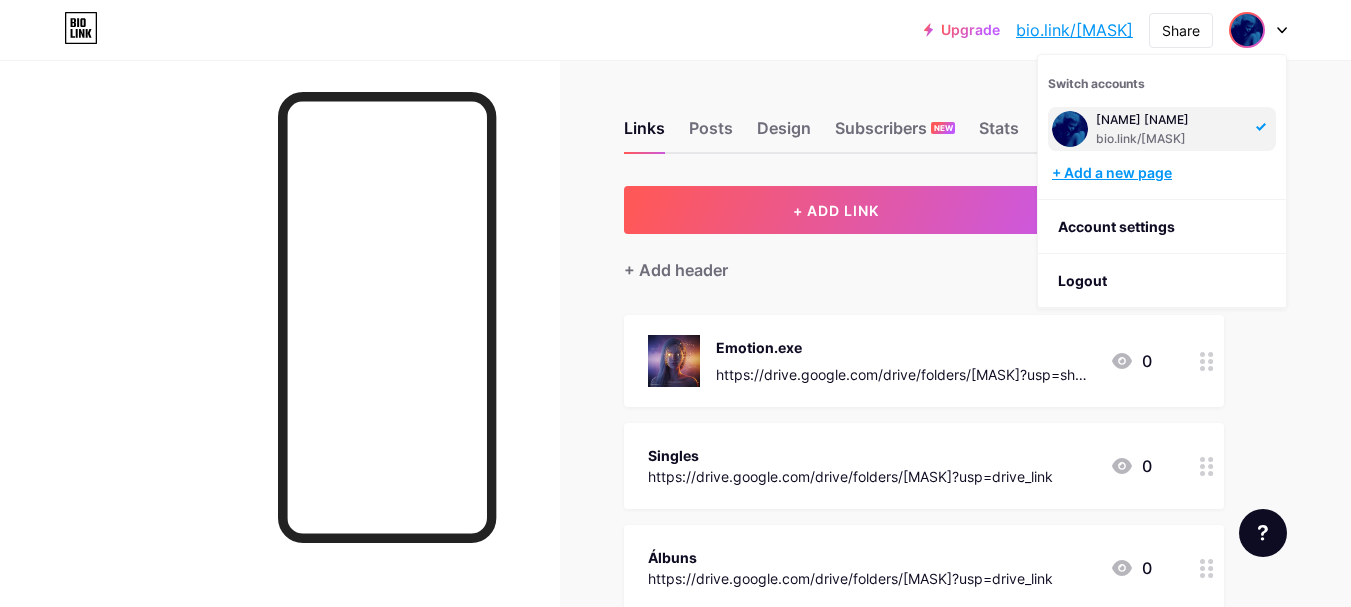 click on "+ Add a new page" at bounding box center (1164, 173) 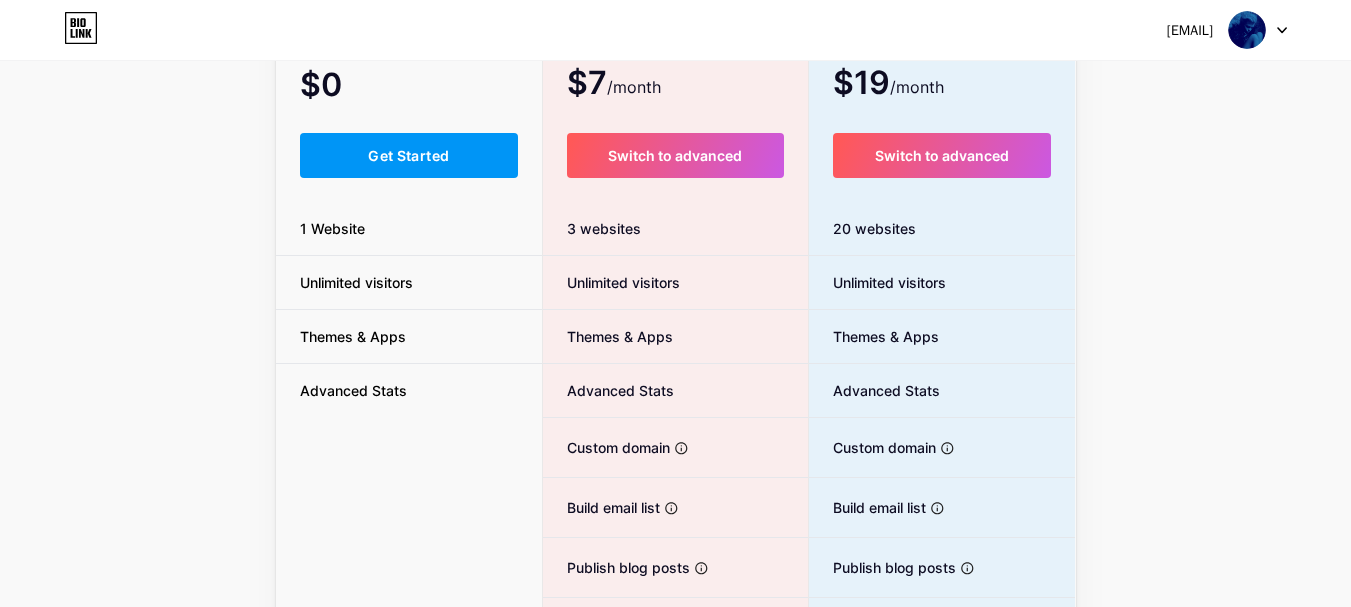 scroll, scrollTop: 200, scrollLeft: 0, axis: vertical 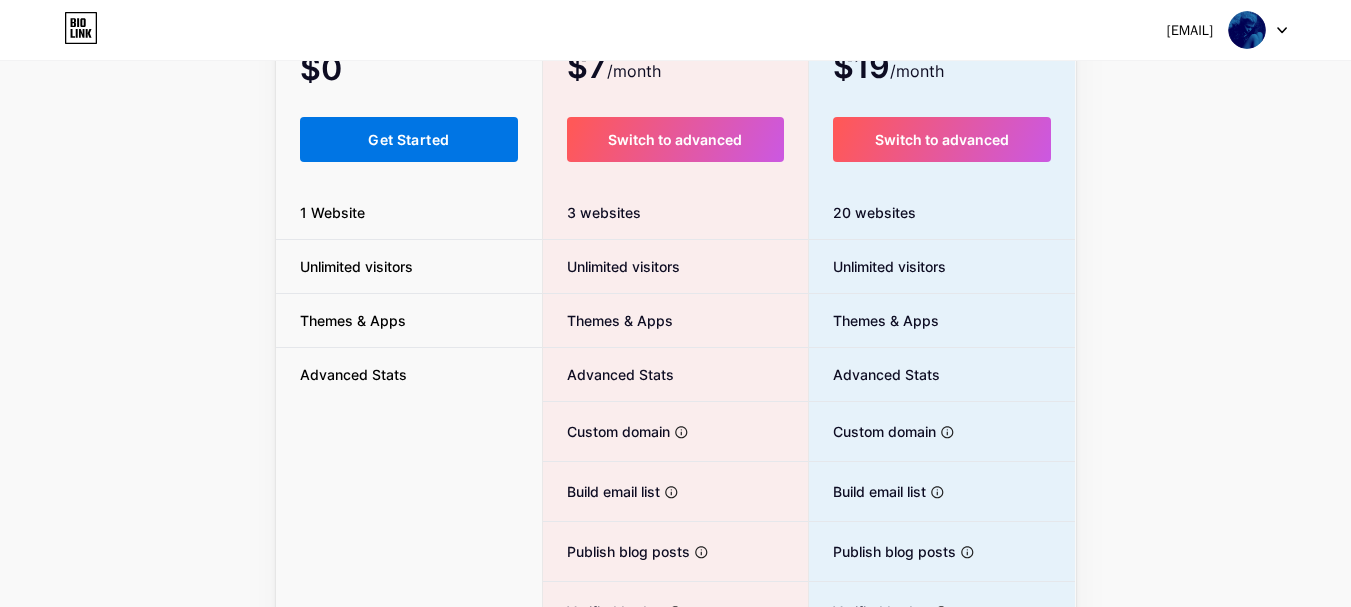 click on "Get Started" at bounding box center [408, 139] 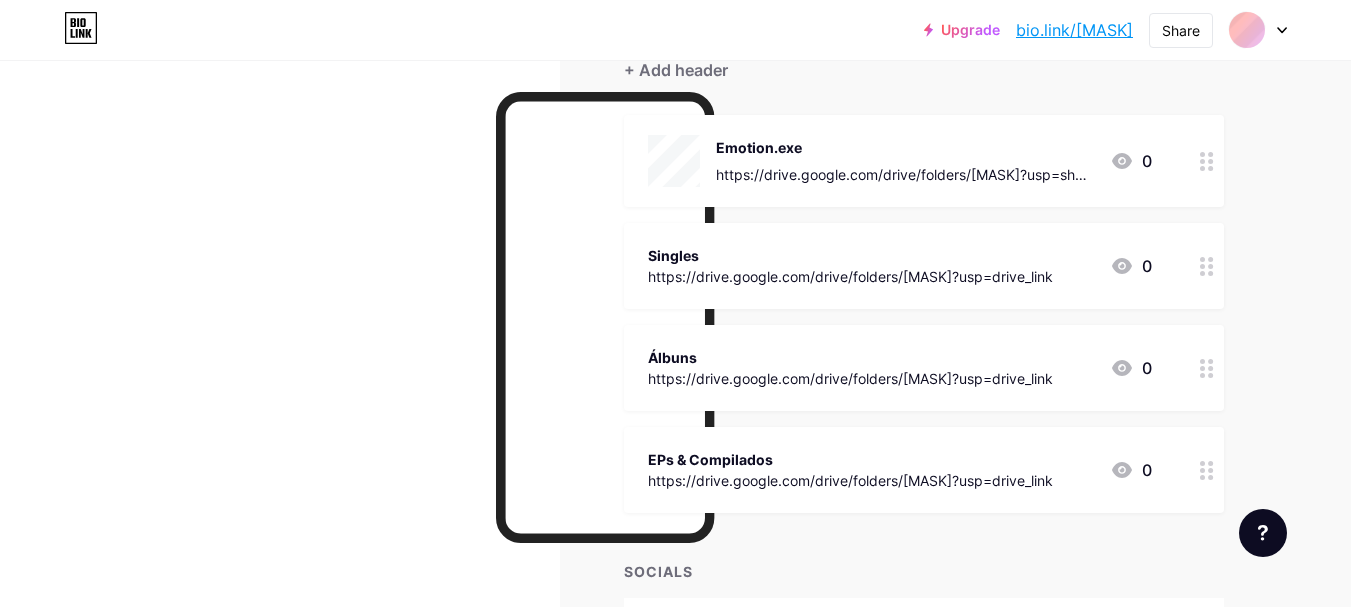 scroll, scrollTop: 0, scrollLeft: 0, axis: both 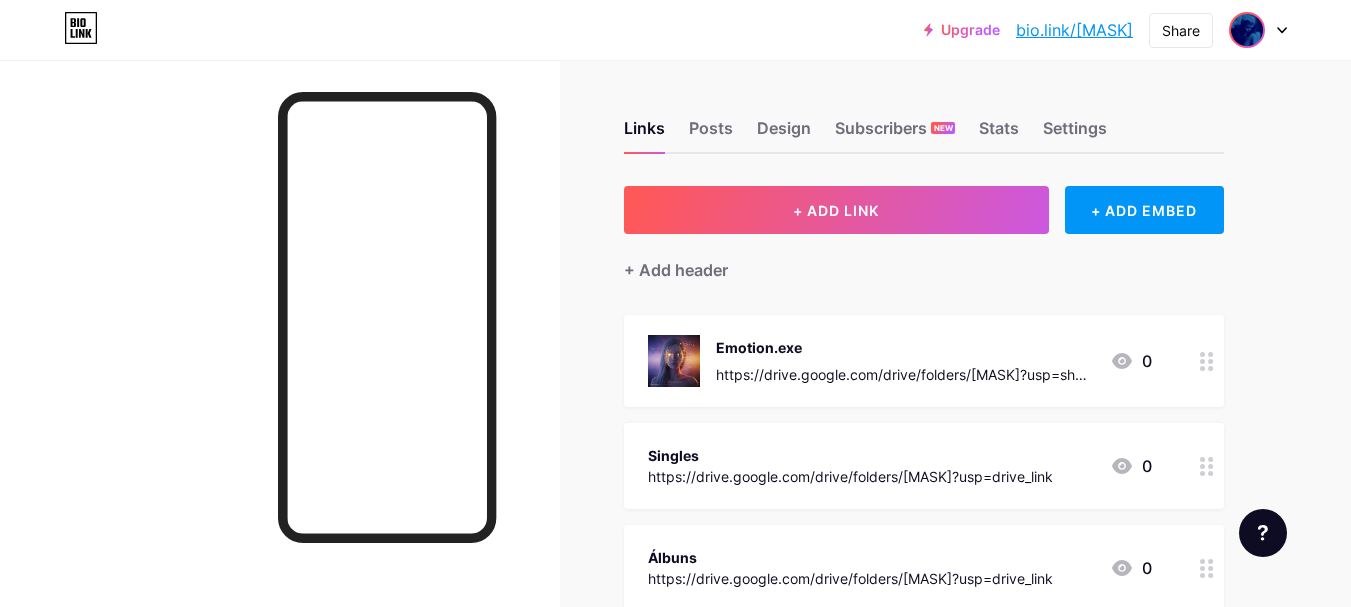 click at bounding box center (1247, 30) 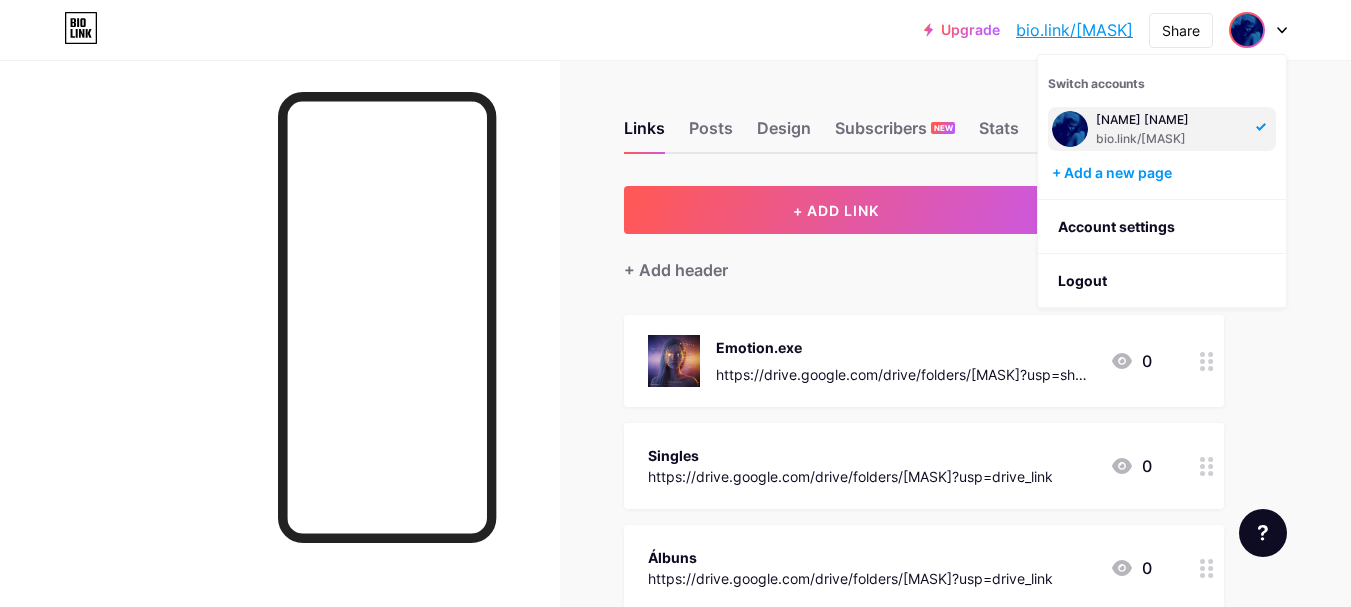 click at bounding box center [1247, 30] 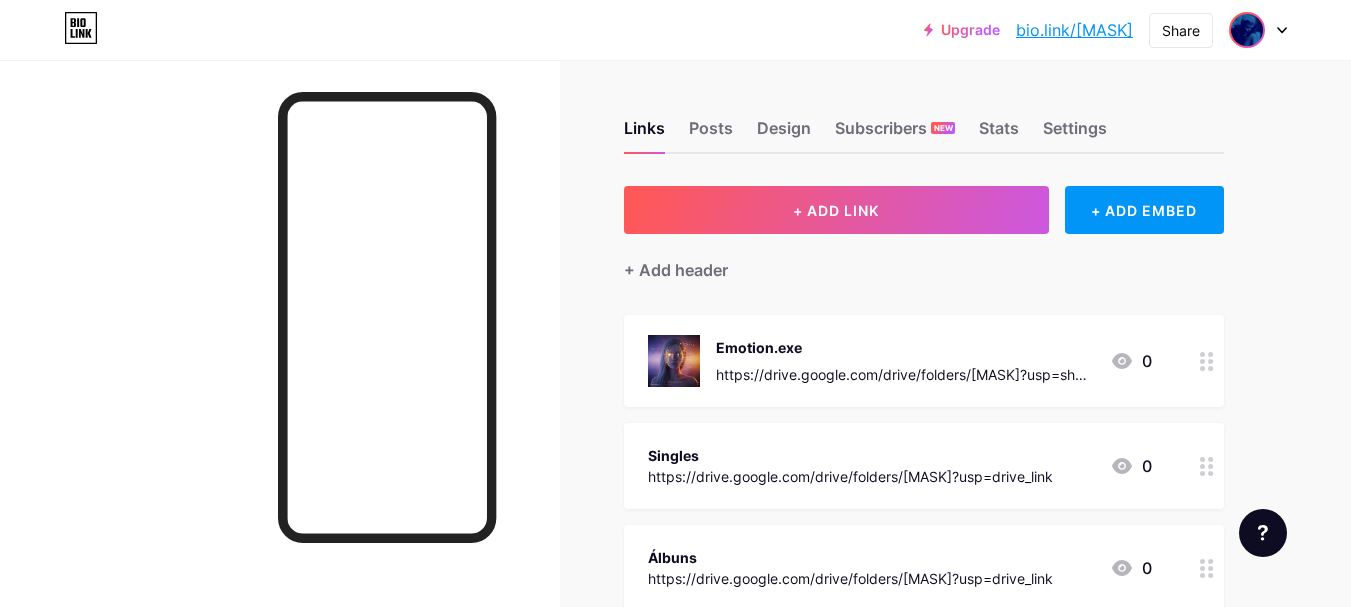 click at bounding box center (1247, 30) 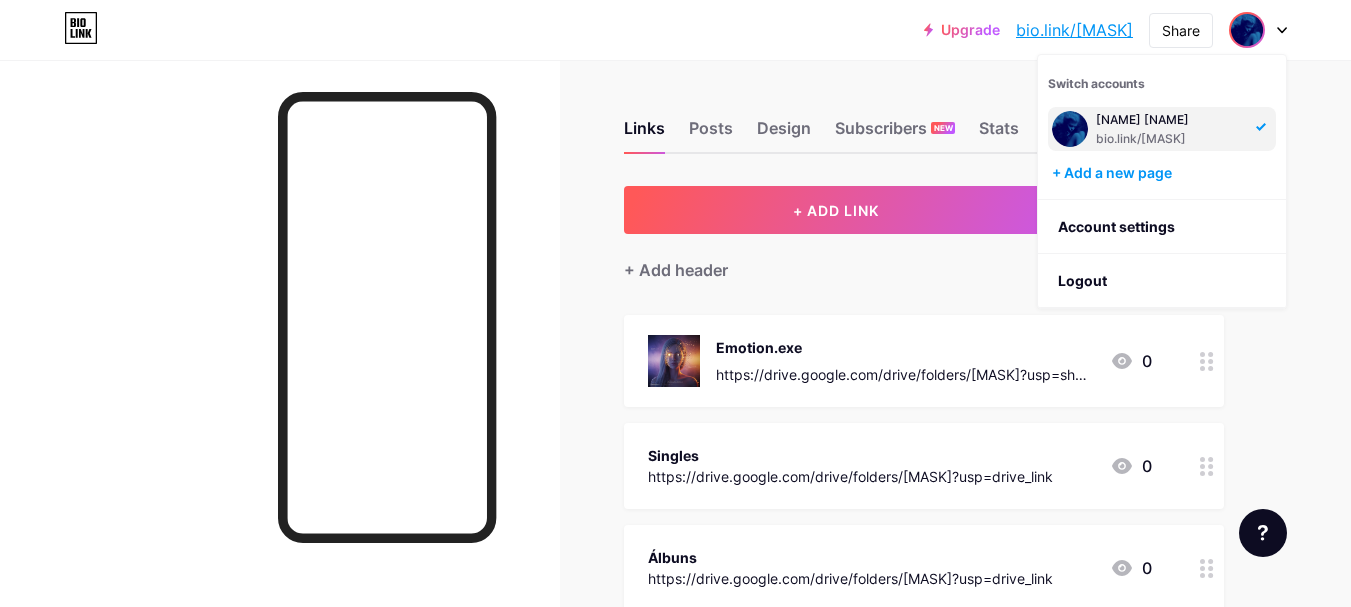click on "bio.link/lucidbridget" at bounding box center [1170, 139] 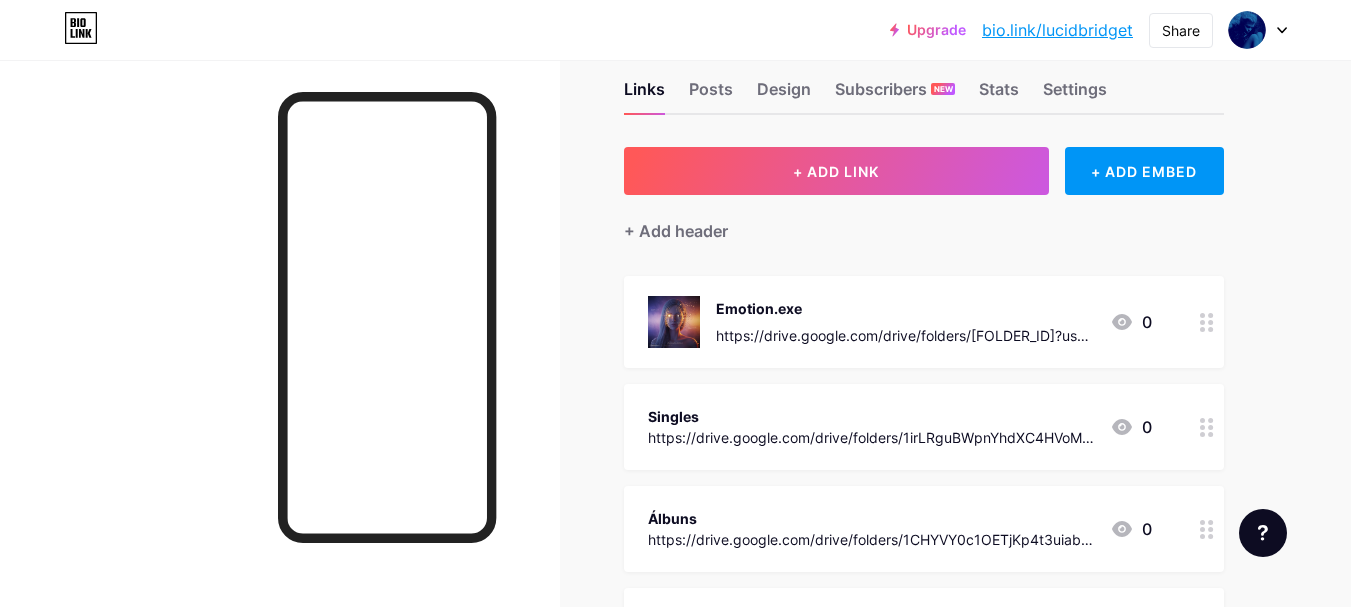 scroll, scrollTop: 38, scrollLeft: 0, axis: vertical 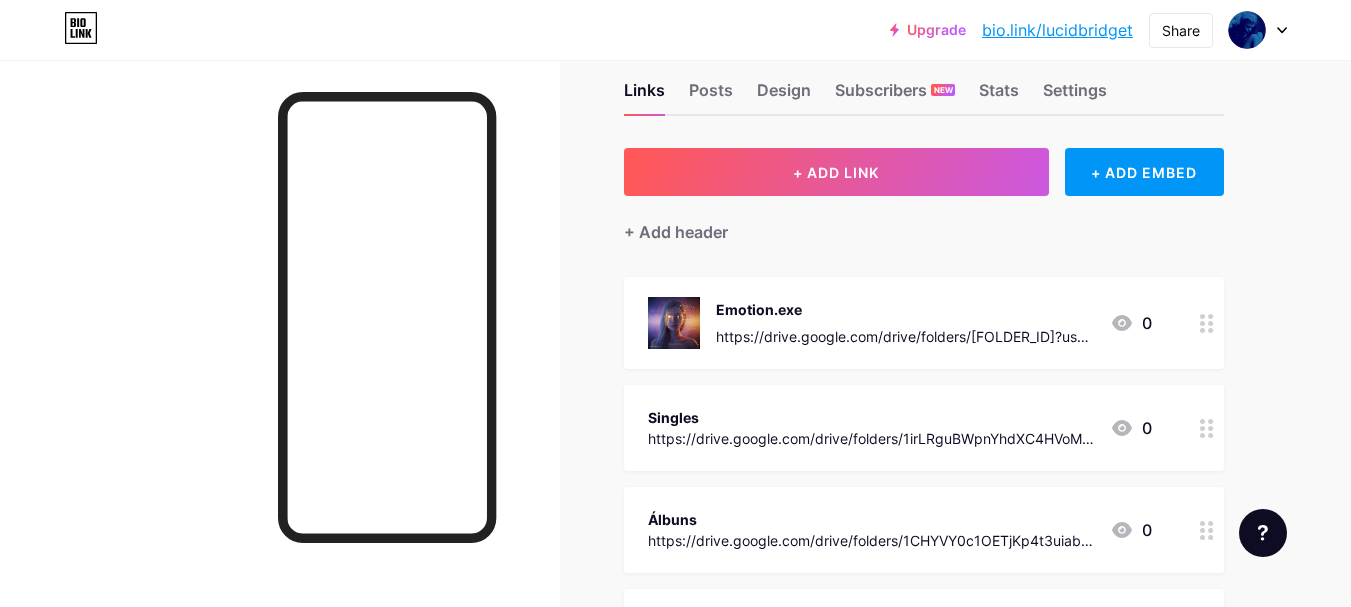 drag, startPoint x: 1065, startPoint y: 305, endPoint x: 1145, endPoint y: 296, distance: 80.50466 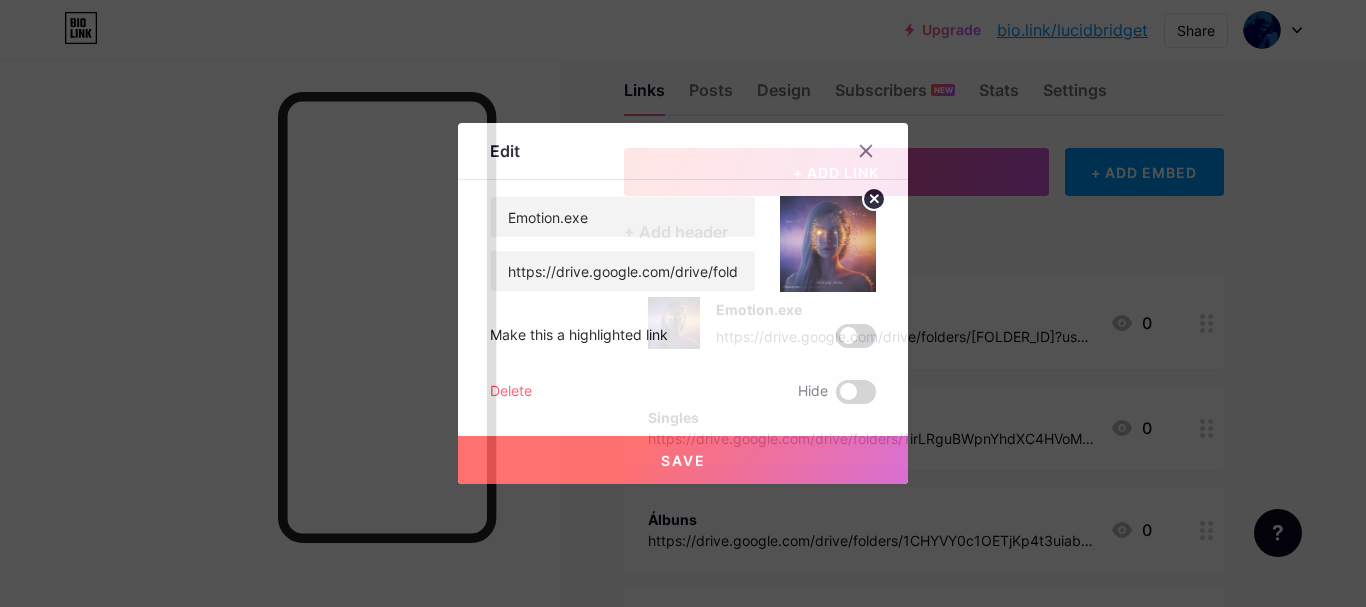 click on "Delete" at bounding box center [511, 392] 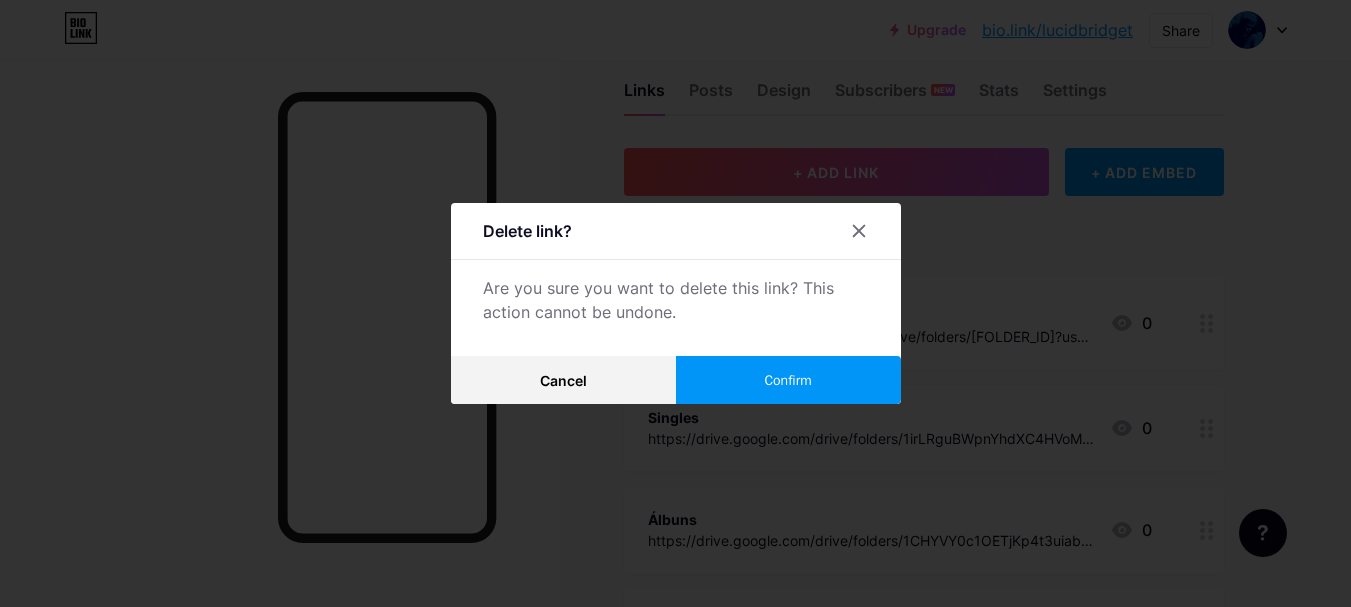 click on "Confirm" at bounding box center (788, 380) 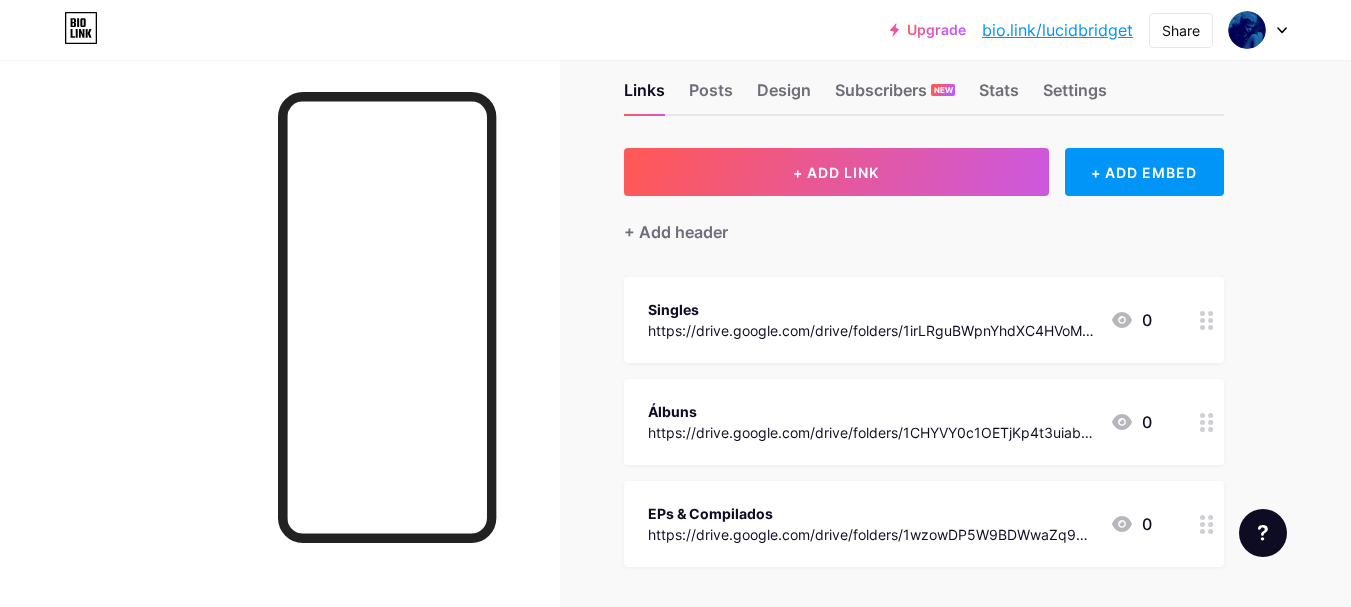 click on "Singles" at bounding box center [900, 320] 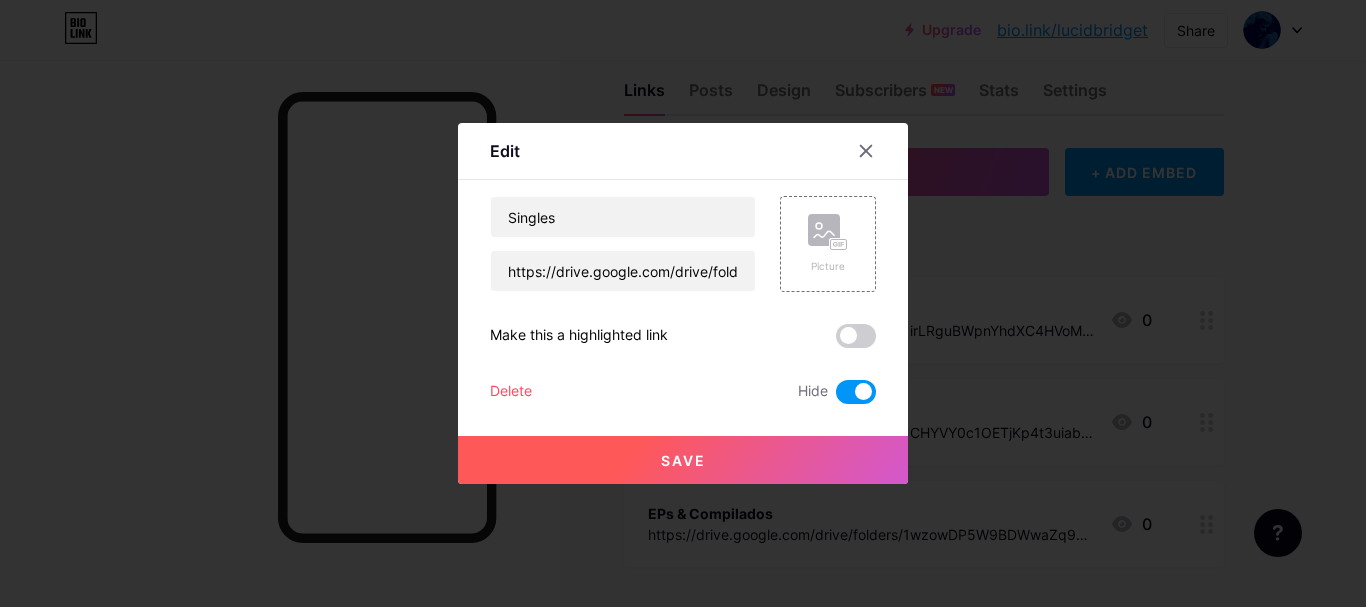 click on "Delete" at bounding box center (511, 392) 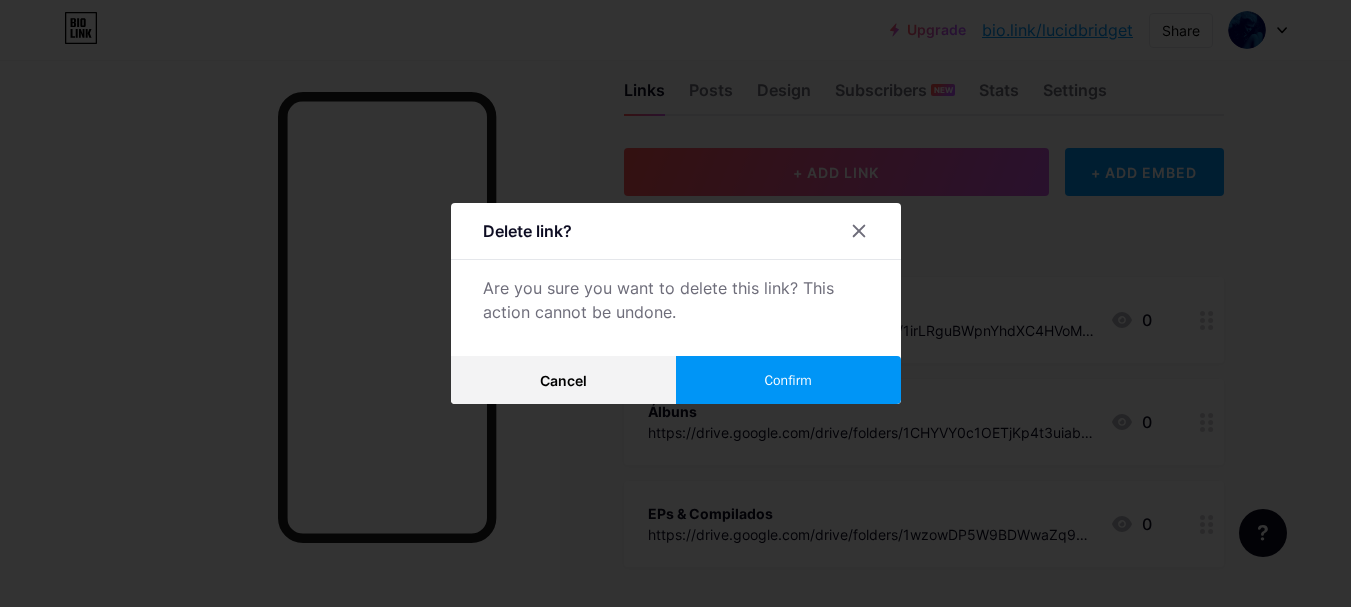click on "Confirm" at bounding box center [788, 380] 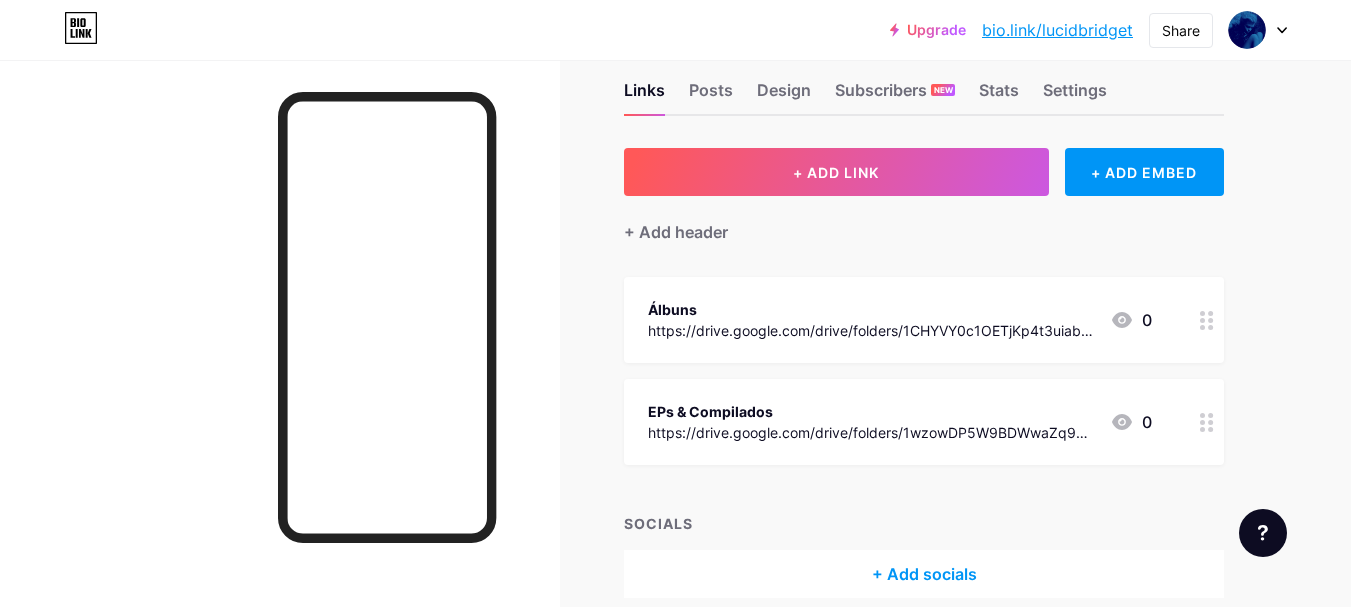 click on "Álbuns" at bounding box center (871, 309) 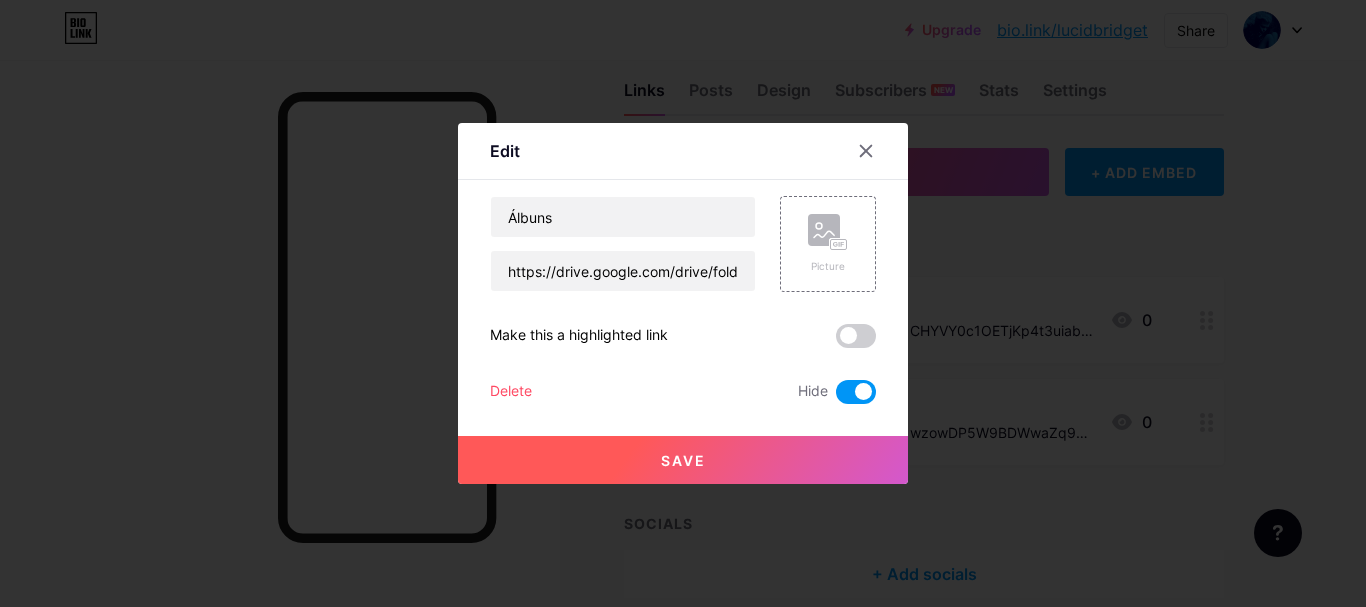 click on "Delete" at bounding box center [511, 392] 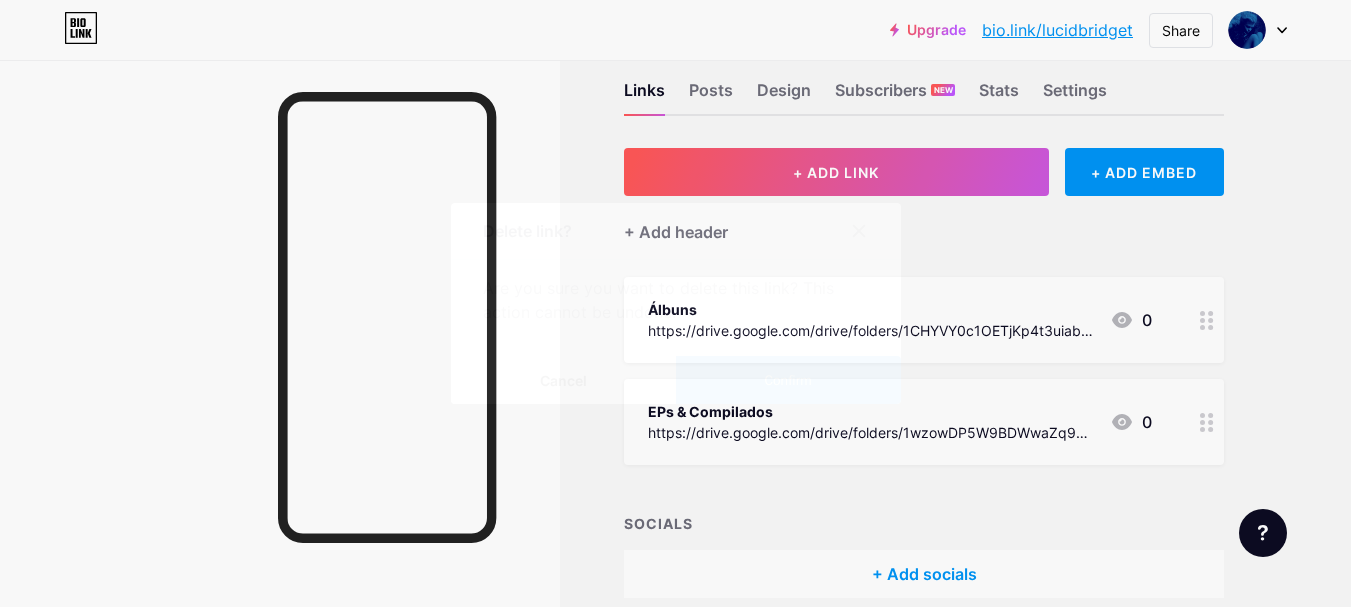 click on "Delete link?       Are you sure you want to delete this link? This action cannot be undone.
Cancel
Confirm" at bounding box center (676, 303) 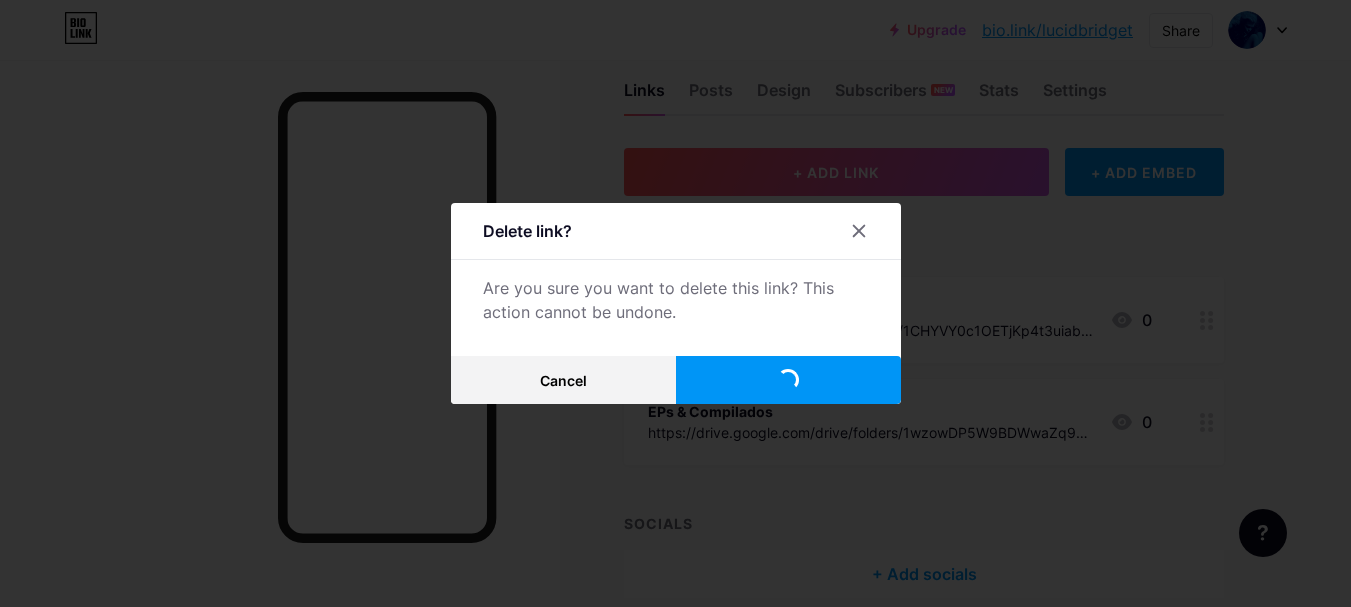 scroll, scrollTop: 26, scrollLeft: 0, axis: vertical 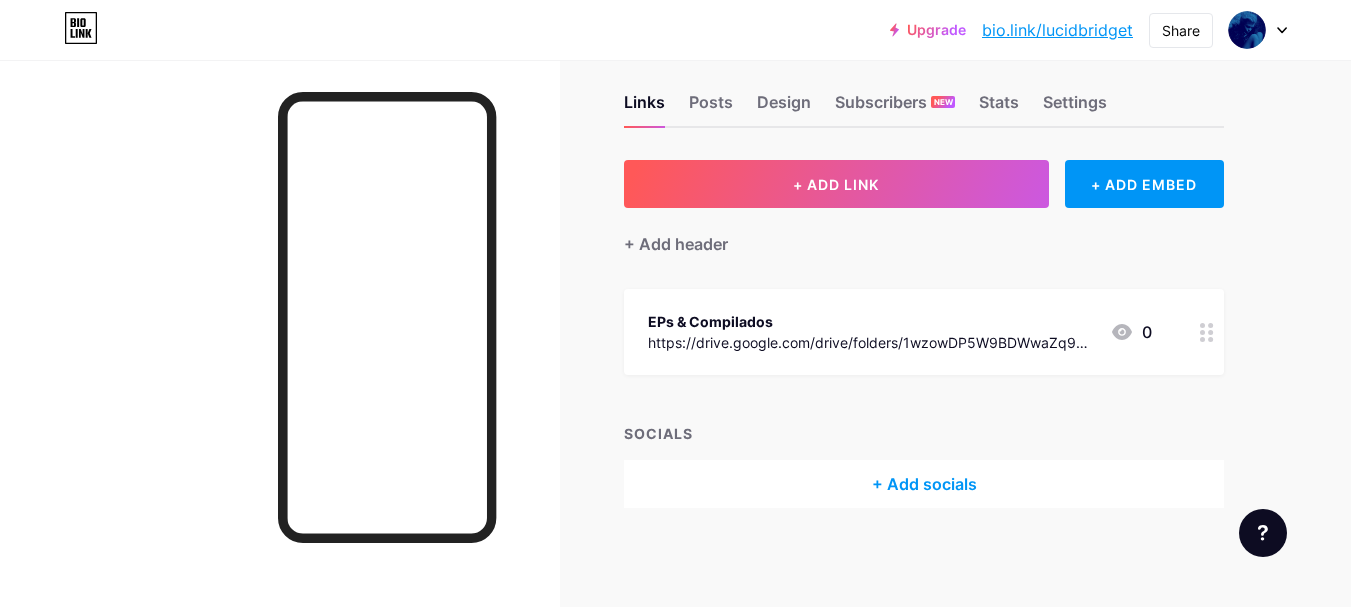 click on "EPs & Compilados" at bounding box center [871, 321] 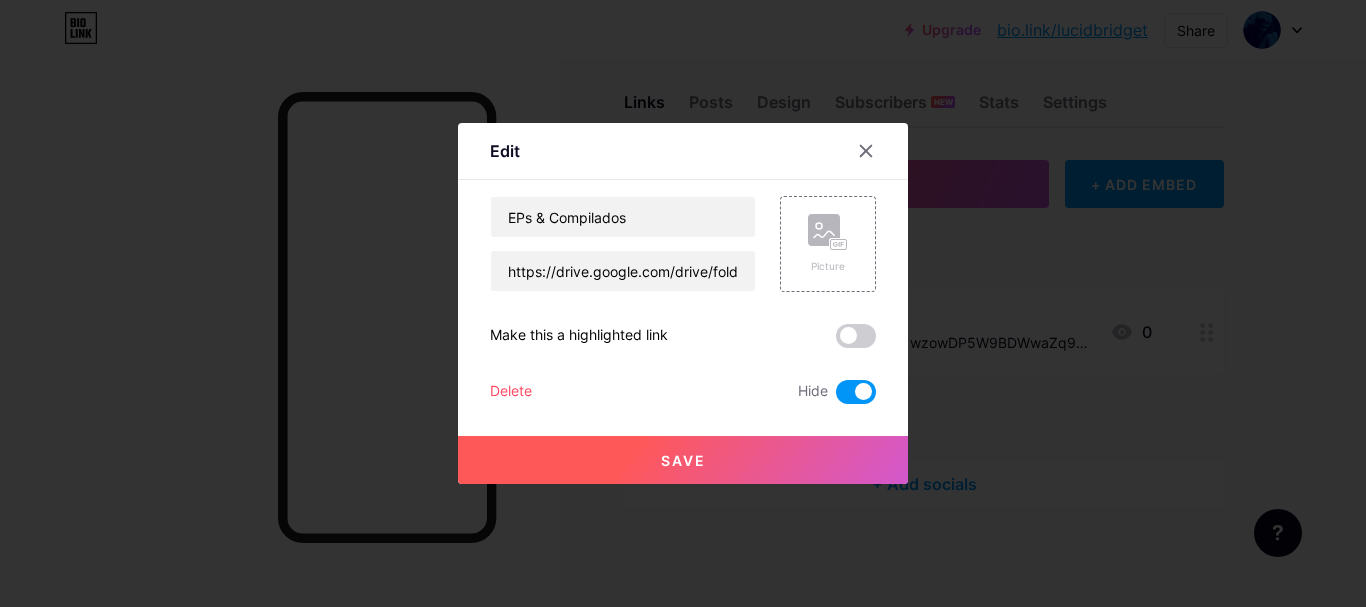 click on "Delete" at bounding box center (511, 392) 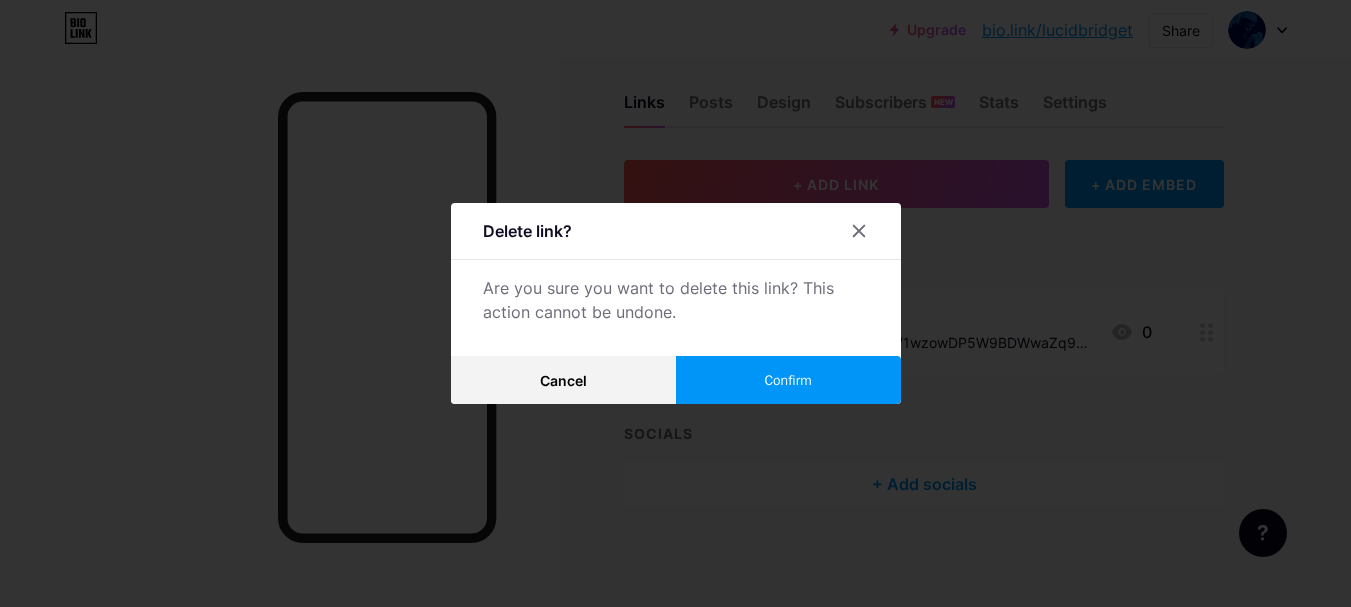 click on "Confirm" at bounding box center [788, 380] 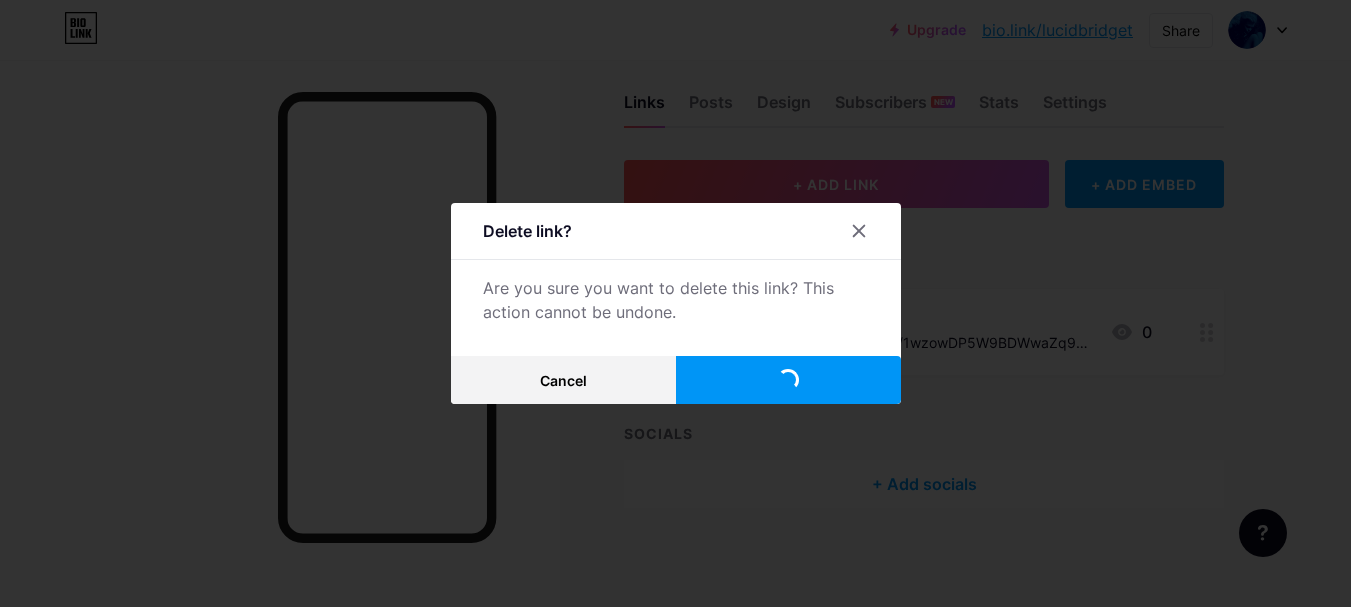 scroll, scrollTop: 0, scrollLeft: 0, axis: both 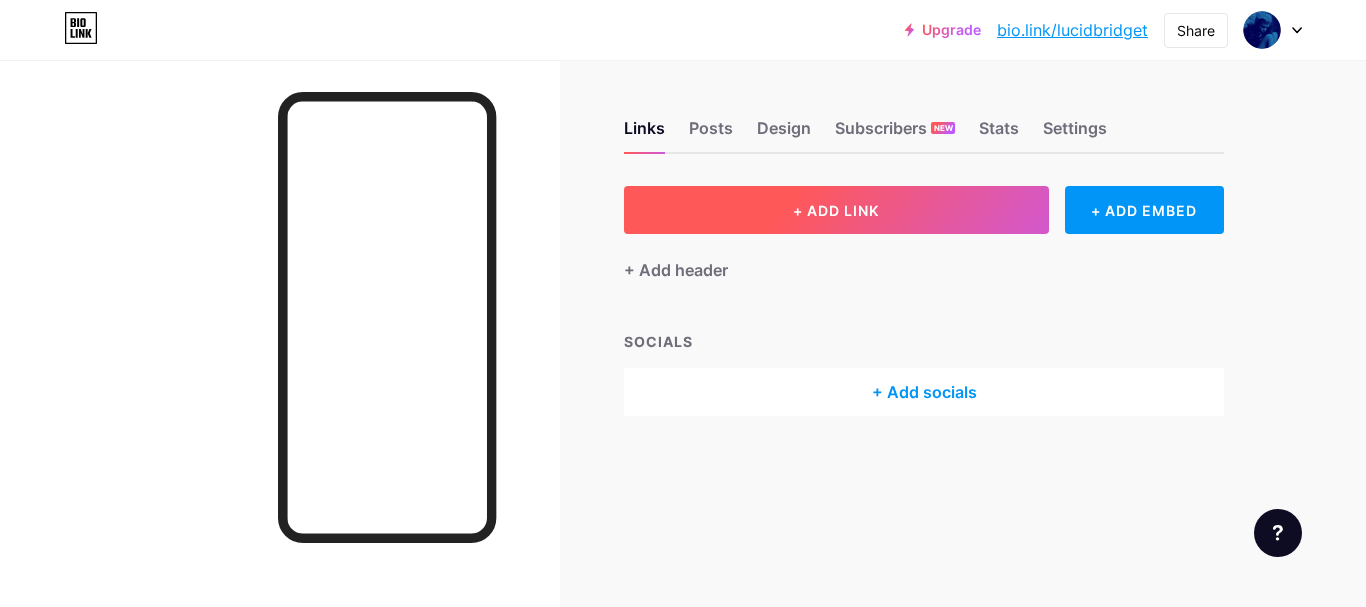click on "+ ADD LINK" at bounding box center (836, 210) 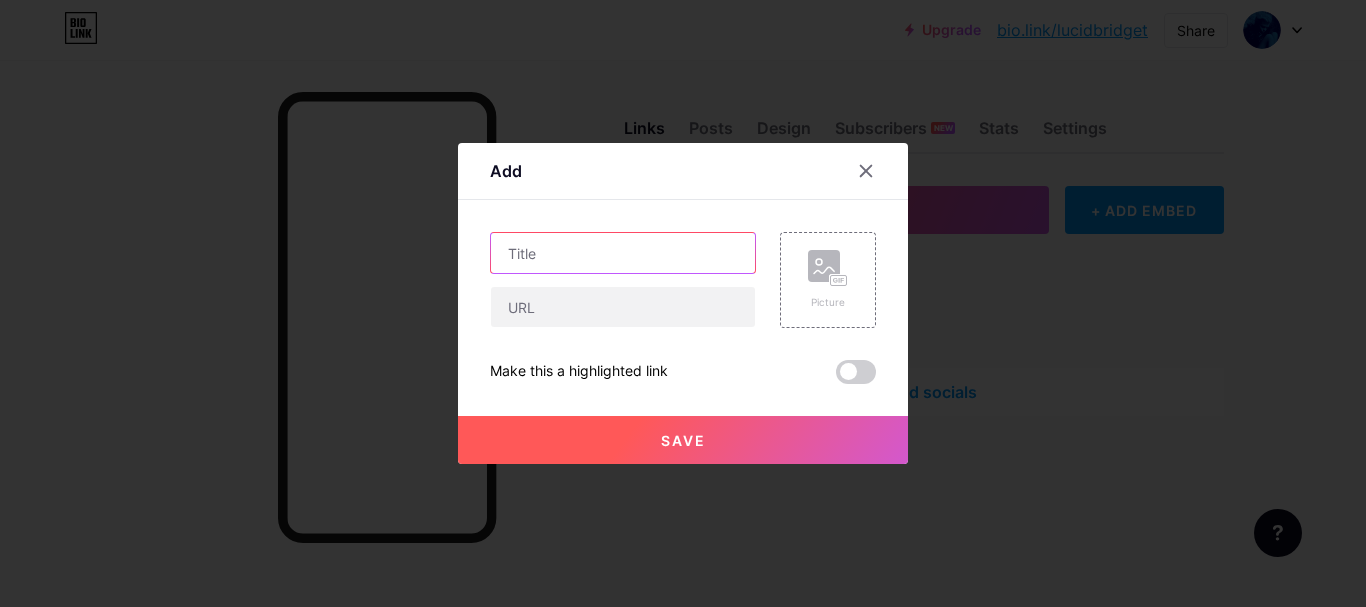 click at bounding box center [623, 253] 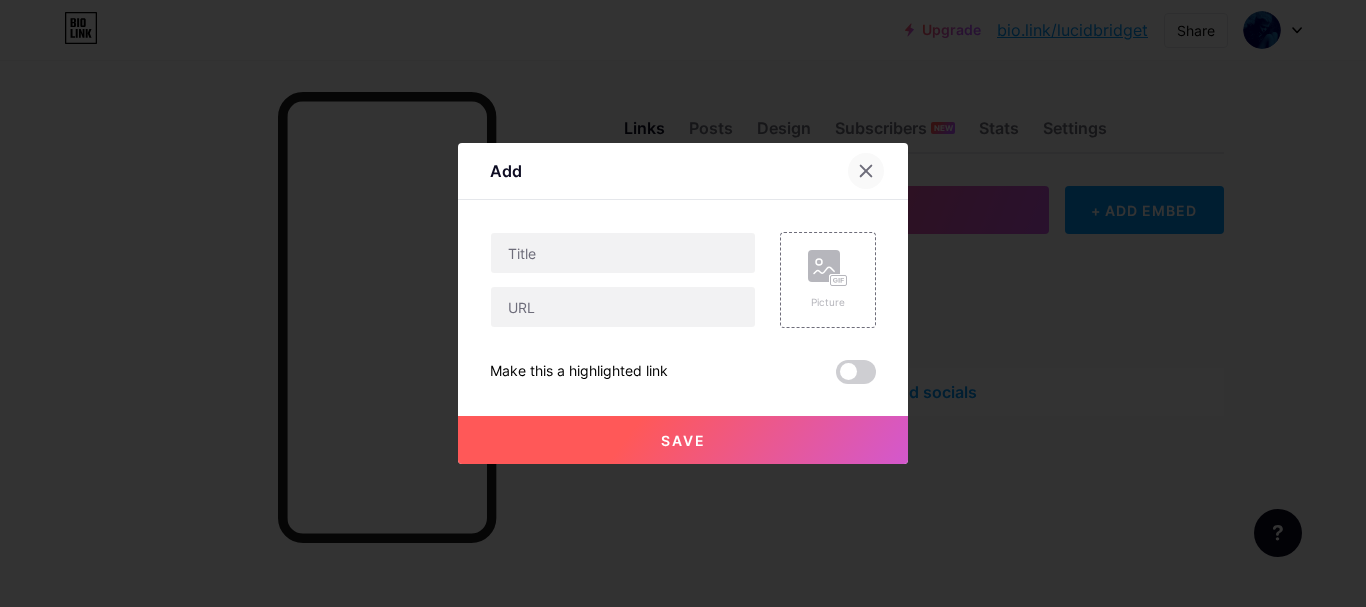 click 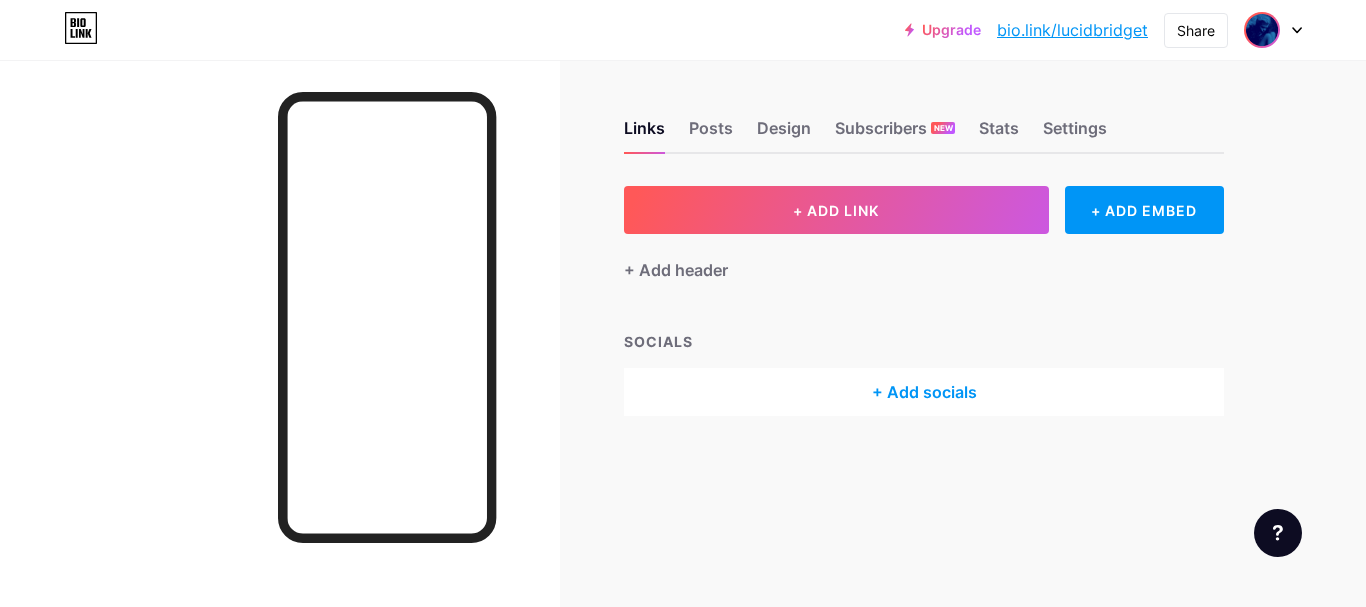 click at bounding box center [1262, 30] 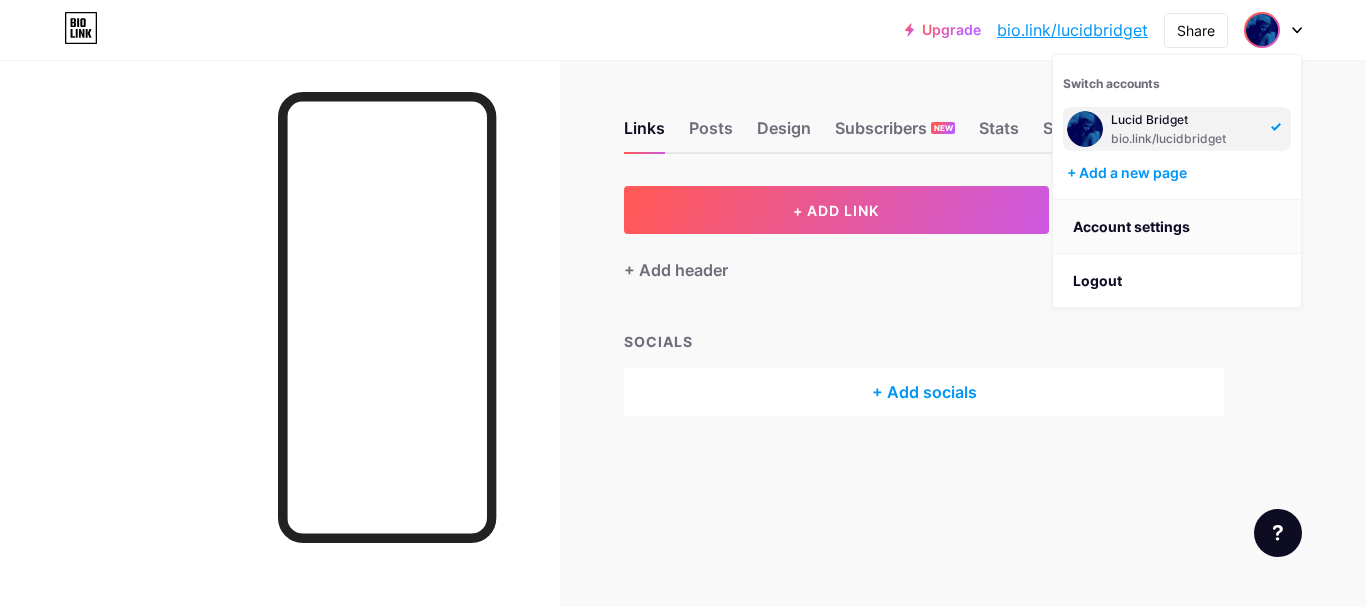 drag, startPoint x: 1145, startPoint y: 232, endPoint x: 1093, endPoint y: 219, distance: 53.600372 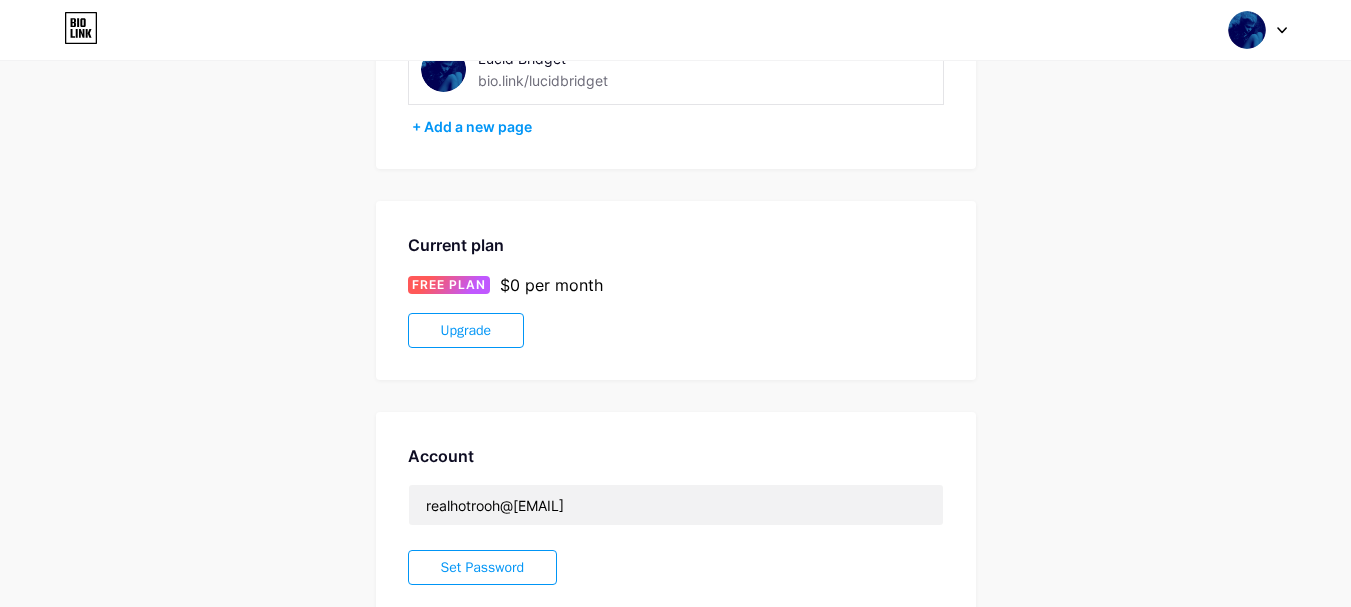 scroll, scrollTop: 0, scrollLeft: 0, axis: both 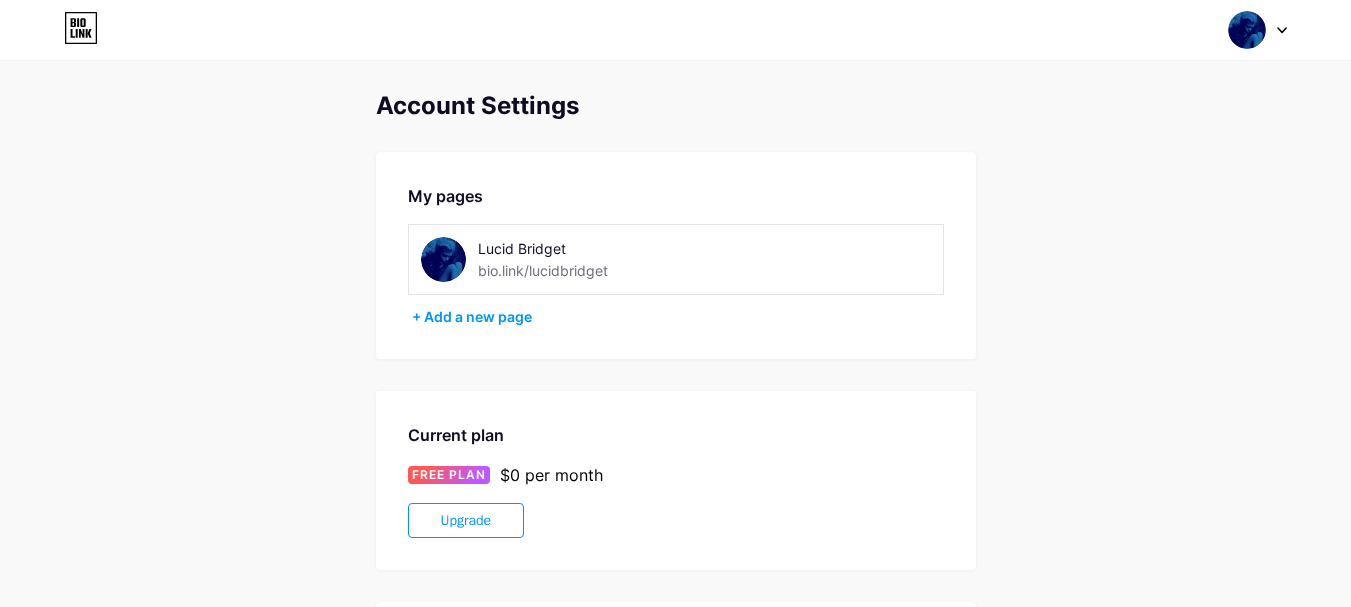 click at bounding box center [1247, 30] 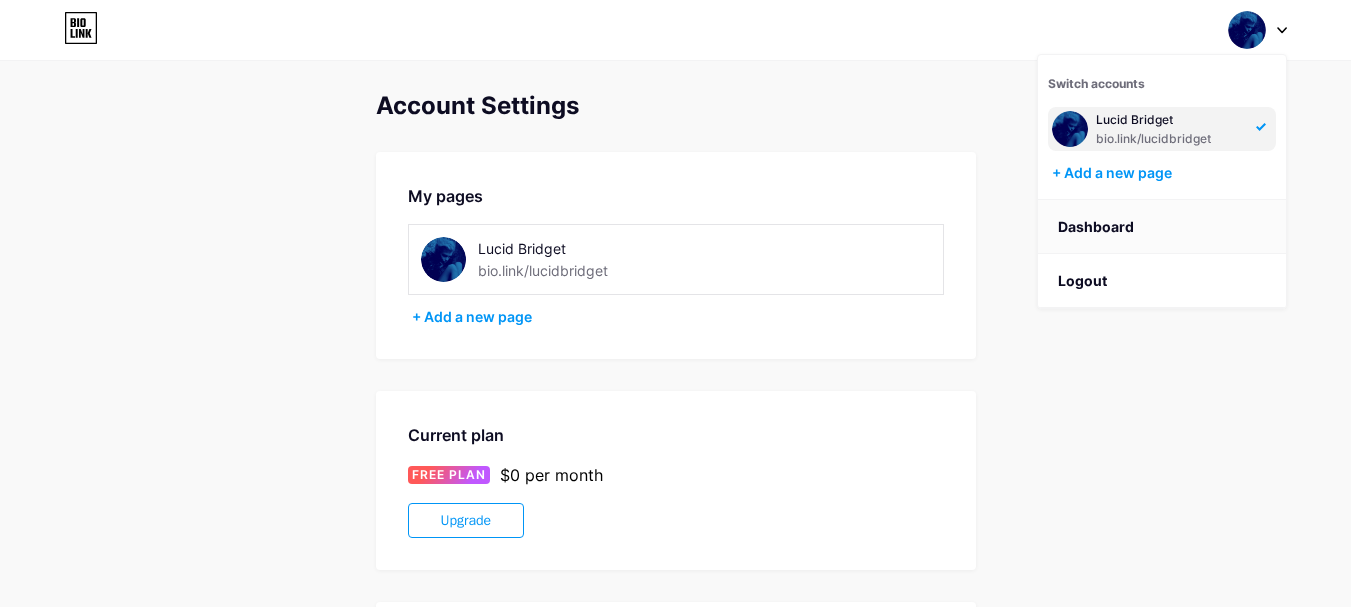 click on "Dashboard" at bounding box center (1162, 227) 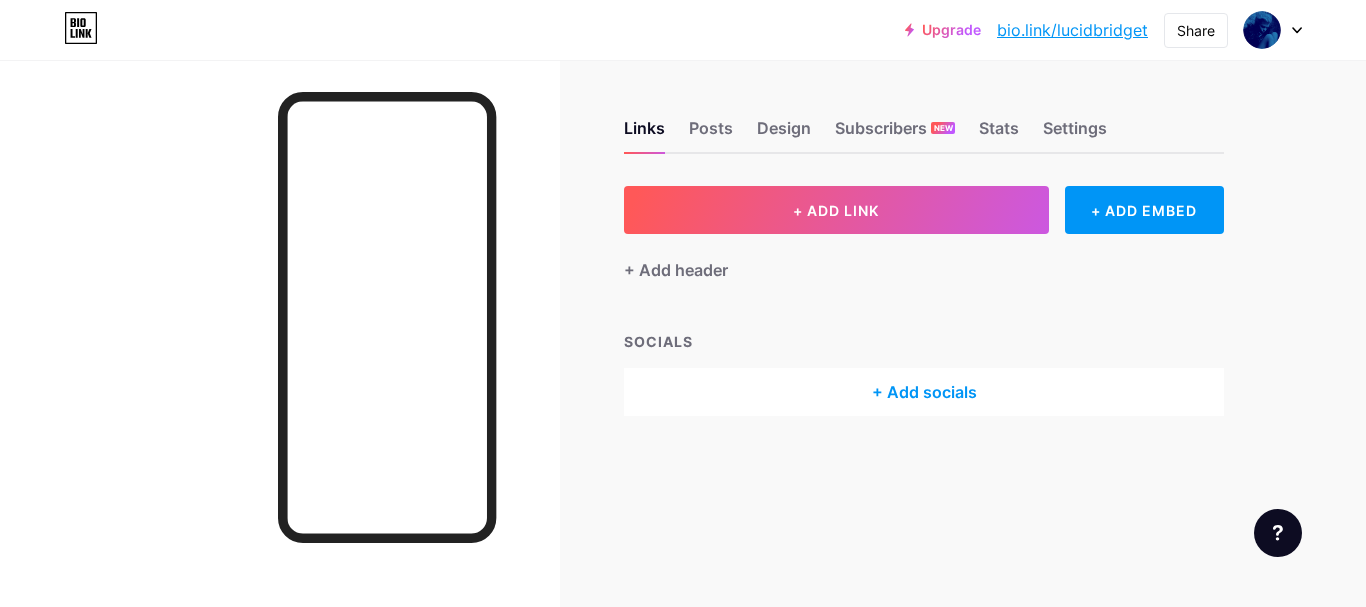 click on "Posts" at bounding box center [711, 134] 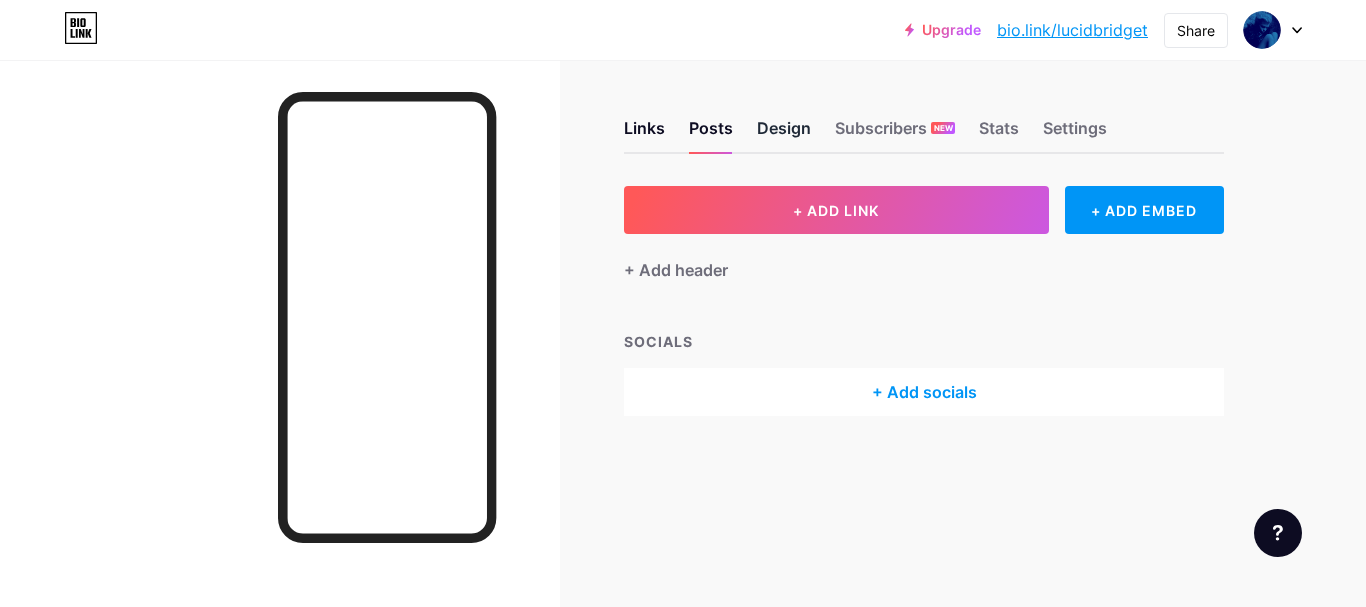 click on "Design" at bounding box center [784, 134] 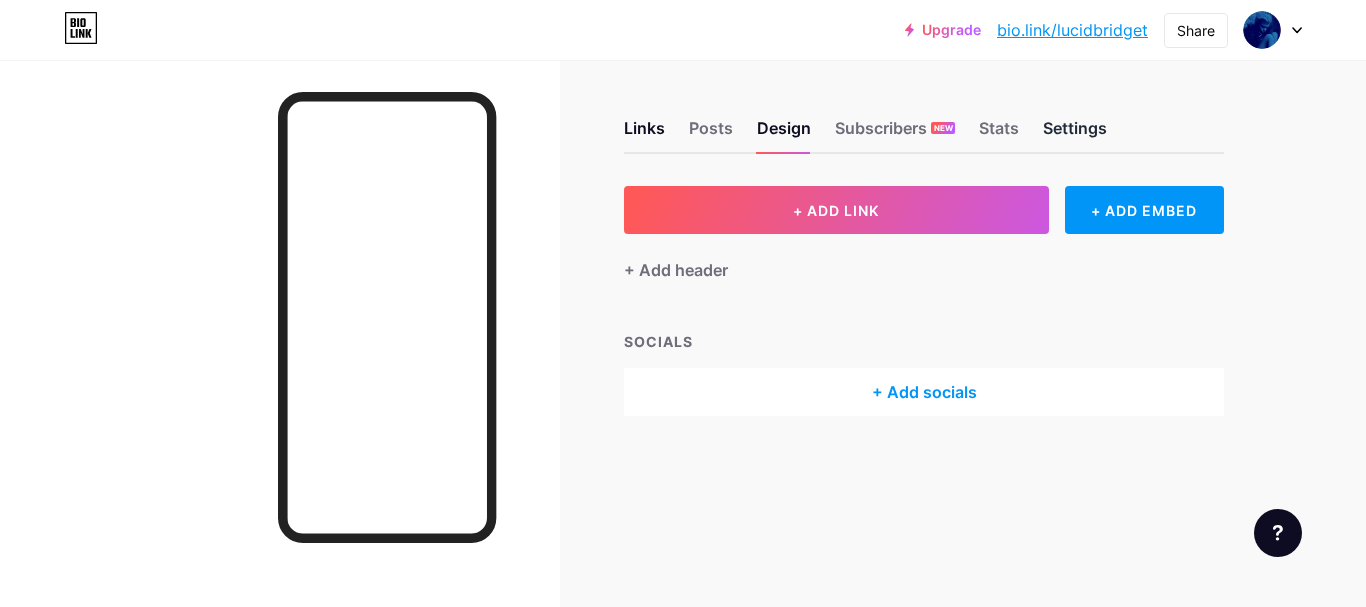 click on "Settings" at bounding box center [1075, 134] 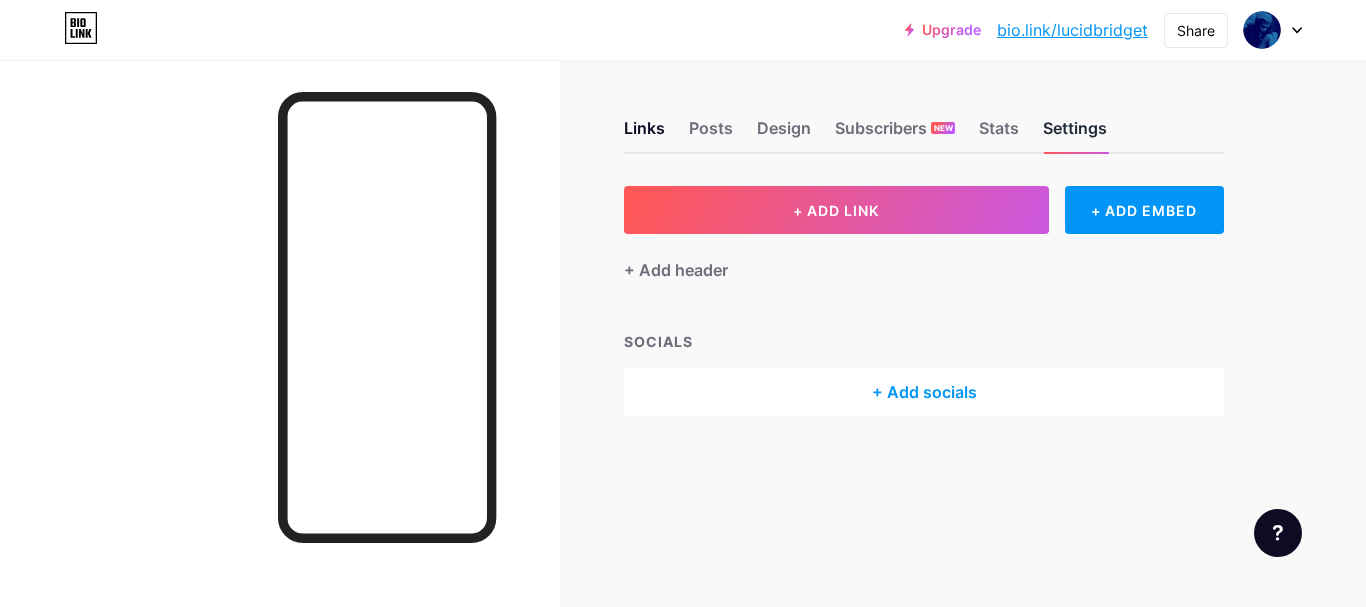 click on "Settings" at bounding box center (1075, 134) 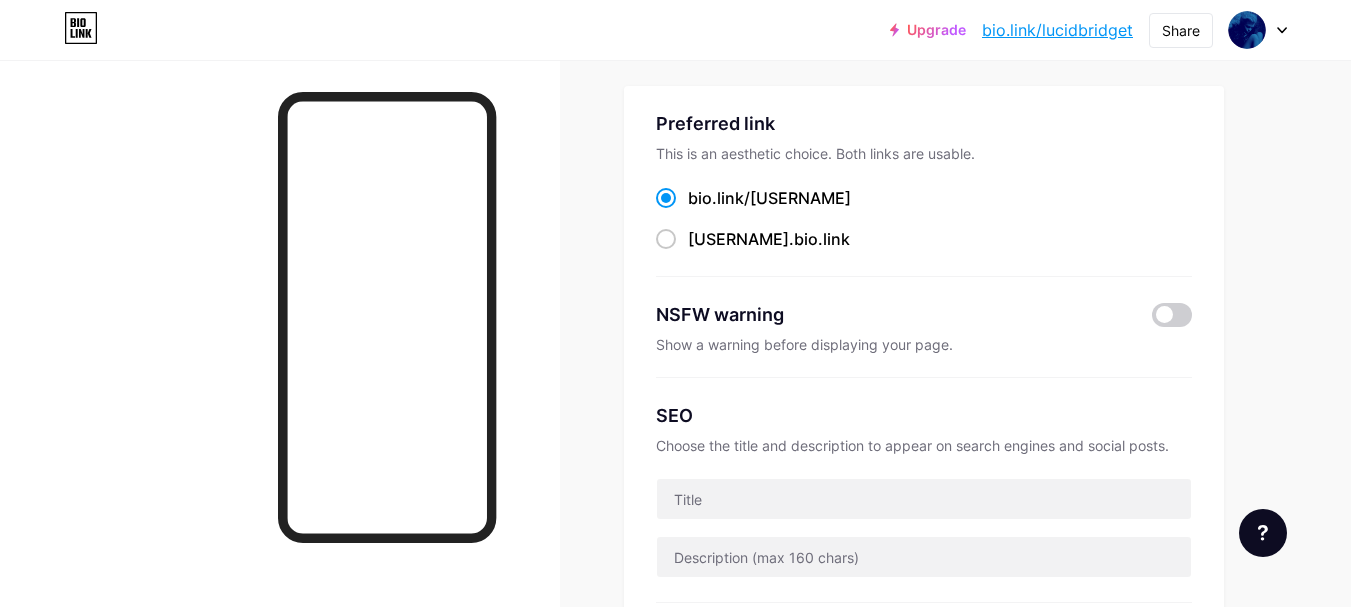 scroll, scrollTop: 600, scrollLeft: 0, axis: vertical 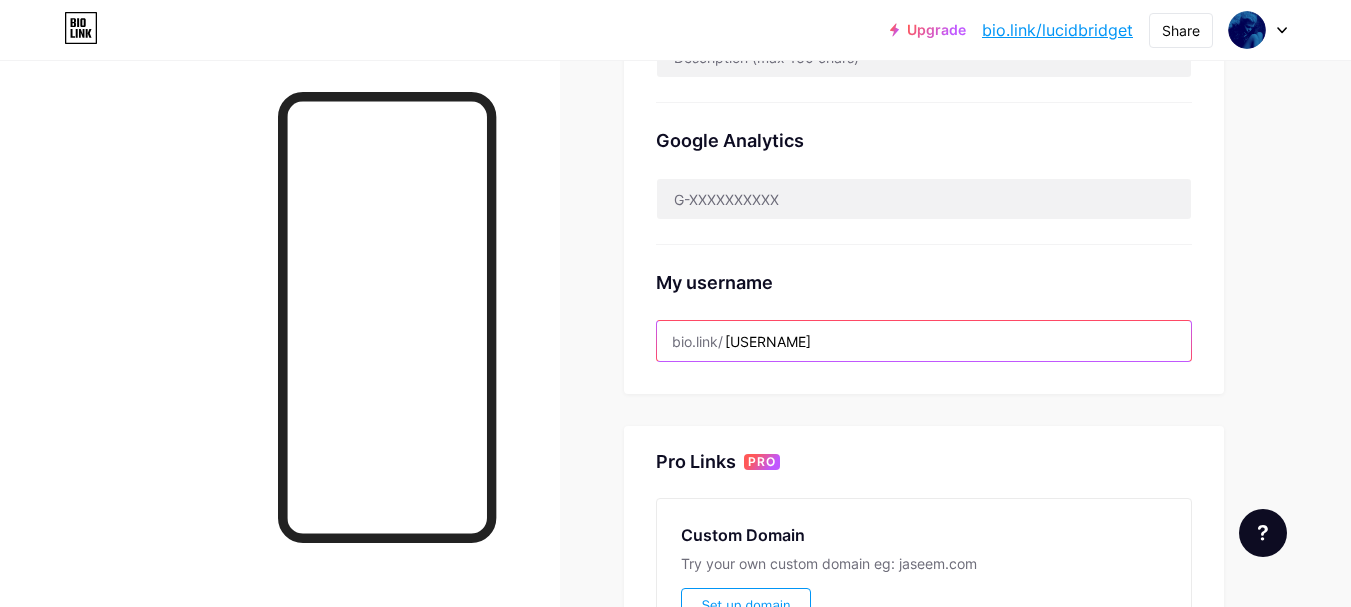 click on "[USERNAME]" at bounding box center [924, 341] 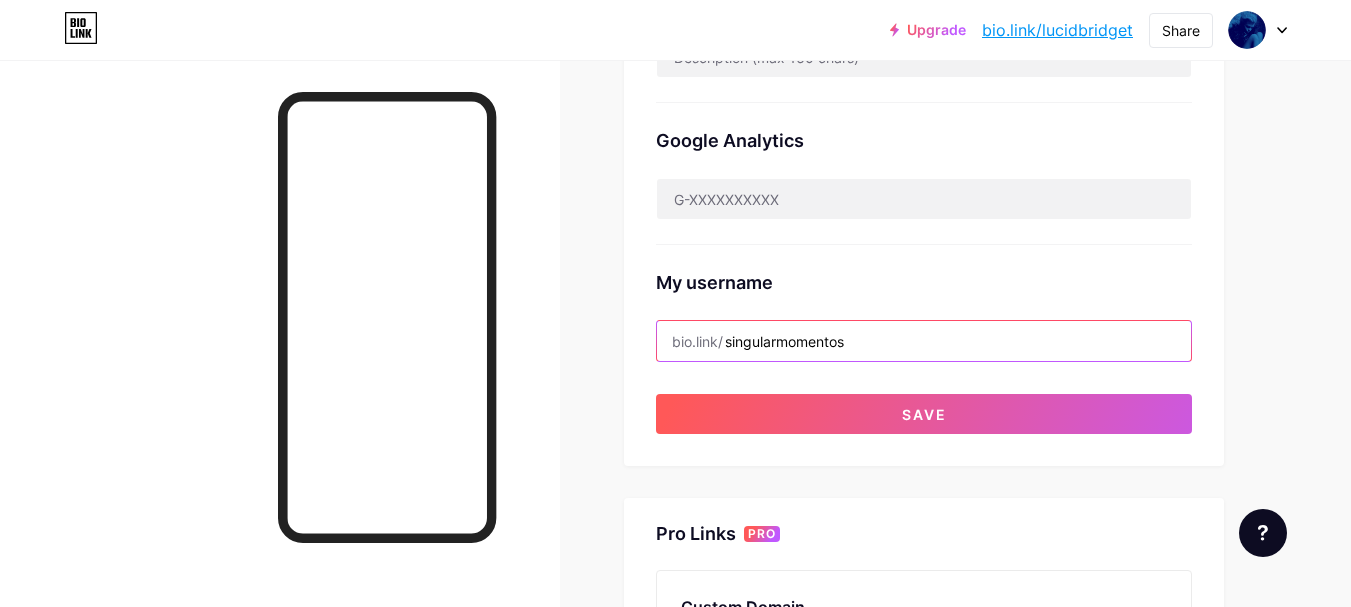 type on "singularmomentos" 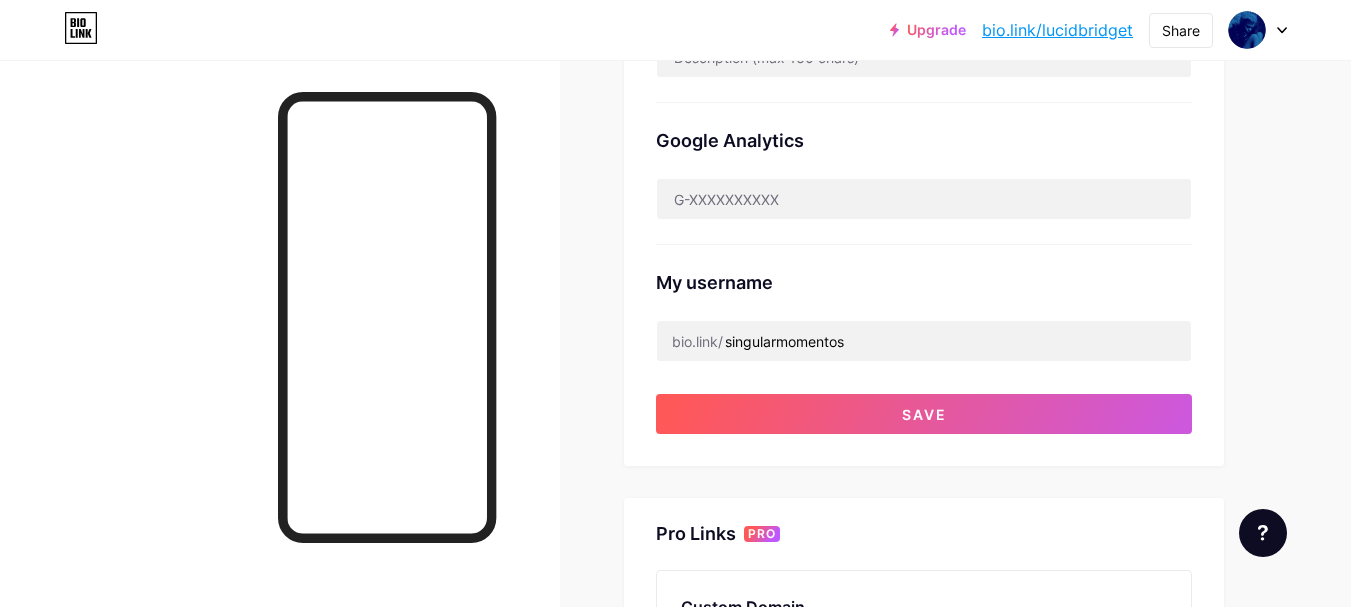 click on "My username   bio.link/   singularmomentos" at bounding box center [924, 303] 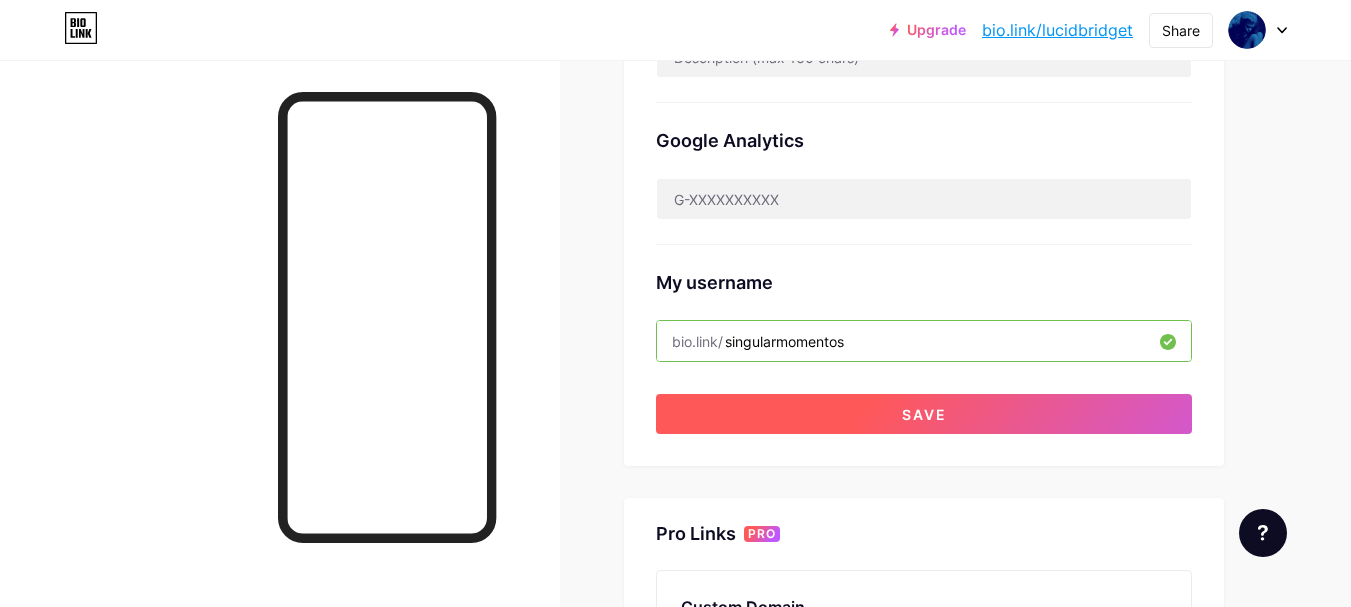 click on "Save" at bounding box center (924, 414) 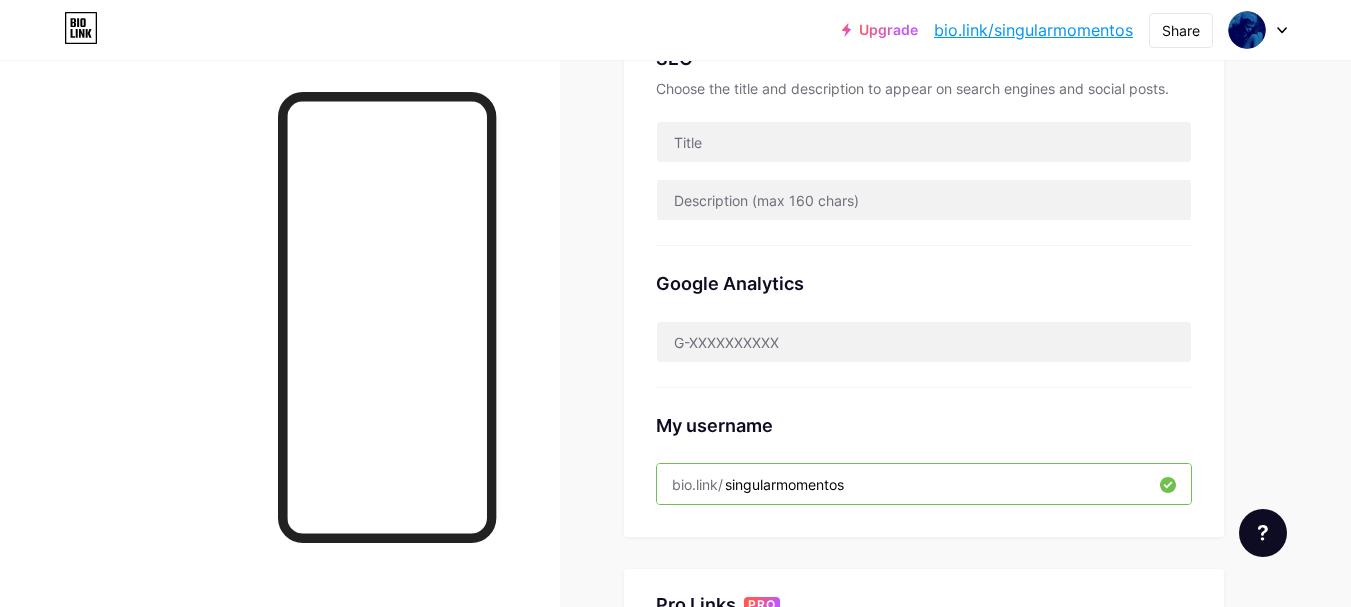 scroll, scrollTop: 0, scrollLeft: 0, axis: both 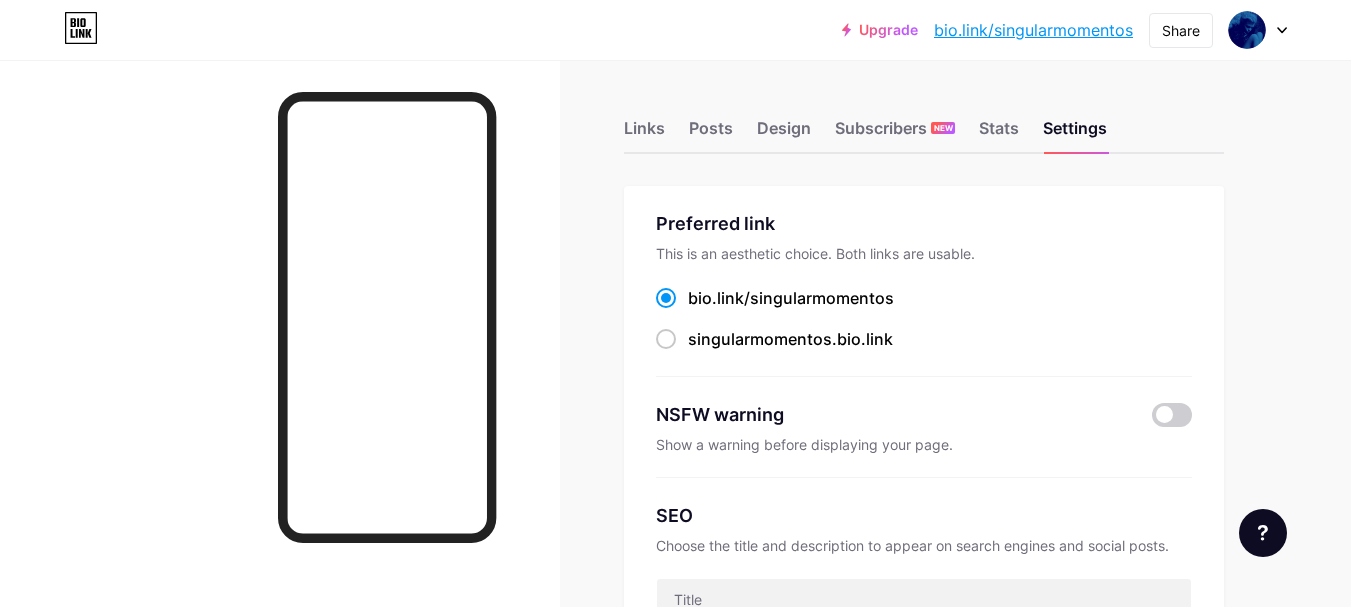 click on "singularmomentos" at bounding box center (822, 298) 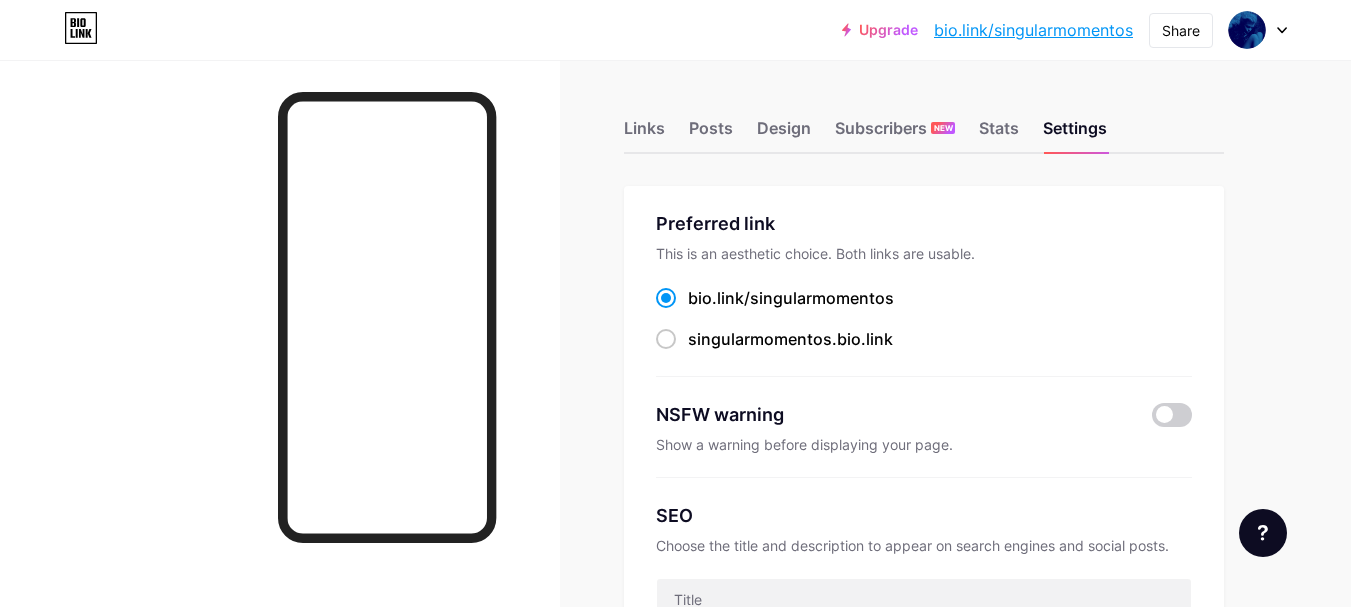 click on "bio.link/ singularmomentos" at bounding box center [694, 316] 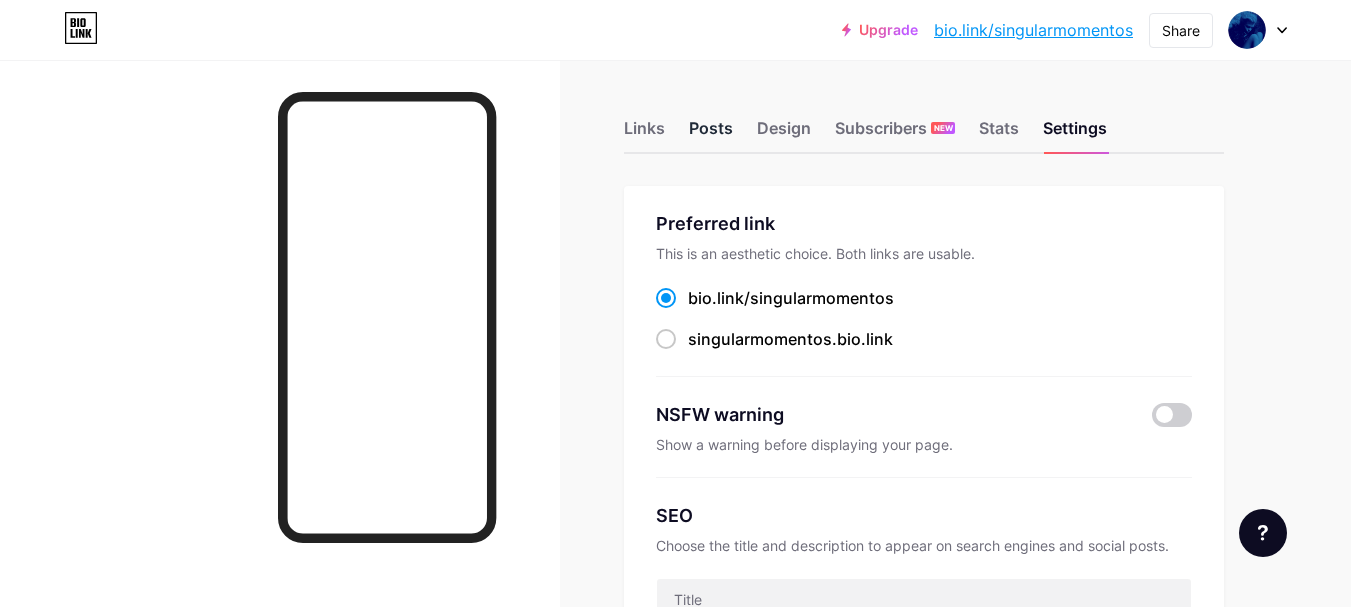 click on "Posts" at bounding box center (711, 134) 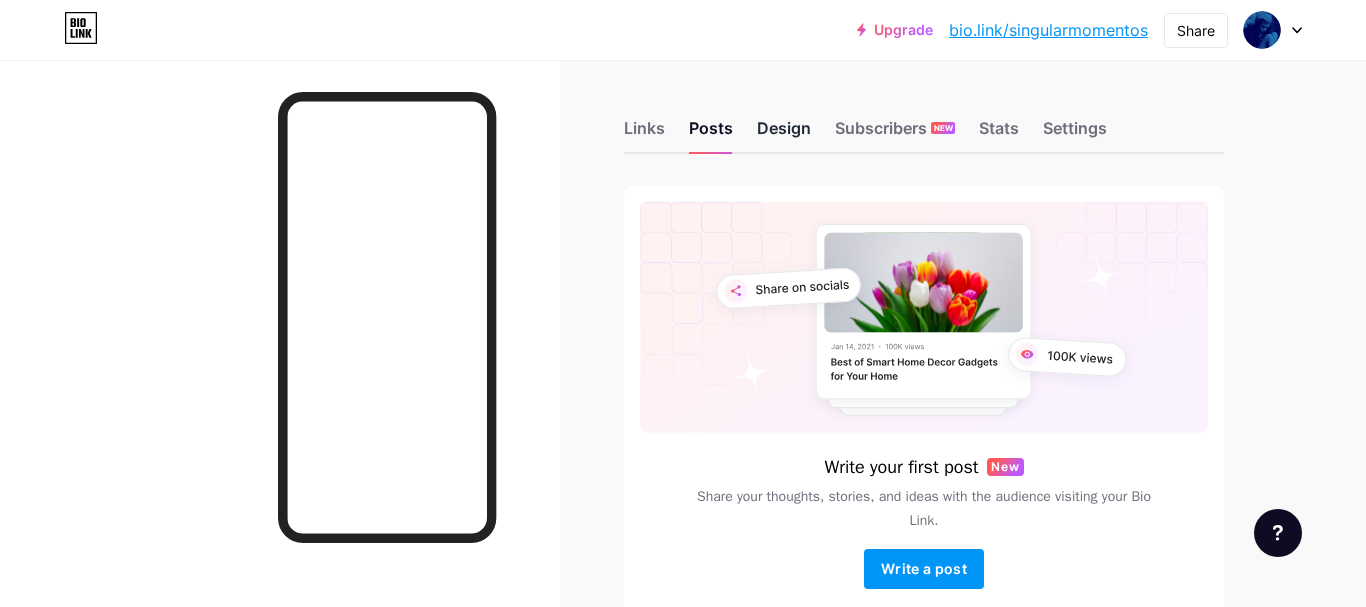 click on "Design" at bounding box center [784, 134] 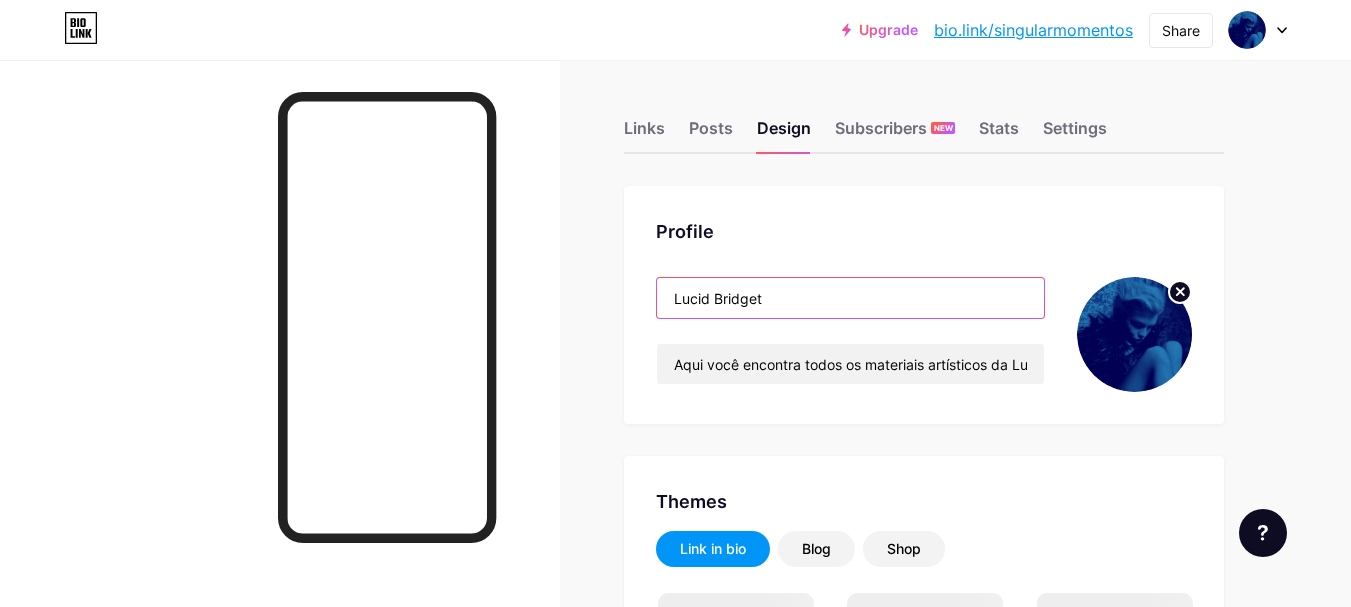 click on "Lucid Bridget" at bounding box center (850, 298) 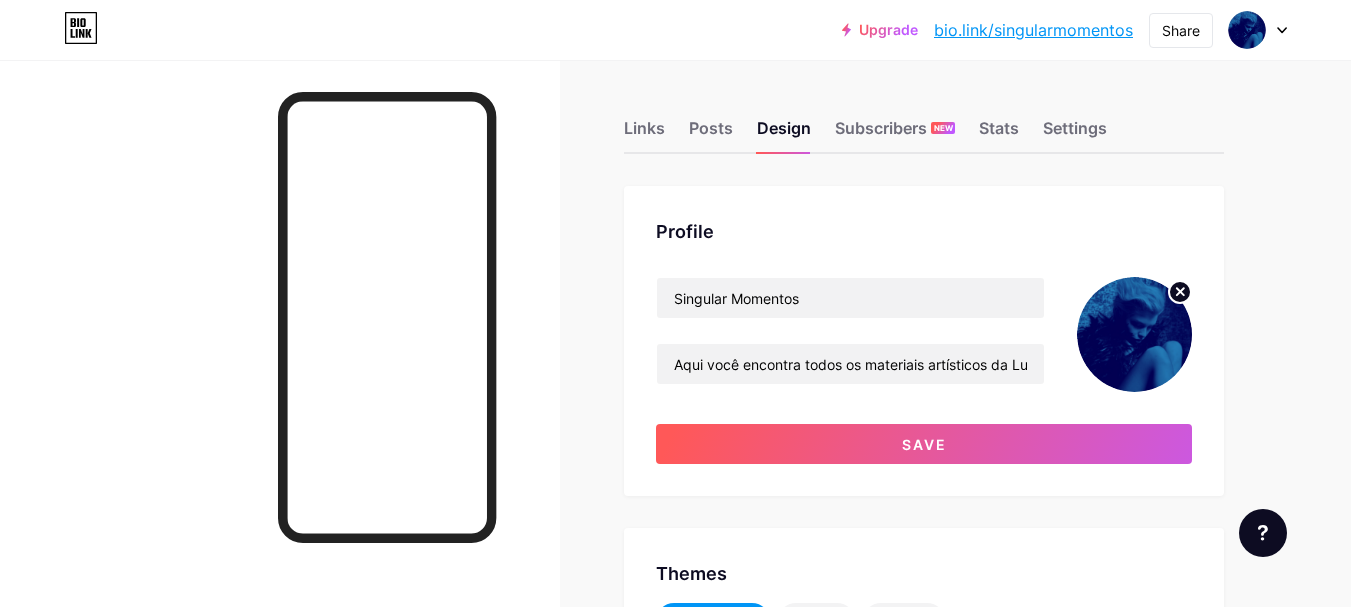 click on "Profile   Singular Momentos     Aqui você encontra todos os materiais artísticos da Lucid Bridget.                   Save" at bounding box center [924, 341] 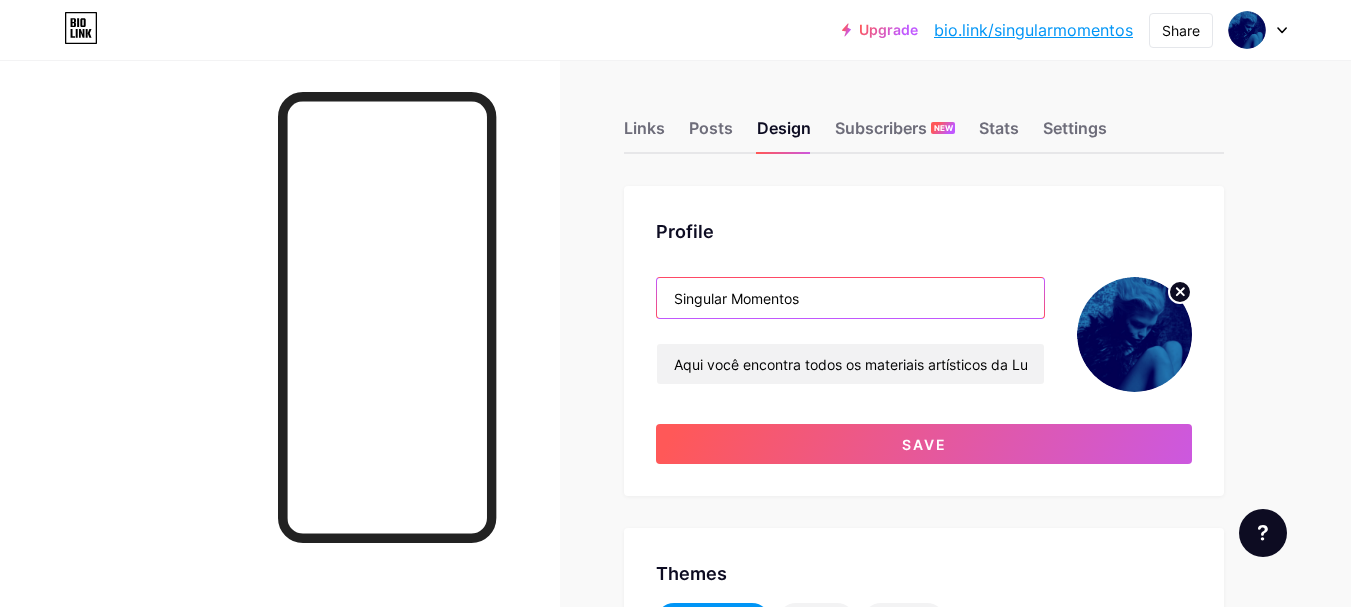 click on "Singular Momentos" at bounding box center [850, 298] 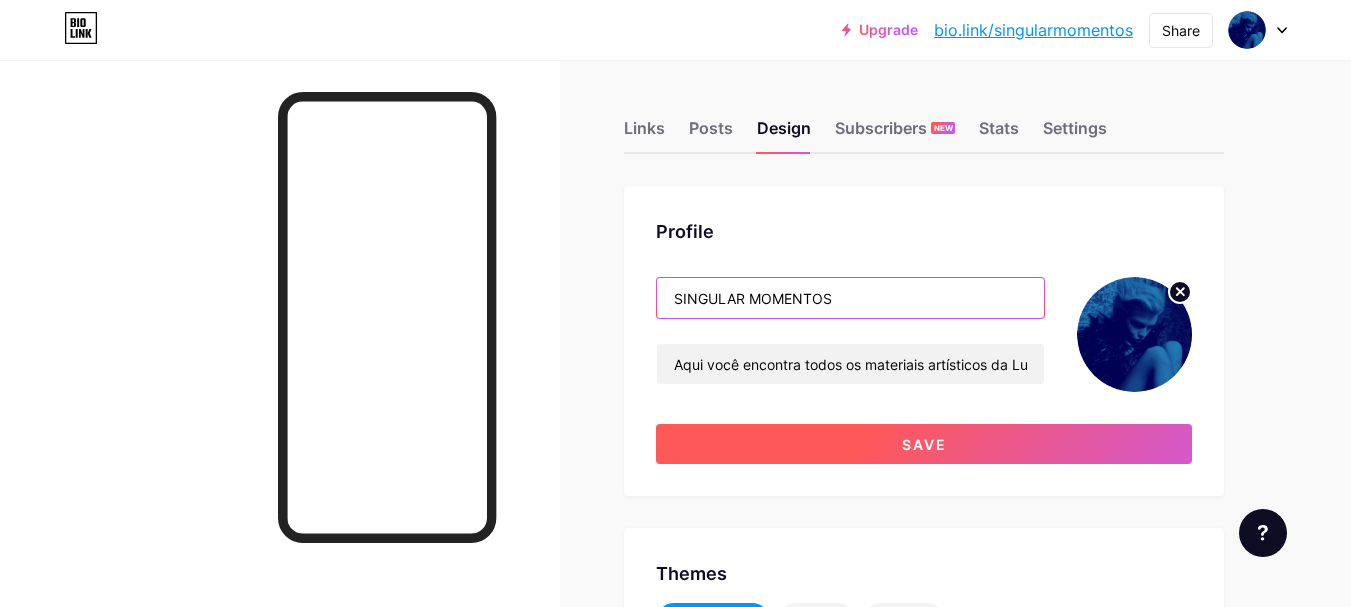 type on "SINGULAR MOMENTOS" 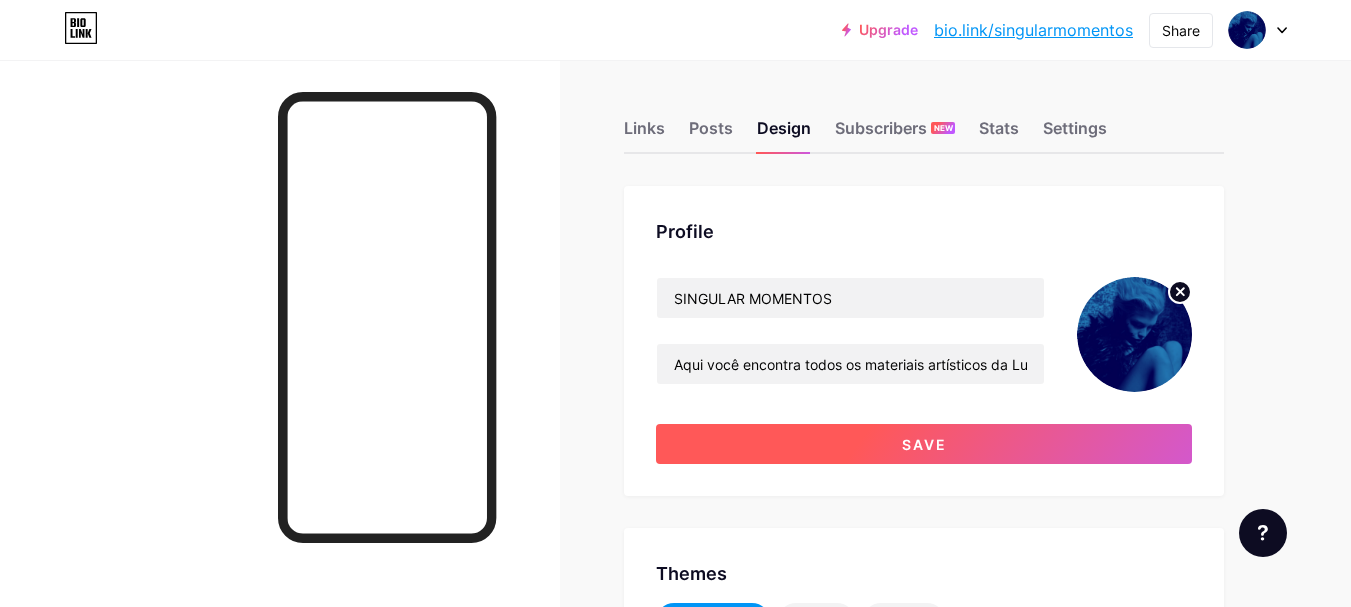 click on "Save" at bounding box center [924, 444] 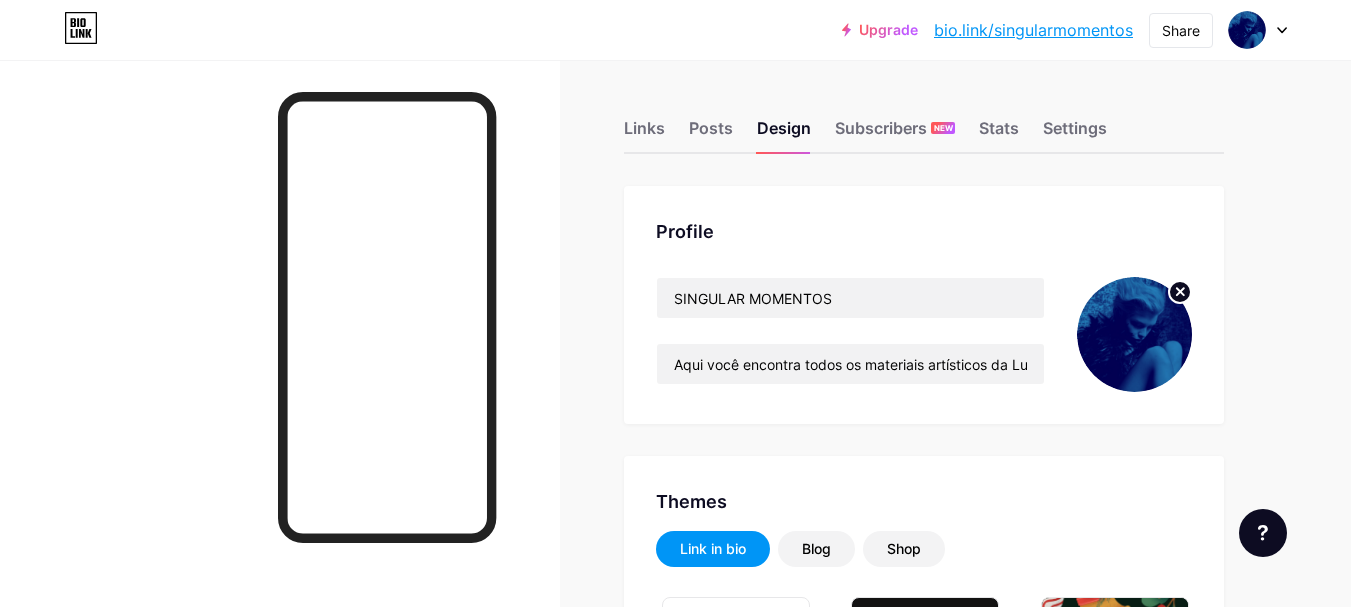 click at bounding box center (1134, 334) 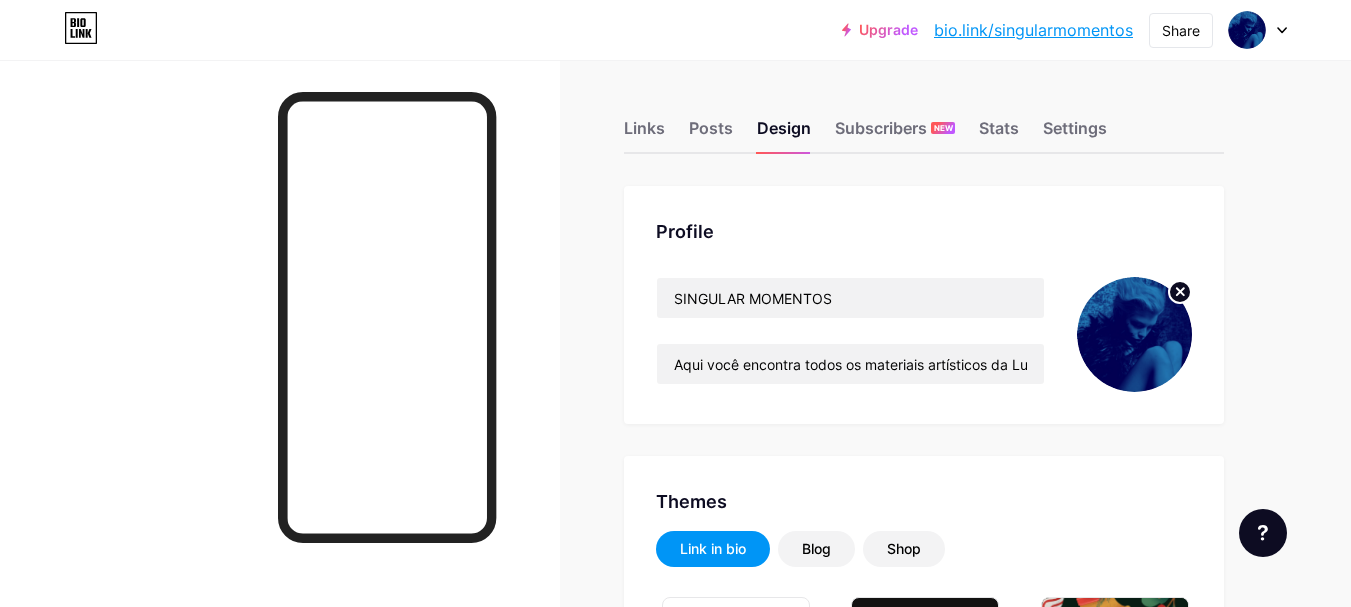 click at bounding box center (1134, 334) 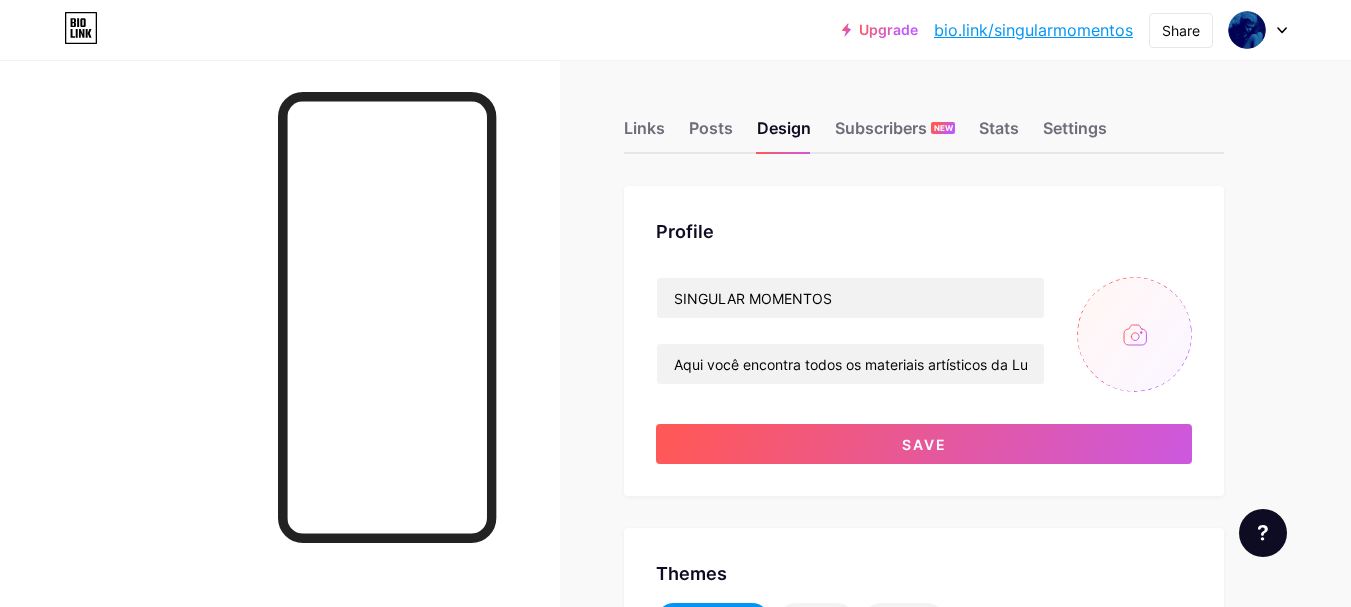 click at bounding box center (1134, 334) 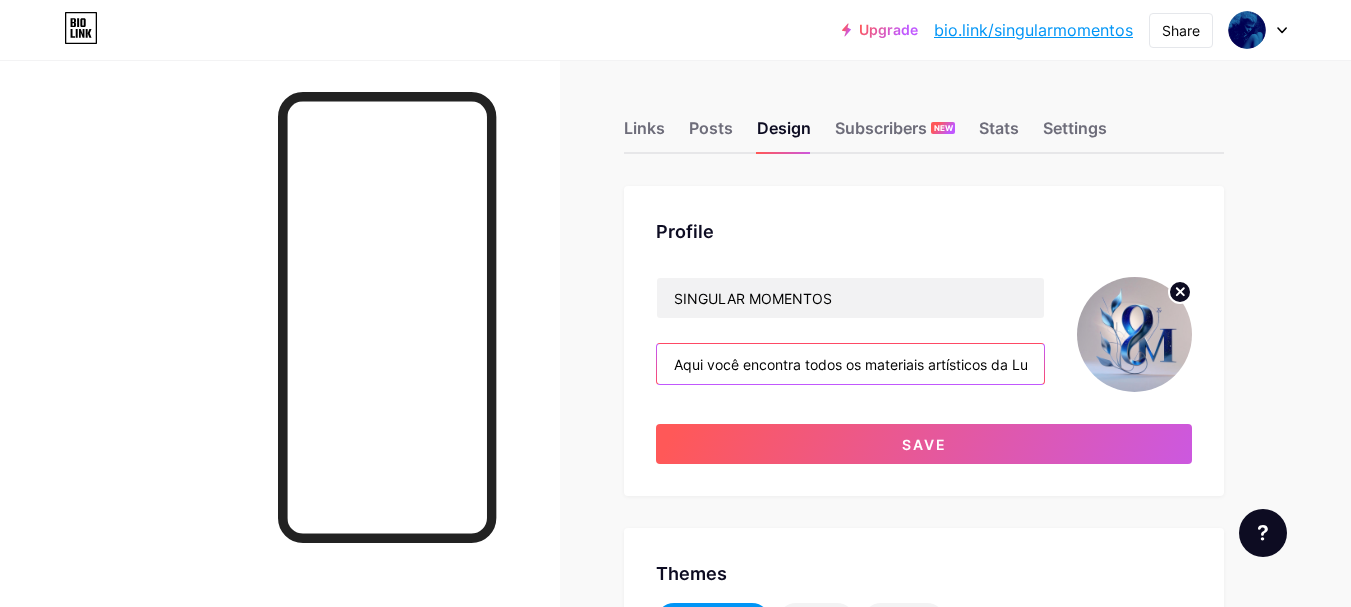 click on "Aqui você encontra todos os materiais artísticos da Lucid Bridget." at bounding box center (850, 364) 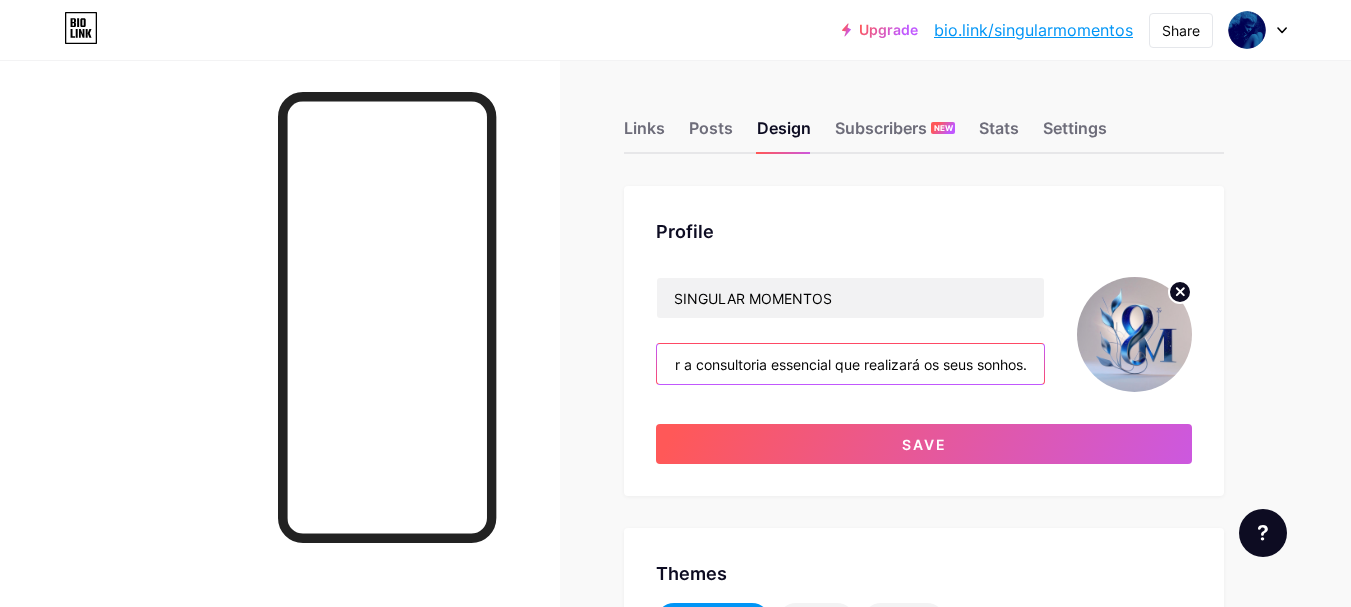 scroll, scrollTop: 0, scrollLeft: 545, axis: horizontal 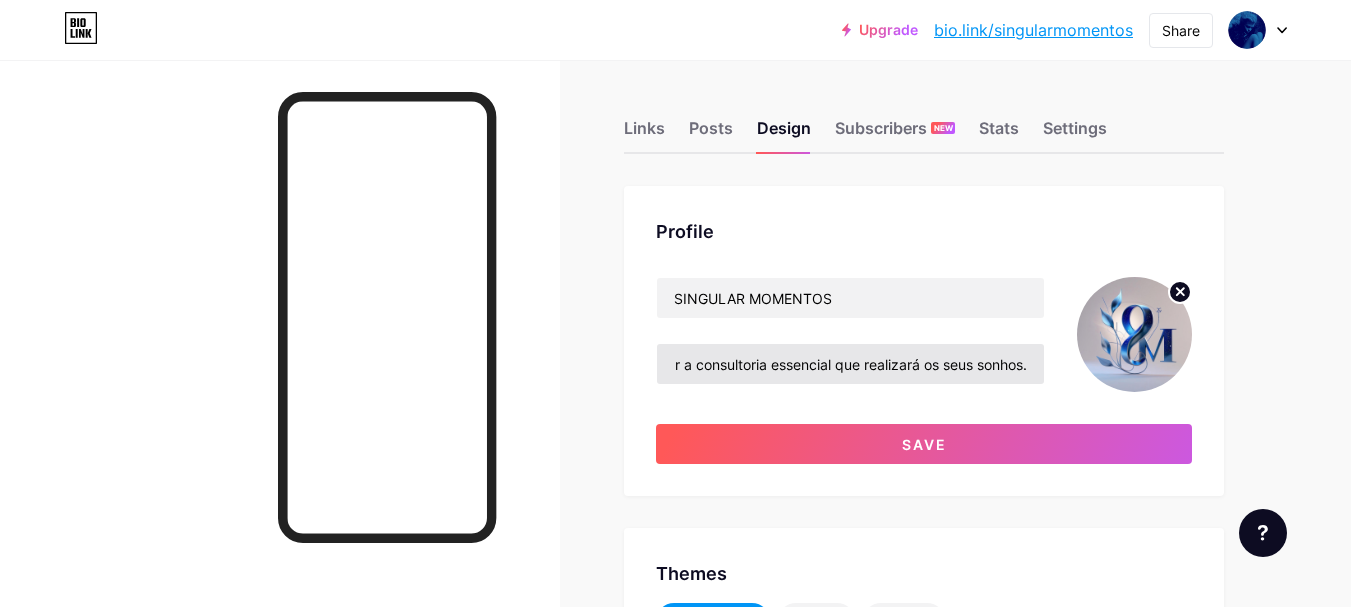 drag, startPoint x: 654, startPoint y: 354, endPoint x: 777, endPoint y: 376, distance: 124.95199 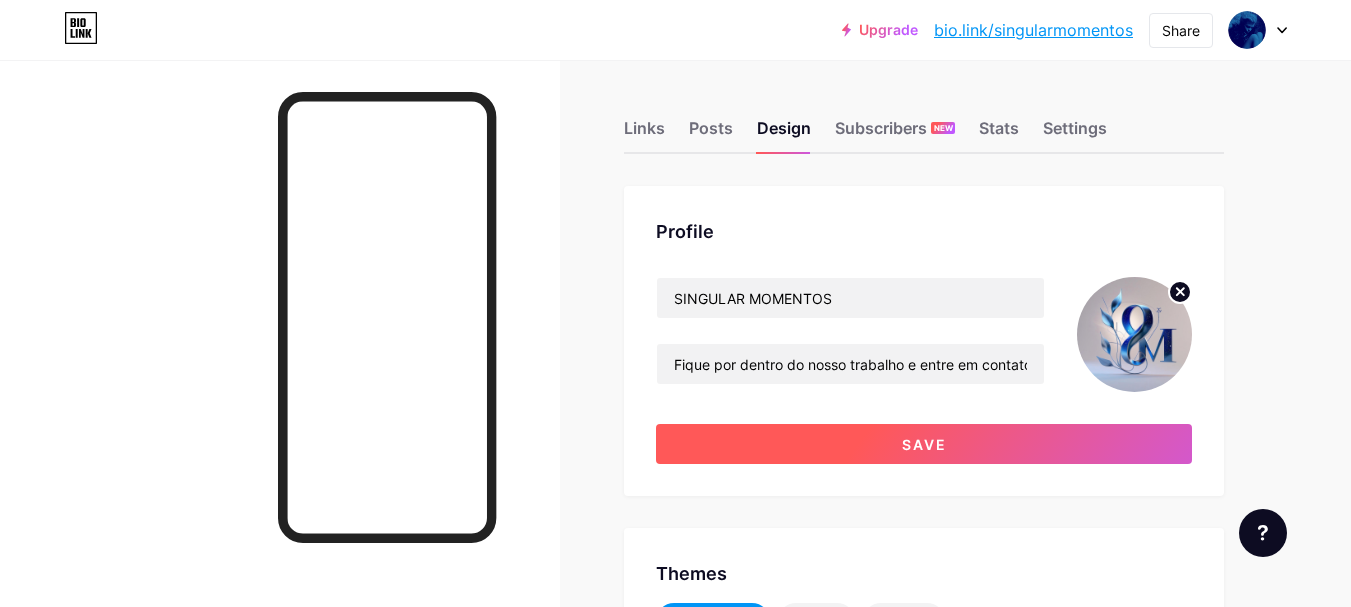 click on "Save" at bounding box center [924, 444] 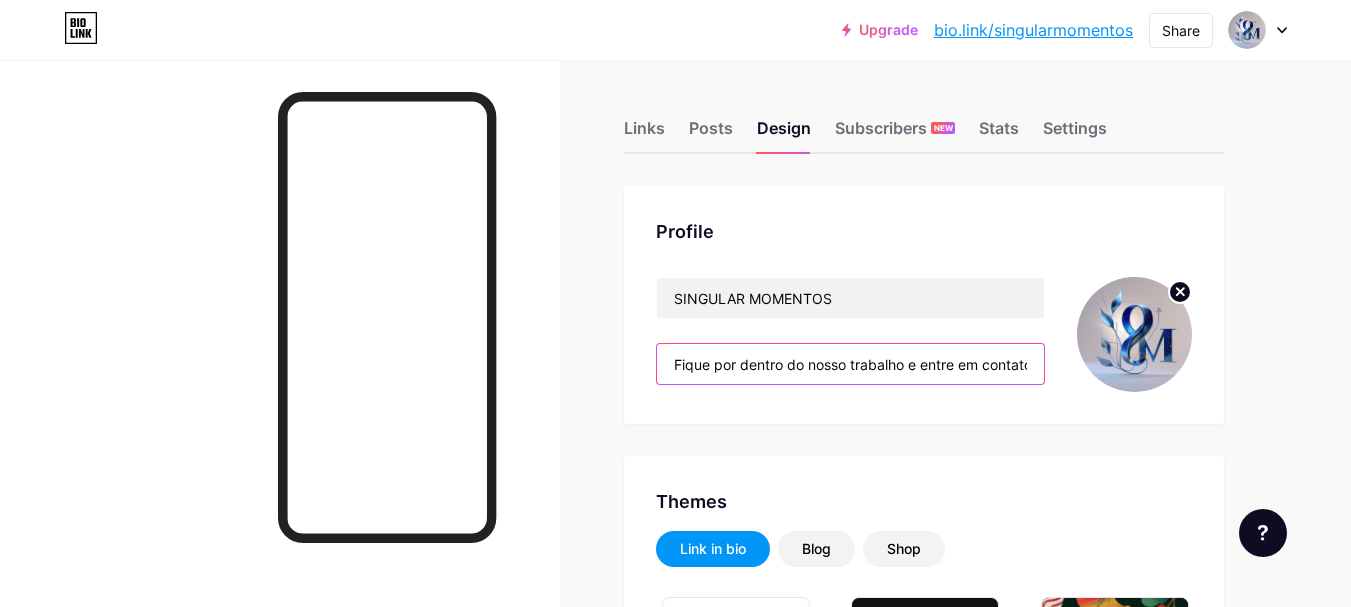 click on "Fique por dentro do nosso trabalho e entre em contato agora mesmo para solicitar a consultoria essencial que realizará os seus sonhos." at bounding box center (850, 364) 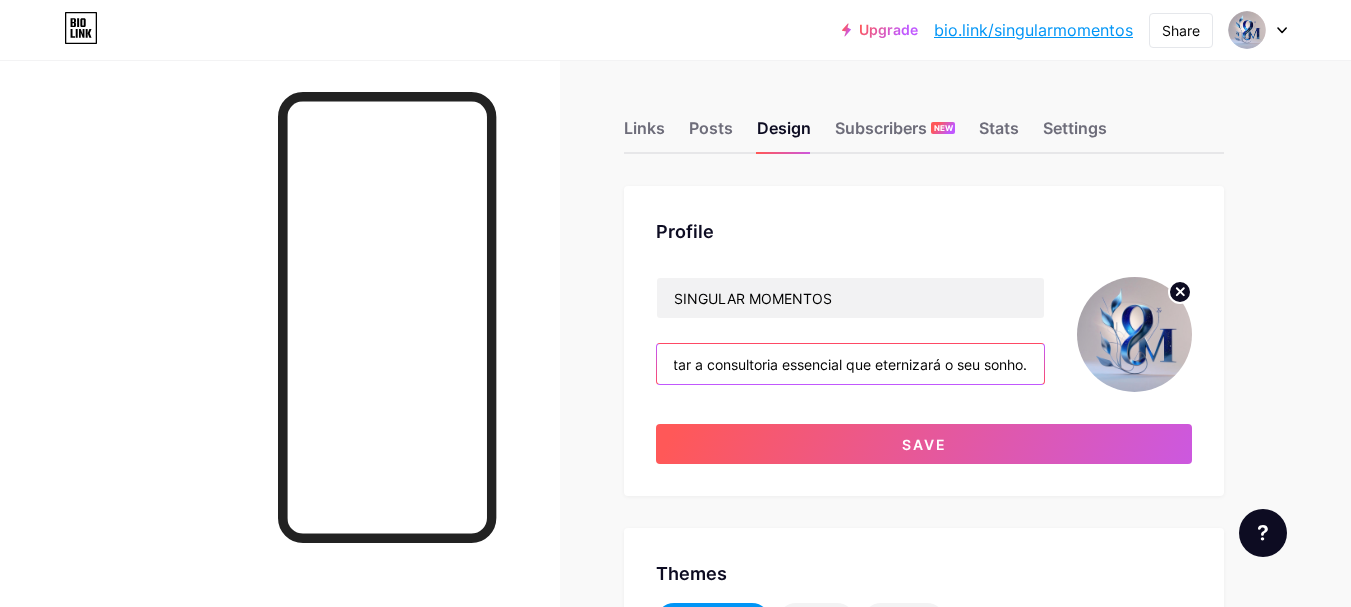 scroll, scrollTop: 0, scrollLeft: 533, axis: horizontal 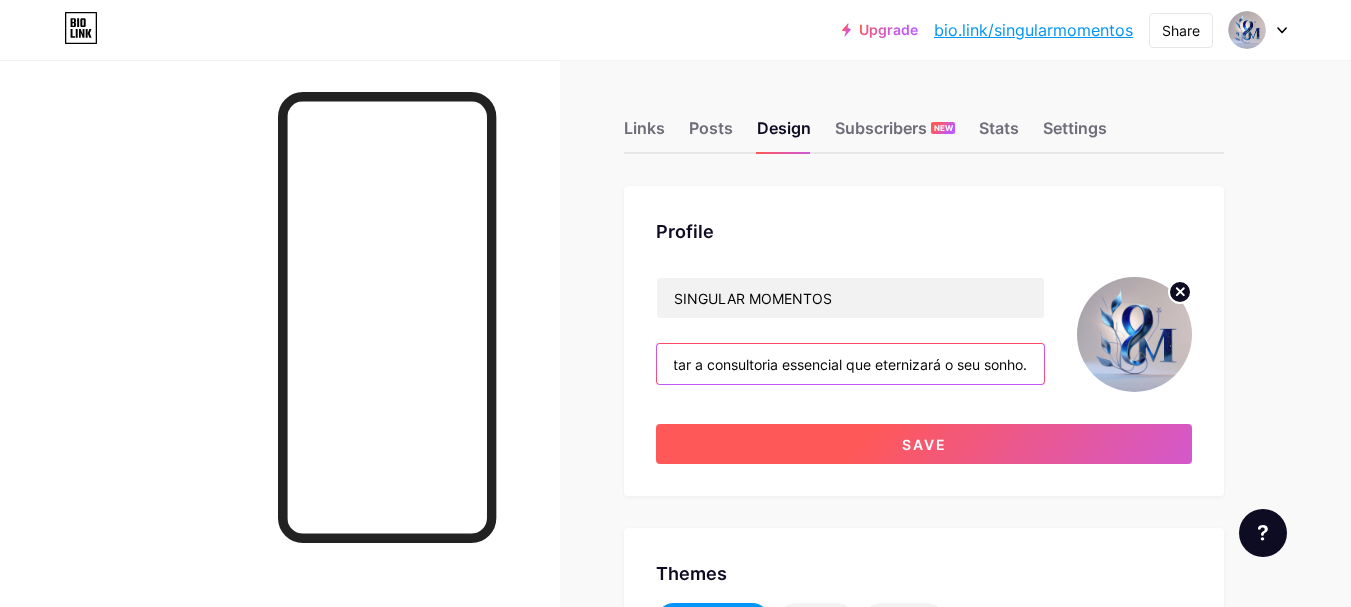 type on "Fique por dentro do nosso trabalho e entre em contato agora mesmo para solicitar a consultoria essencial que eternizará o seu sonho." 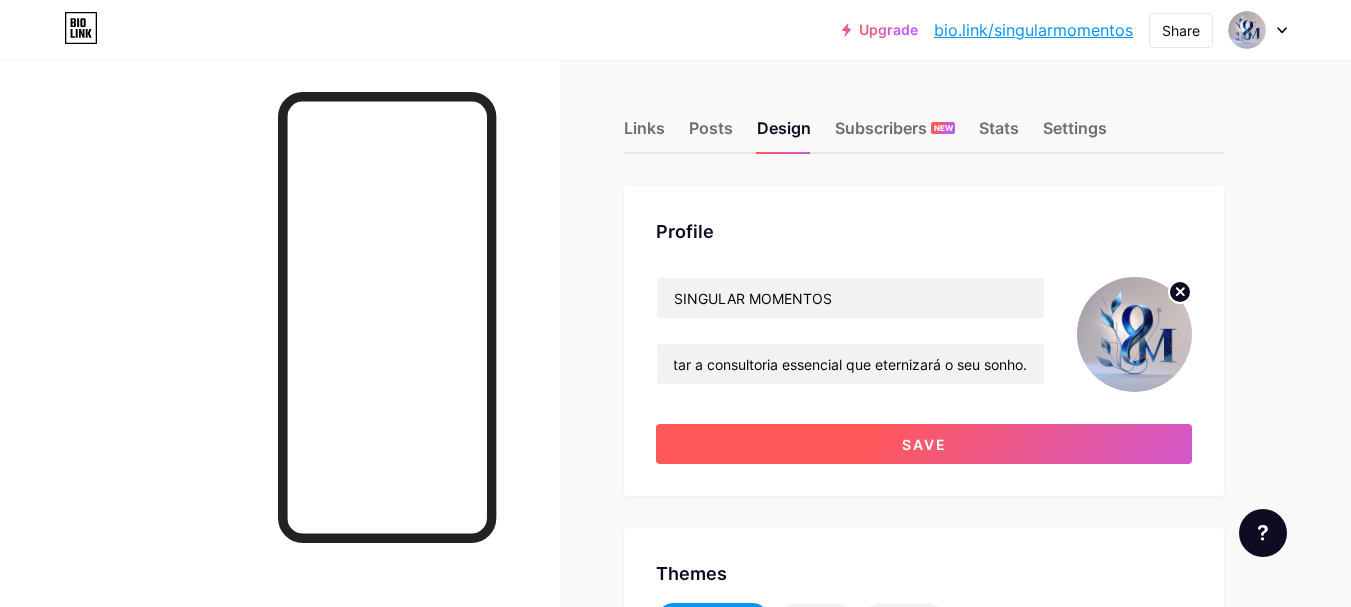 click on "Save" at bounding box center (924, 444) 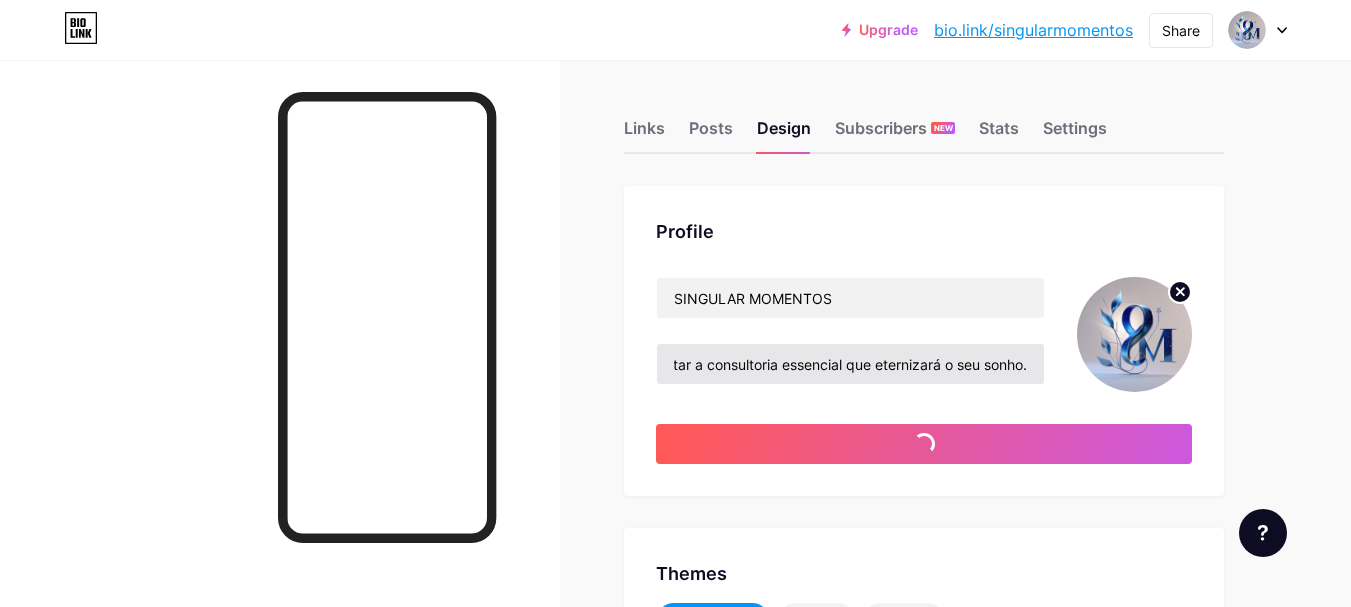 scroll, scrollTop: 0, scrollLeft: 0, axis: both 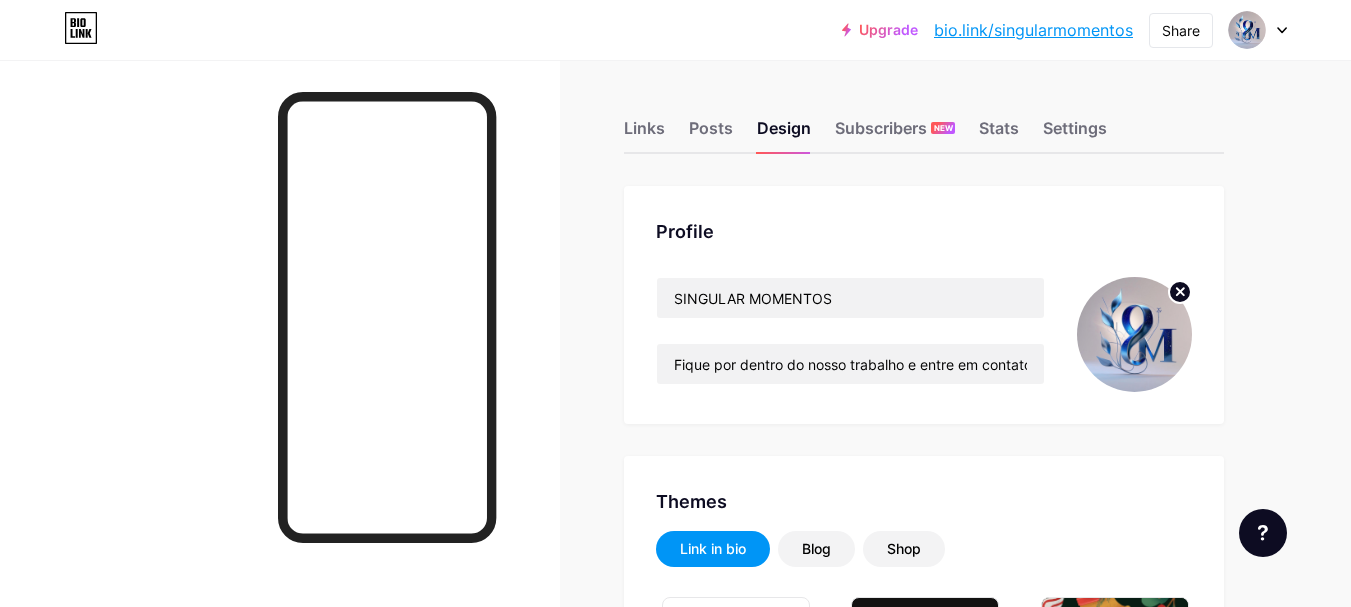 click on "Links
Posts
Design
Subscribers
NEW
Stats
Settings     Profile   [BRAND_NAME]     Fique por dentro do nosso trabalho e entre em contato agora mesmo para solicitar a consultoria essencial que eternizará o seu sonho.                   Themes   Link in bio   Blog   Shop       Basics       Carbon       Xmas 23       Pride       Glitch       Winter · Live       Glassy · Live       Chameleon · Live       Rainy Night · Live       Neon · Live       Summer       Retro       Strawberry · Live       Desert       Sunny       Autumn       Leaf       Clear Sky       Blush       Unicorn       Minimal       Cloudy       Shadow     Create your own           Changes saved       Position to display socials                 Top                     Bottom
Disable Bio Link branding
Will hide the Bio Link branding from homepage     Display Share button
Changes saved" at bounding box center [654, 1728] 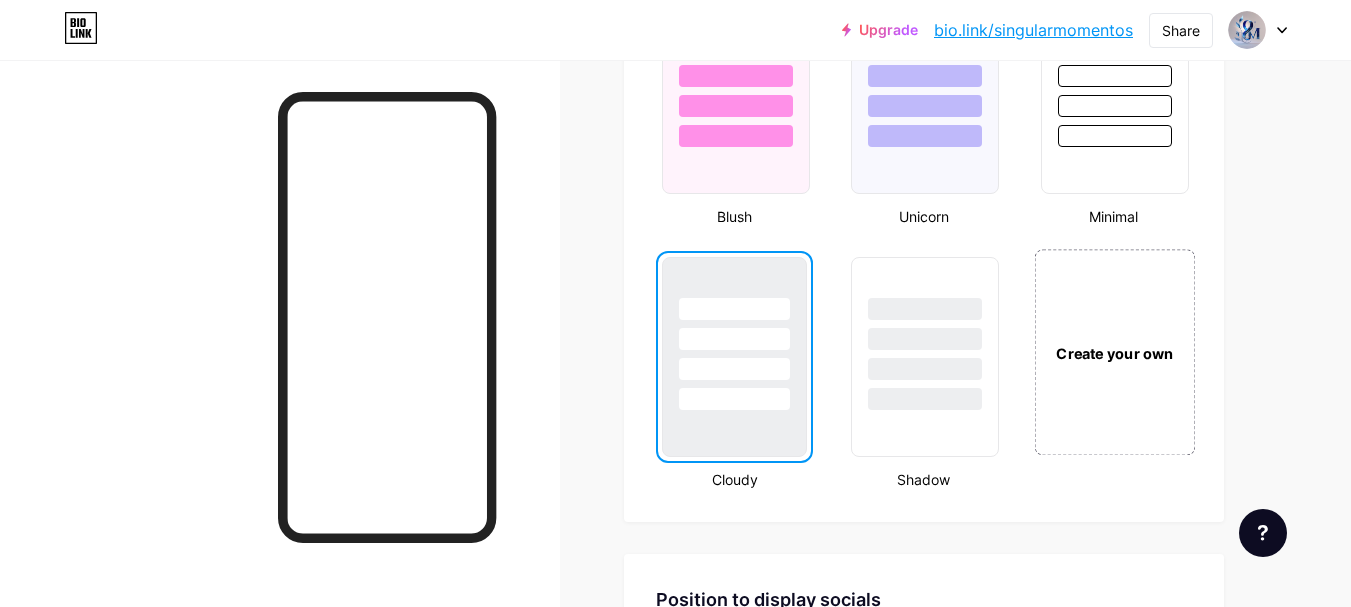 scroll, scrollTop: 2200, scrollLeft: 0, axis: vertical 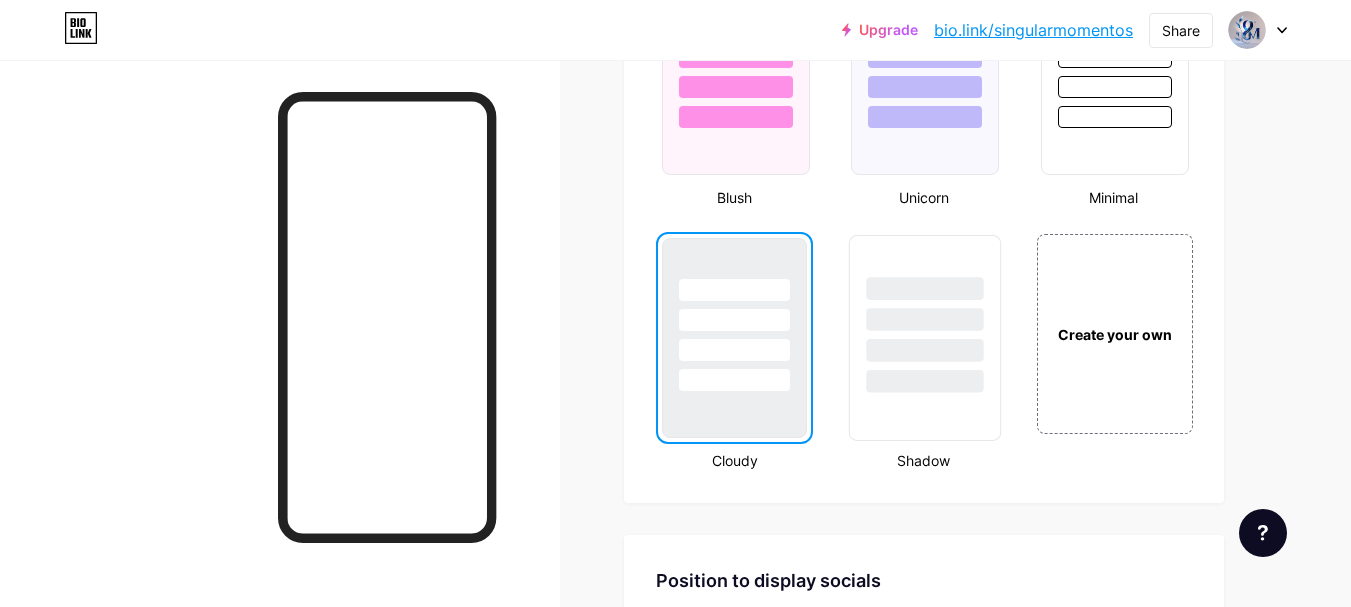 click at bounding box center [925, 338] 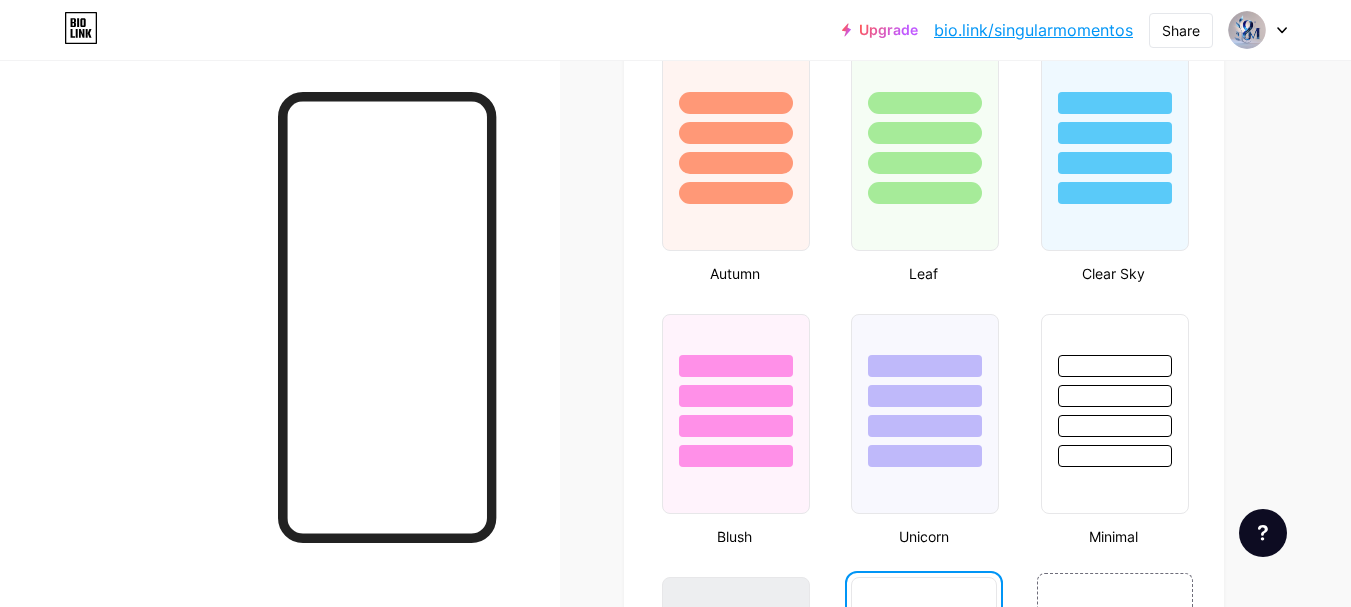 scroll, scrollTop: 2000, scrollLeft: 0, axis: vertical 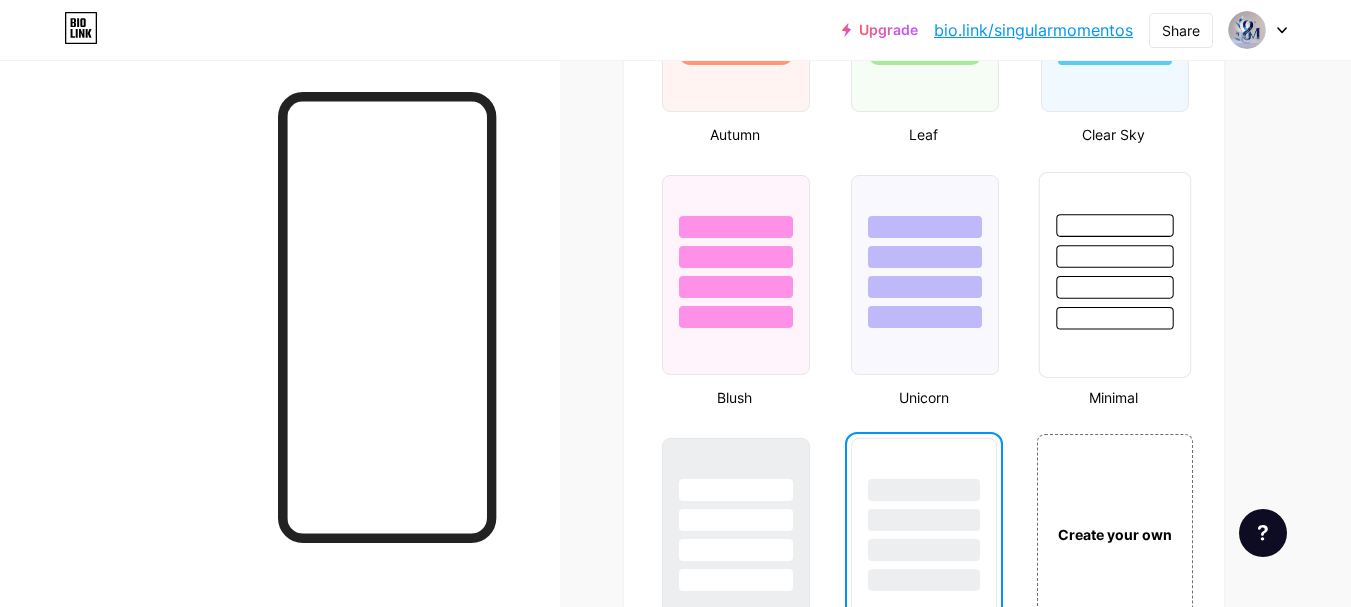 drag, startPoint x: 1052, startPoint y: 354, endPoint x: 1167, endPoint y: 353, distance: 115.00435 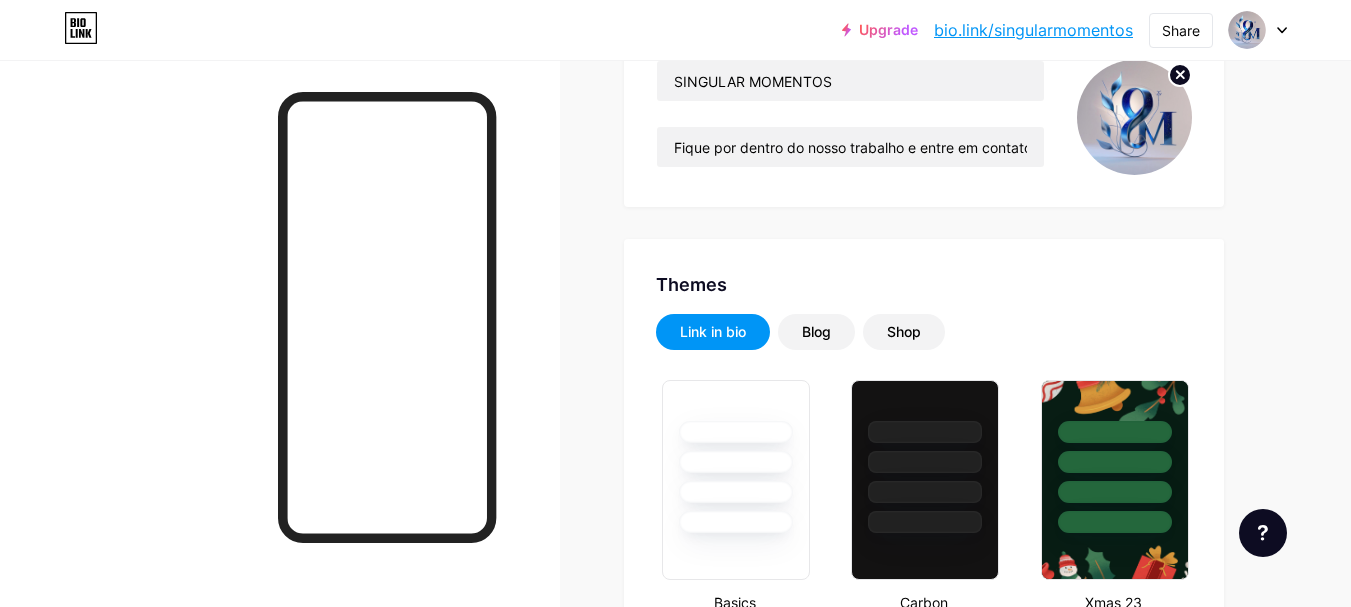 scroll, scrollTop: 500, scrollLeft: 0, axis: vertical 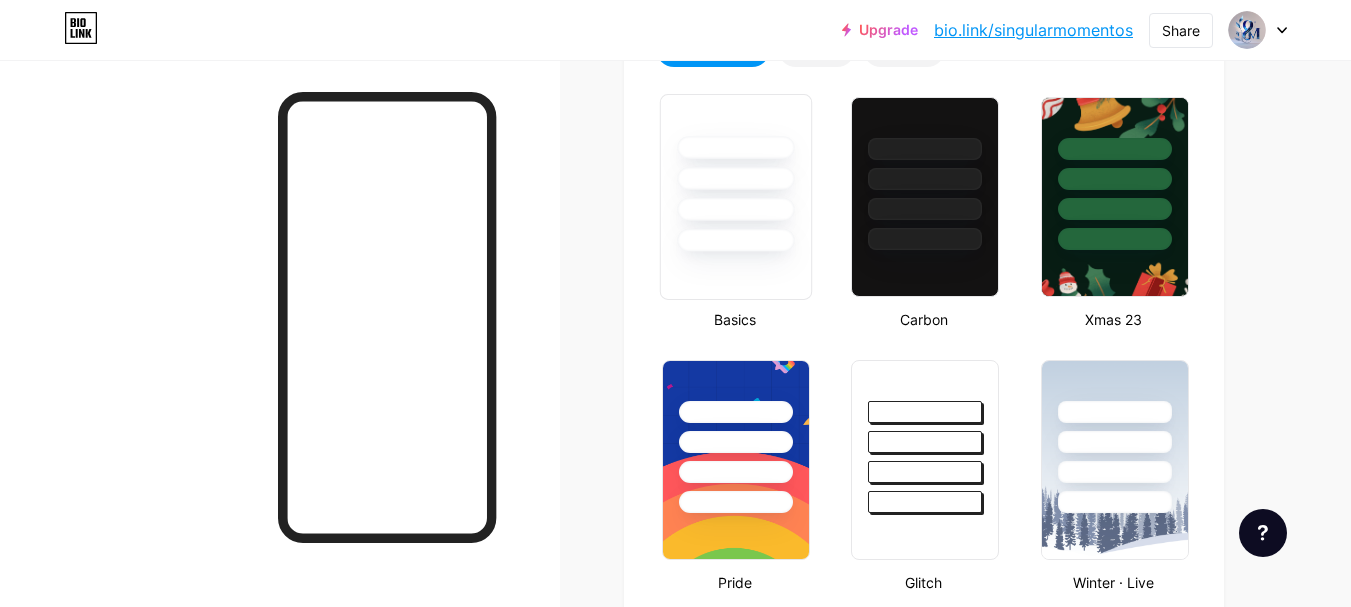 click at bounding box center [735, 209] 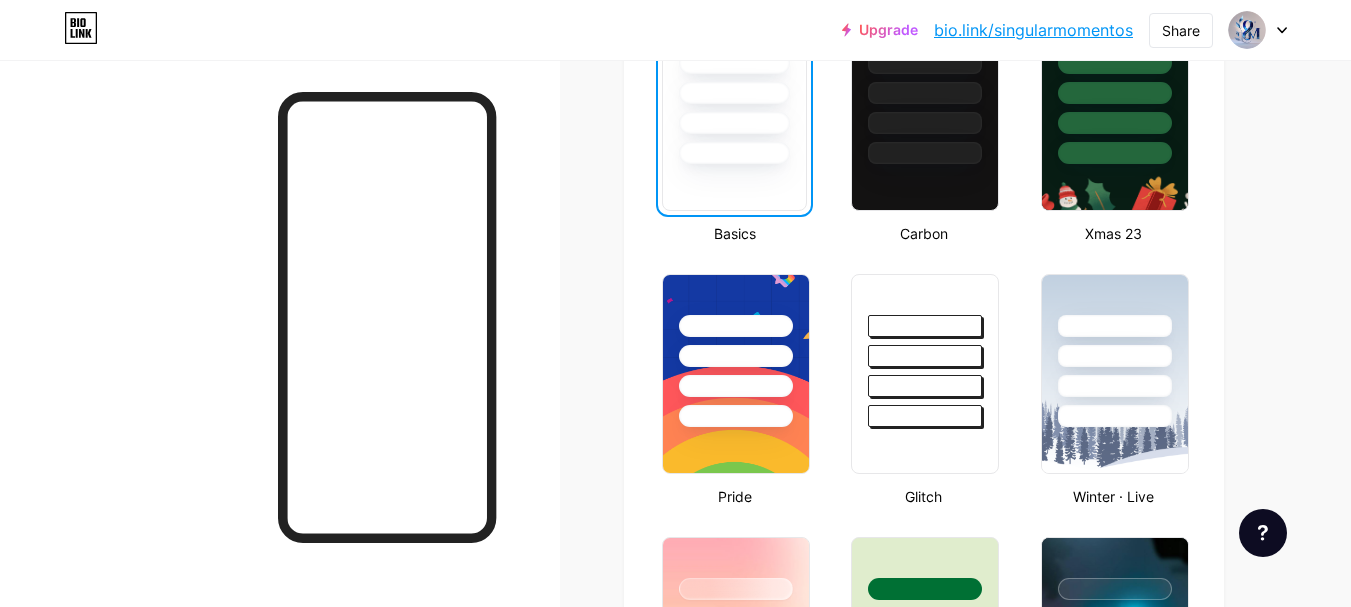 scroll, scrollTop: 700, scrollLeft: 0, axis: vertical 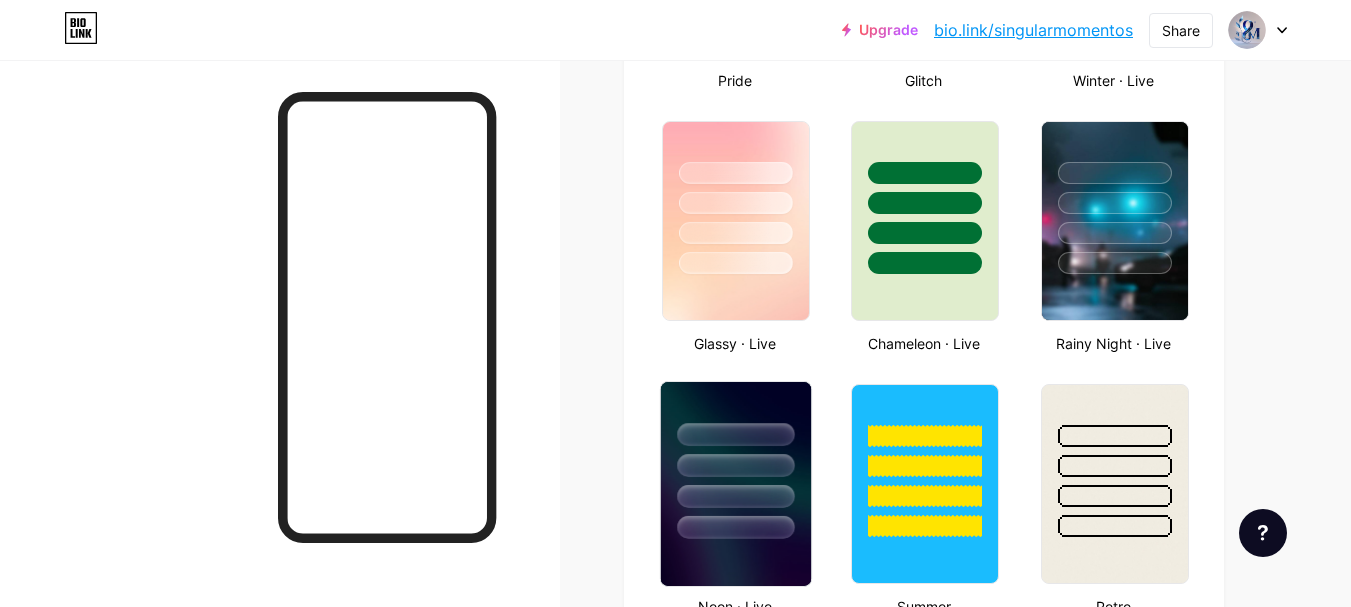 click at bounding box center (735, 465) 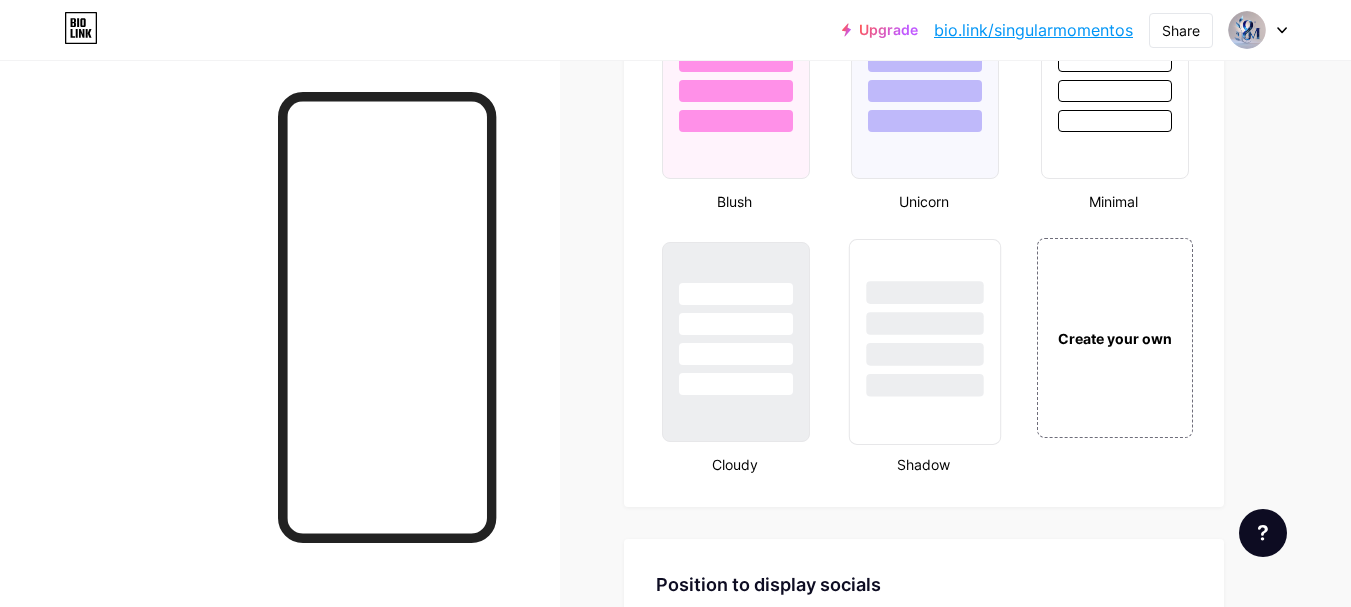 scroll, scrollTop: 2200, scrollLeft: 0, axis: vertical 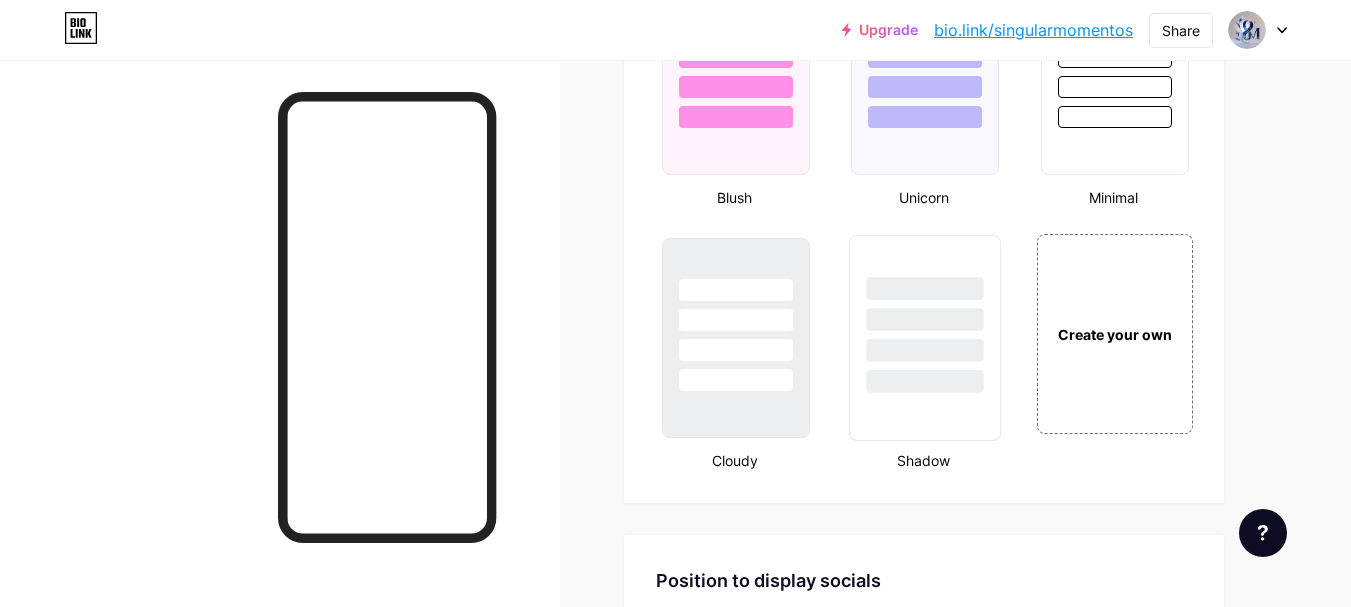 click at bounding box center (925, 319) 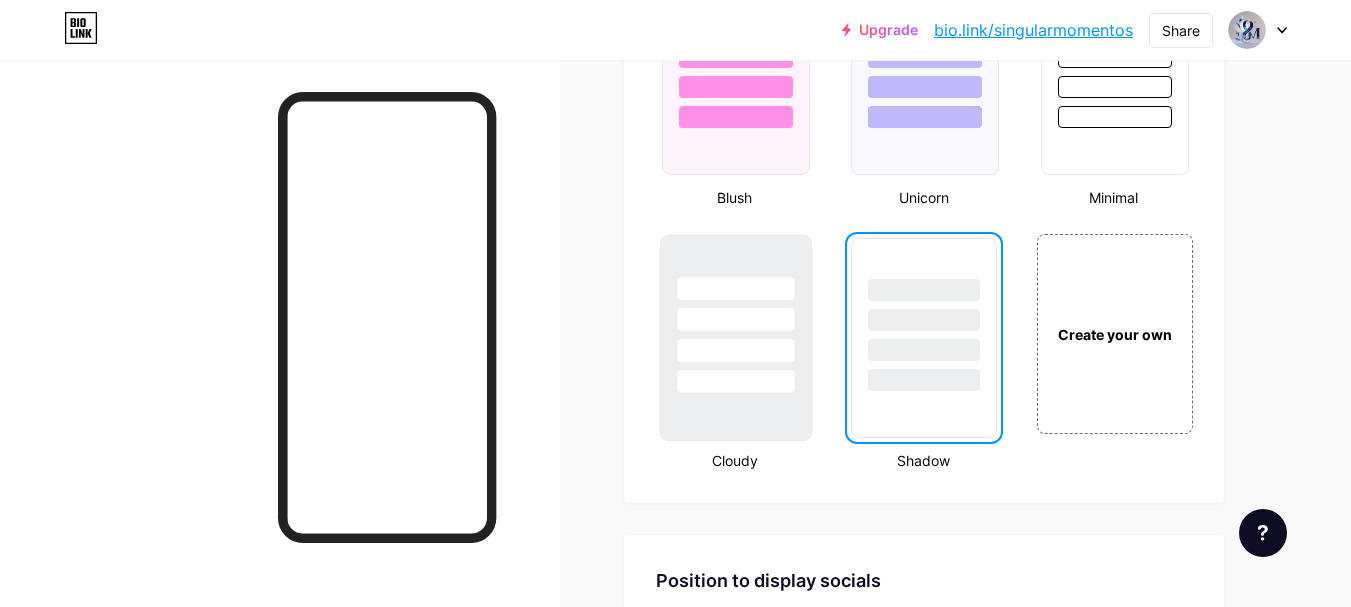 click at bounding box center [735, 350] 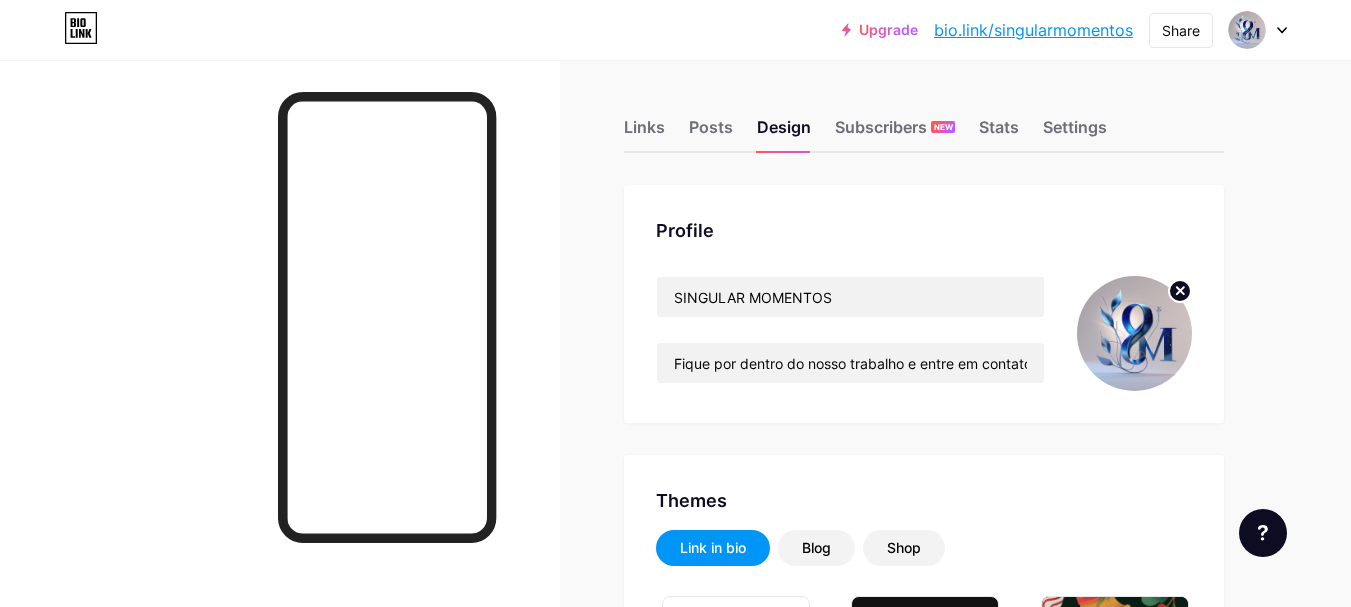 scroll, scrollTop: 0, scrollLeft: 0, axis: both 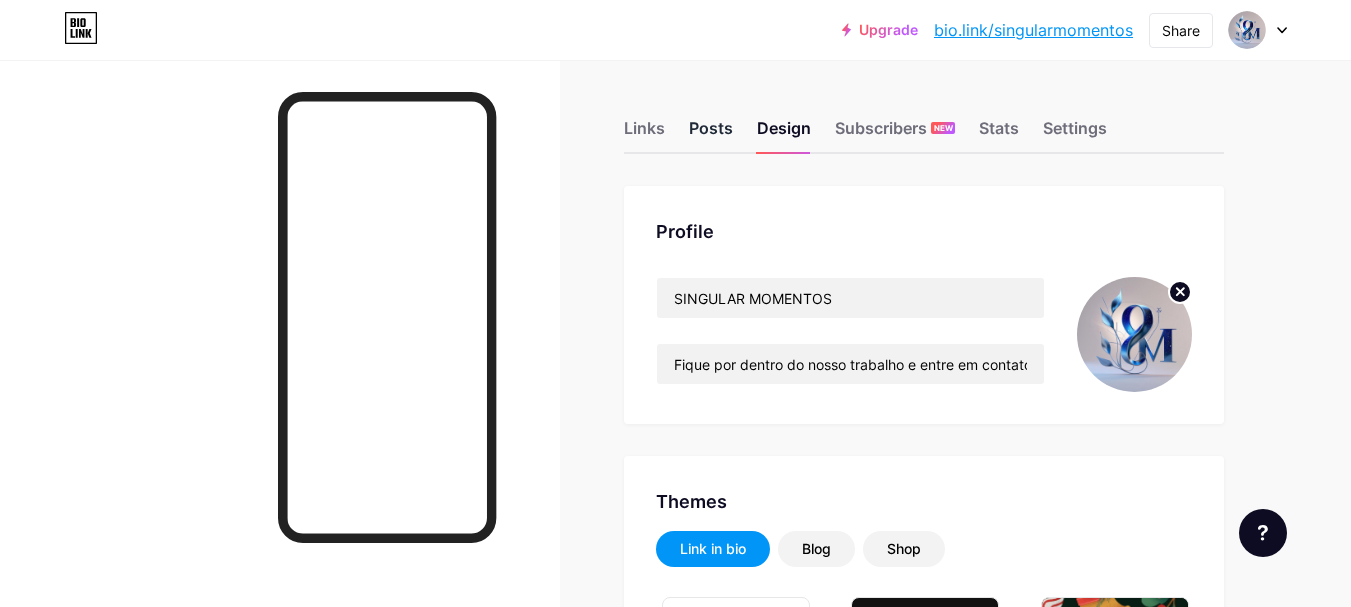 click on "Posts" at bounding box center (711, 134) 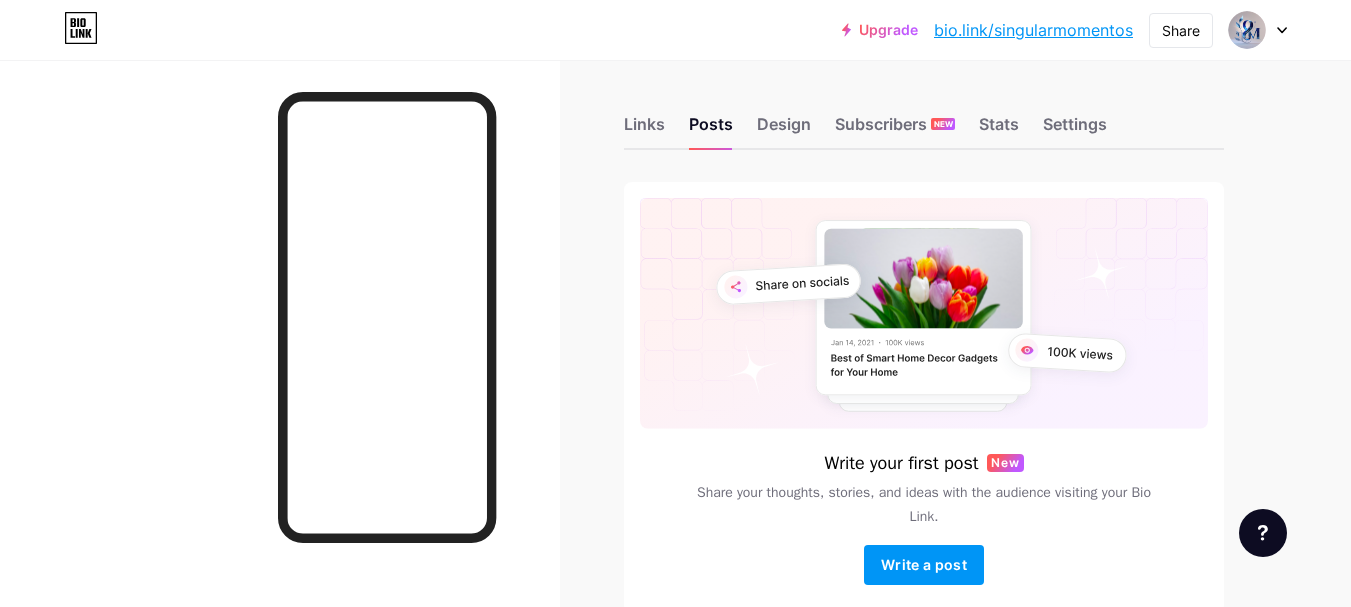 scroll, scrollTop: 0, scrollLeft: 0, axis: both 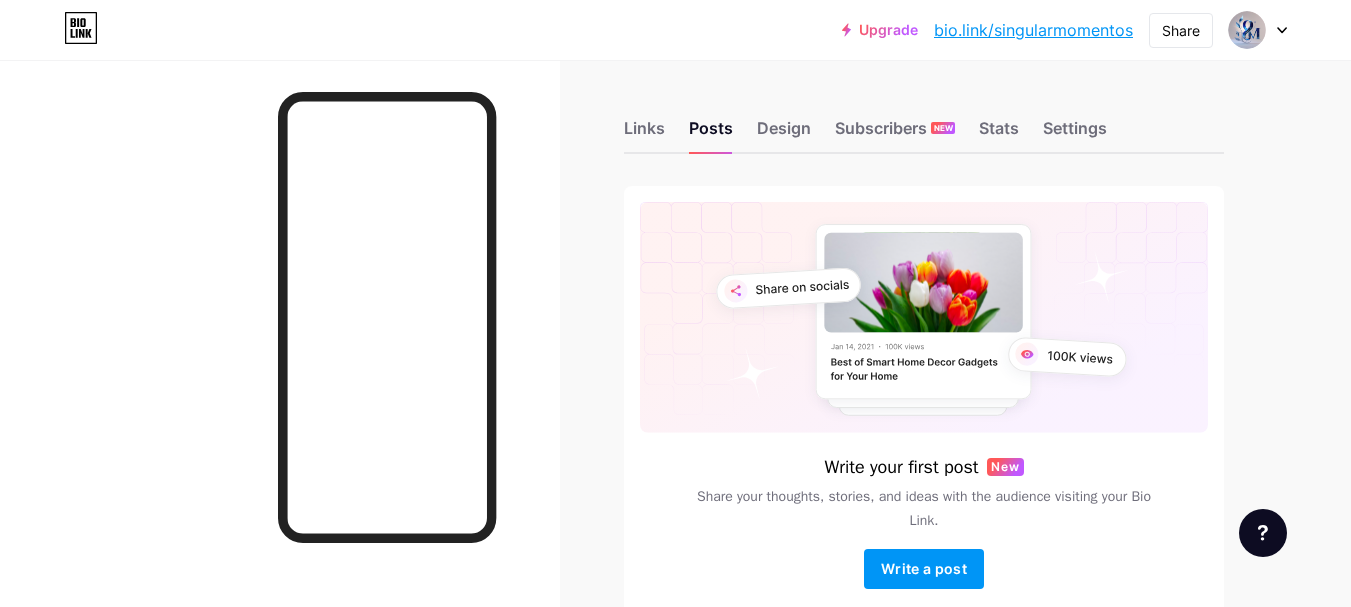 click on "Links
Posts
Design
Subscribers
NEW
Stats
Settings" at bounding box center [924, 119] 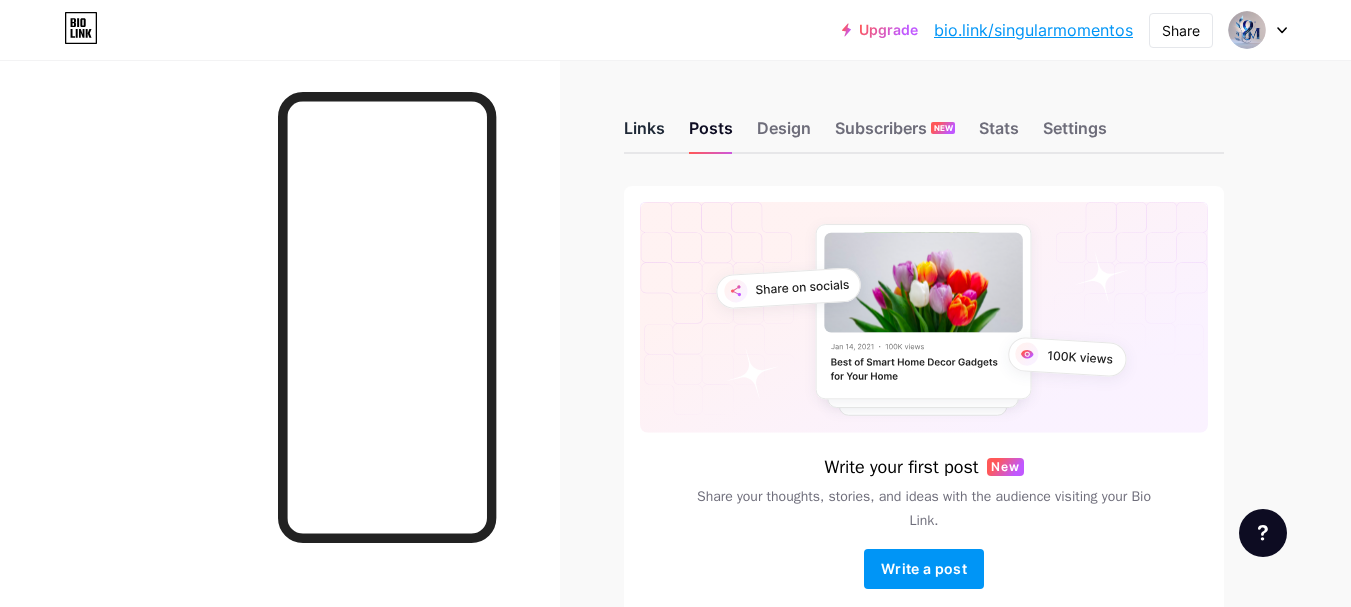 click on "Links" at bounding box center [644, 134] 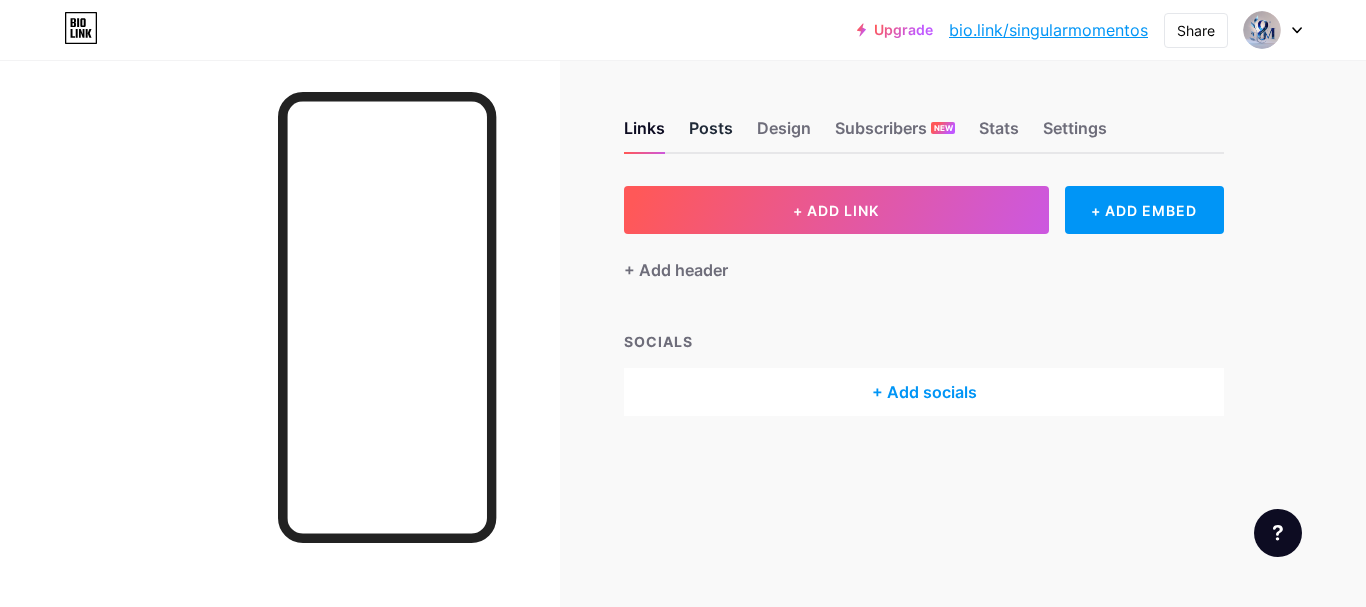 click on "Posts" at bounding box center (711, 134) 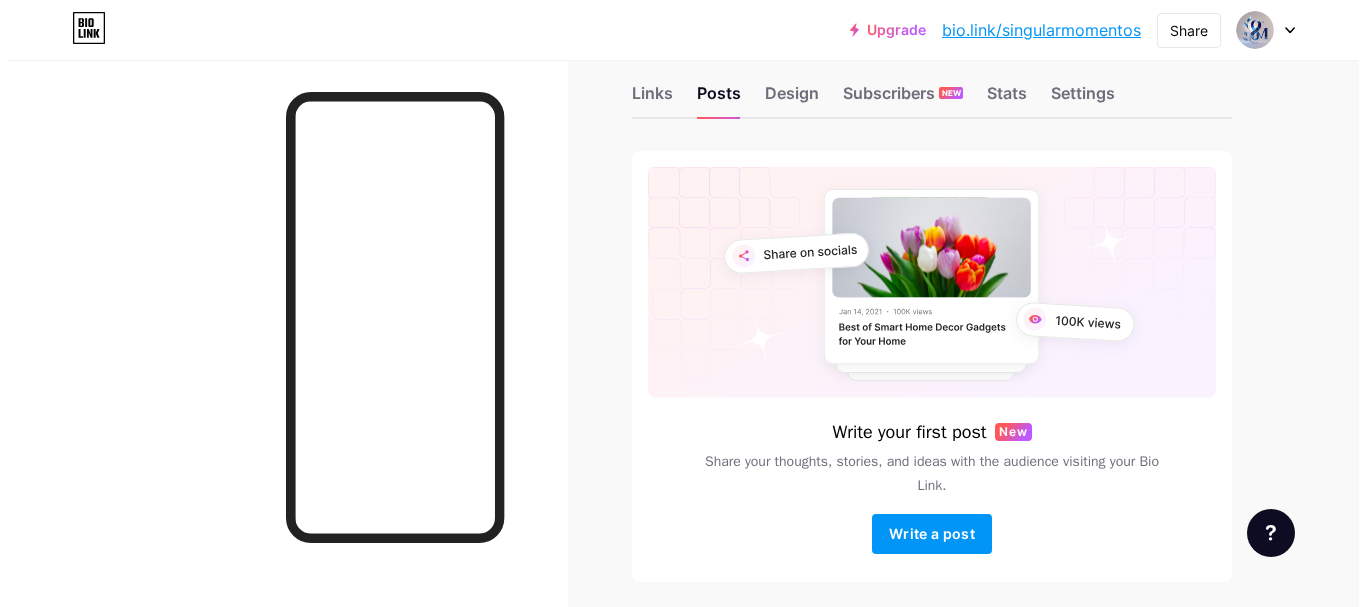 scroll, scrollTop: 0, scrollLeft: 0, axis: both 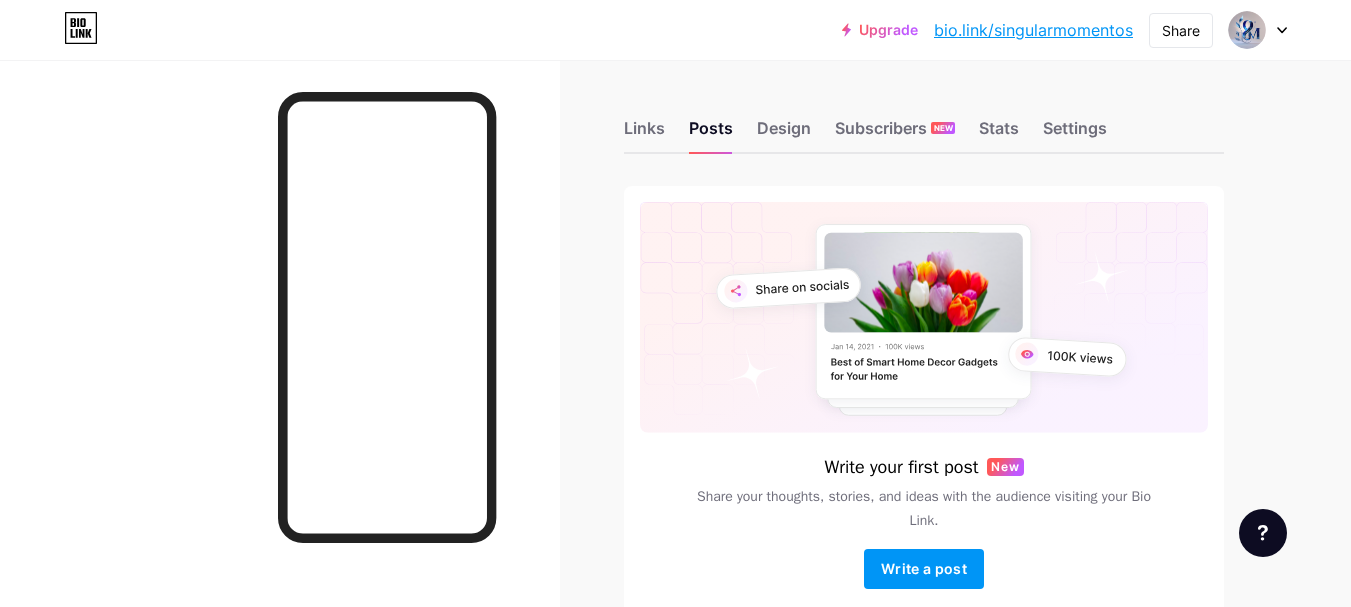 click on "Links
Posts
Design
Subscribers
NEW
Stats
Settings" at bounding box center (924, 119) 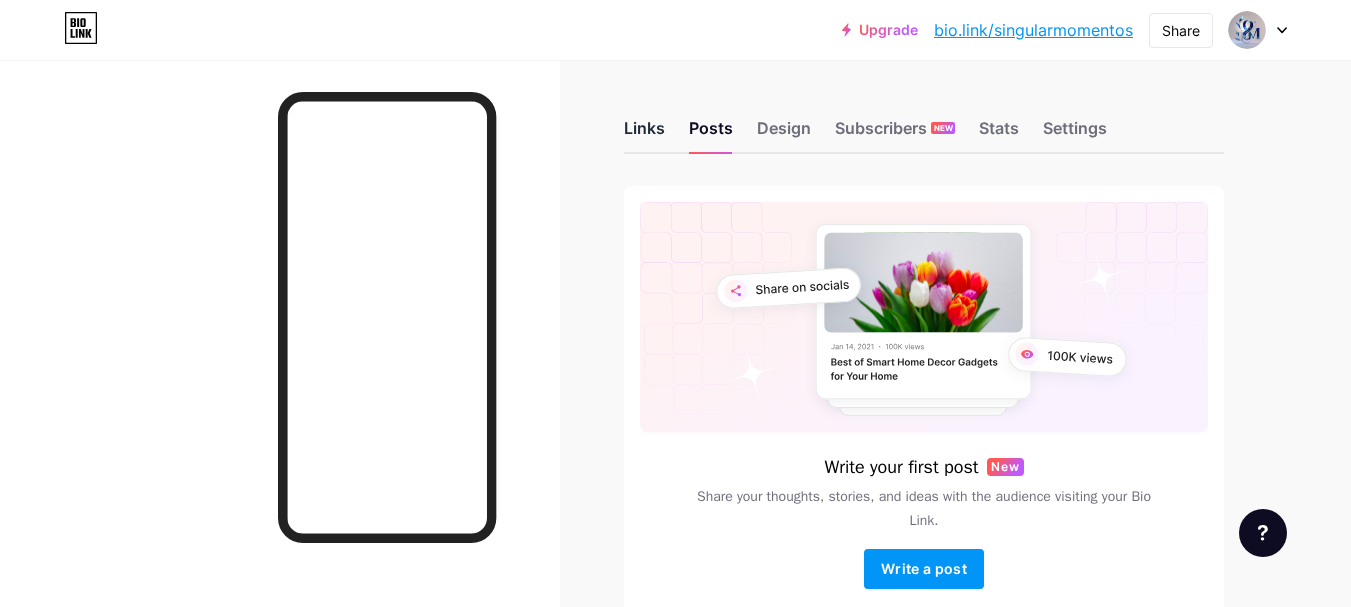 click on "Links" at bounding box center (644, 134) 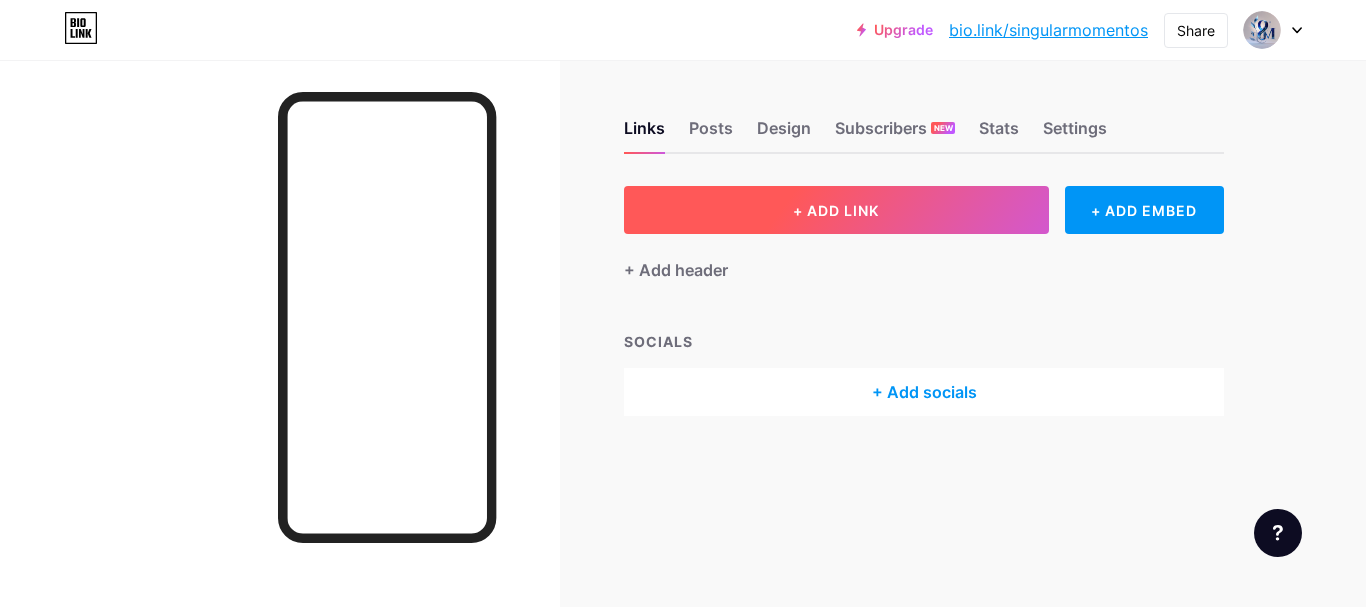 click on "+ ADD LINK" at bounding box center [836, 210] 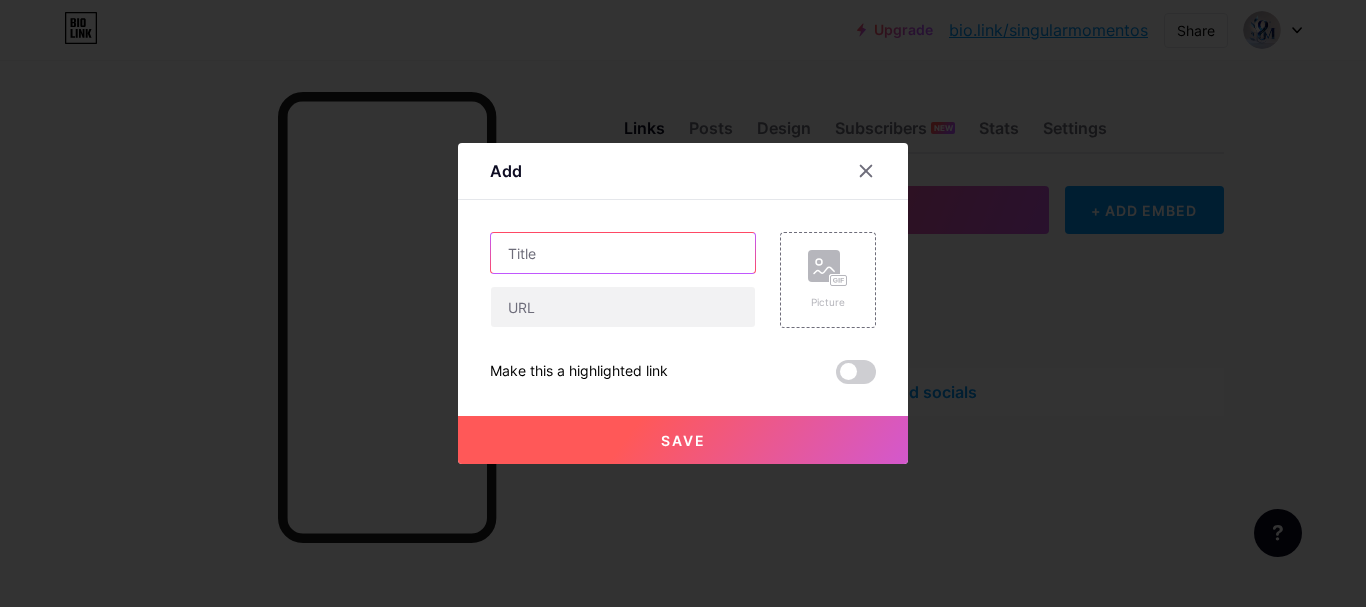 click at bounding box center [623, 253] 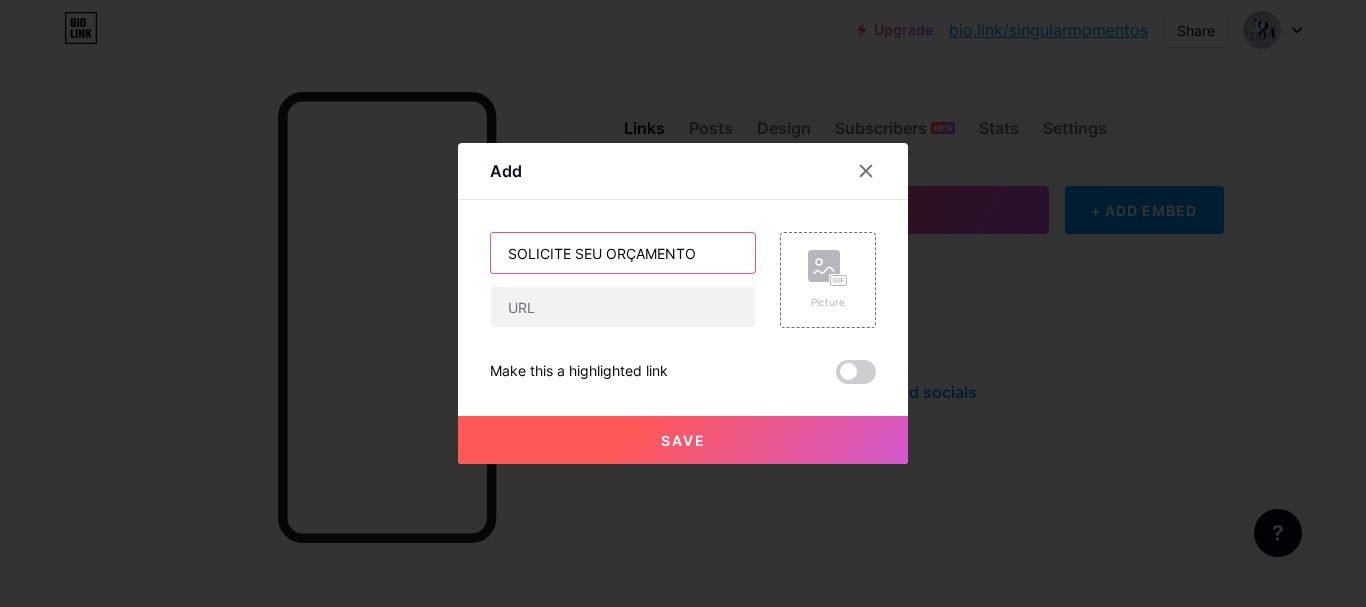 type on "SOLICITE SEU ORÇAMENTO" 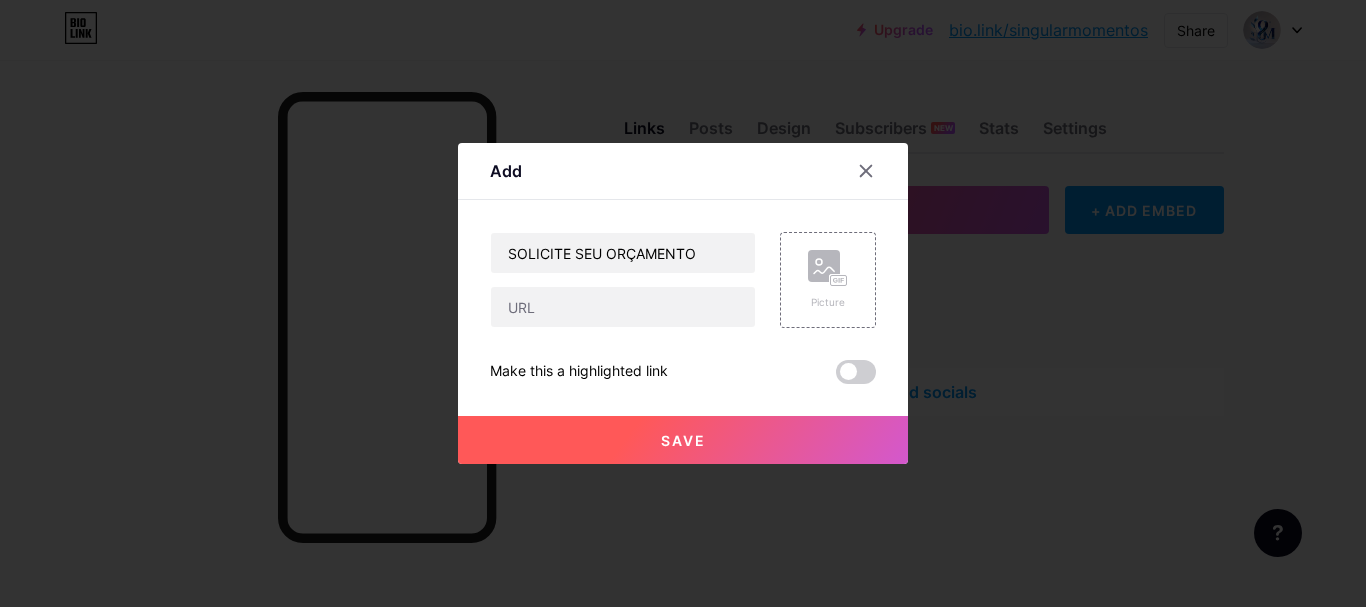 click on "Add" at bounding box center [683, 176] 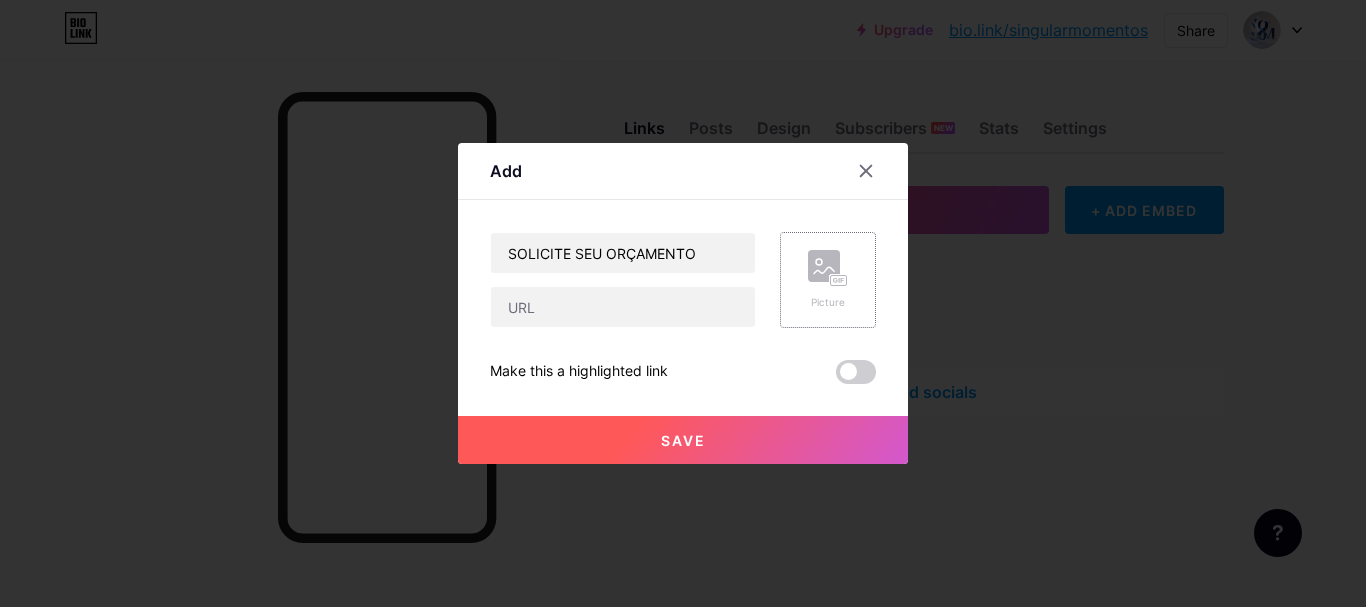 click on "Picture" at bounding box center [828, 280] 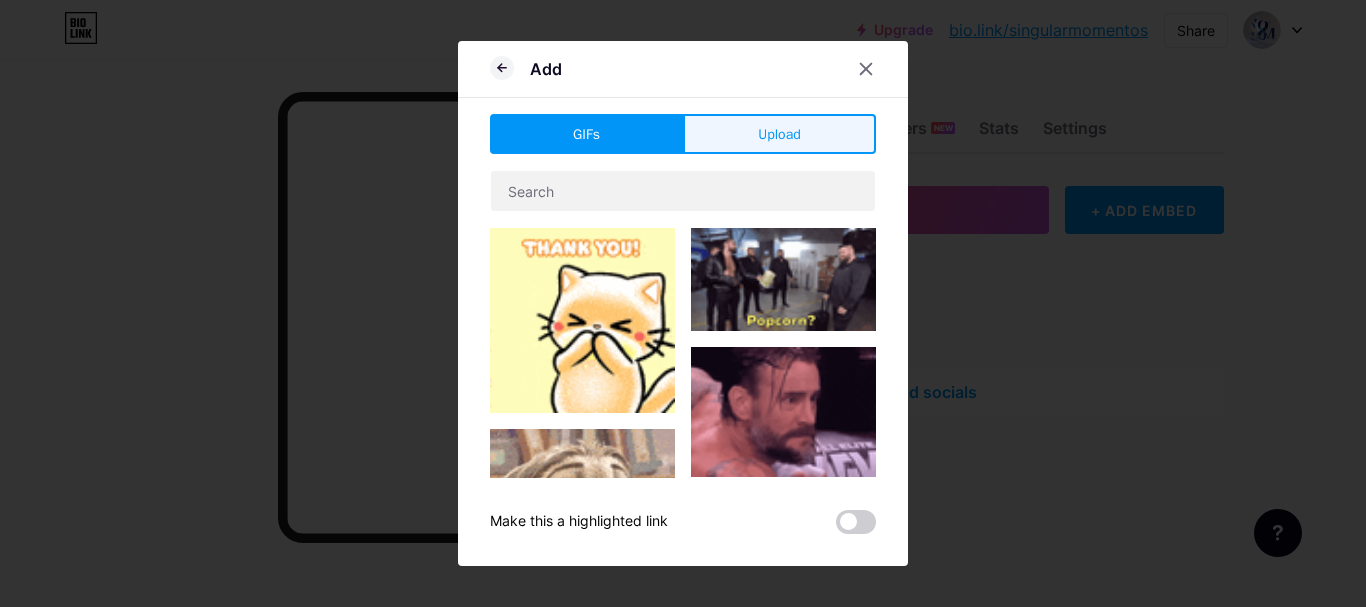 click on "Upload" at bounding box center (779, 134) 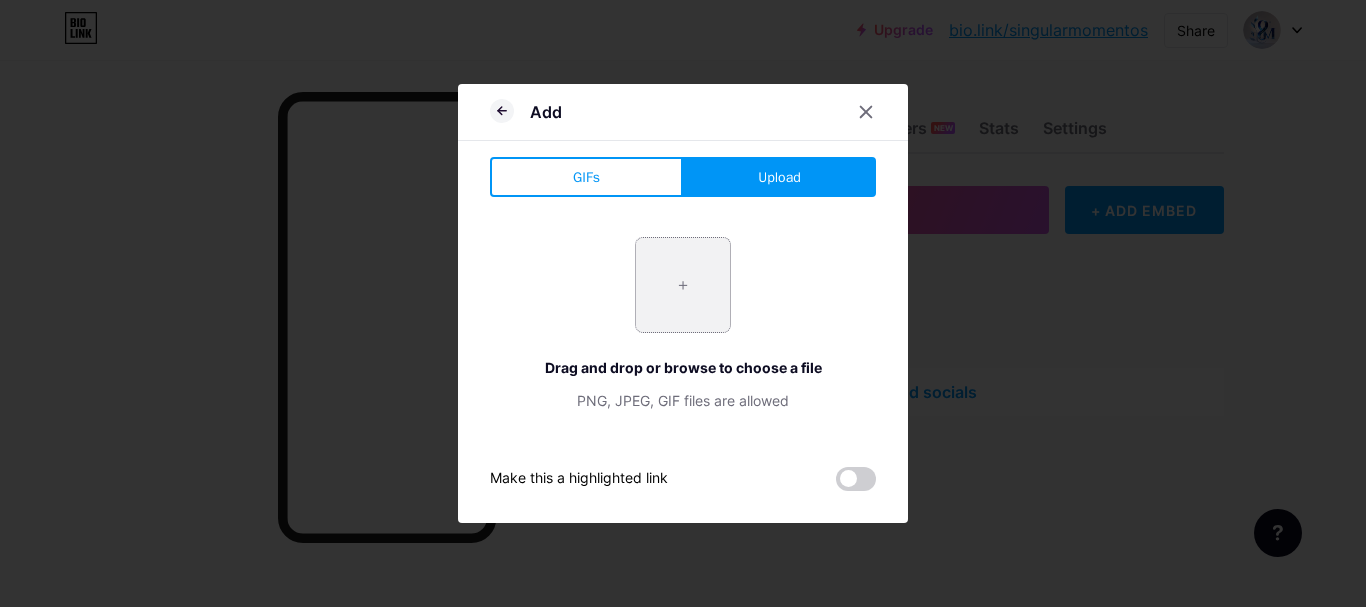 click at bounding box center (683, 285) 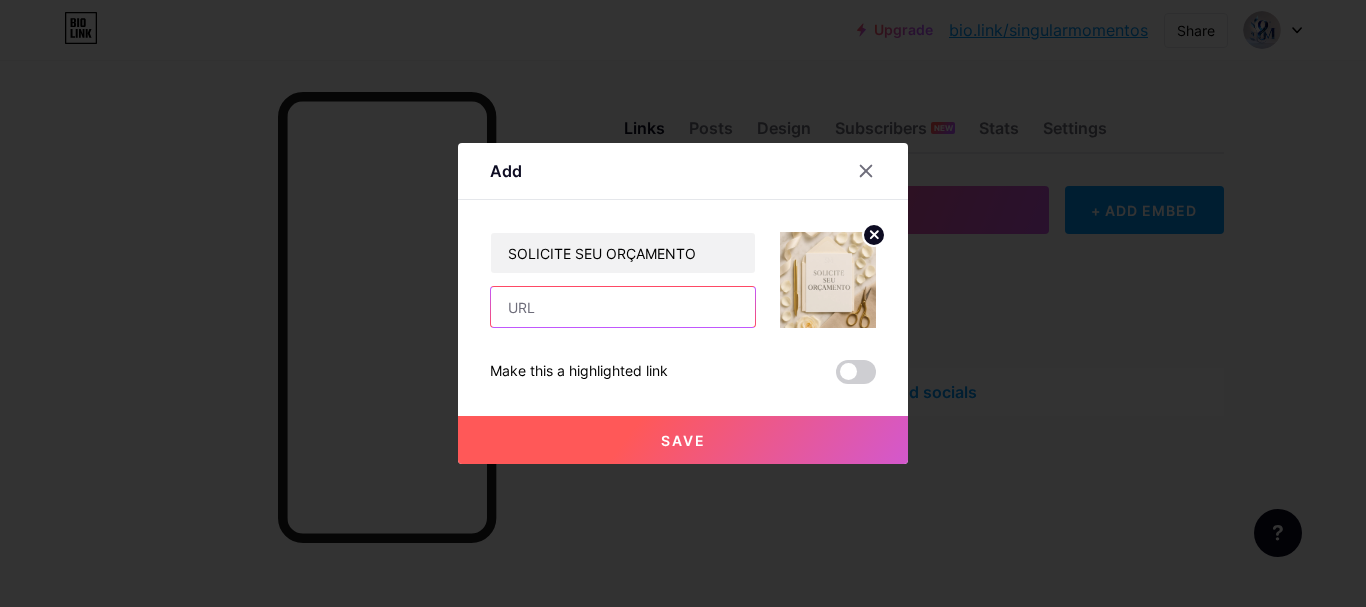 click at bounding box center (623, 307) 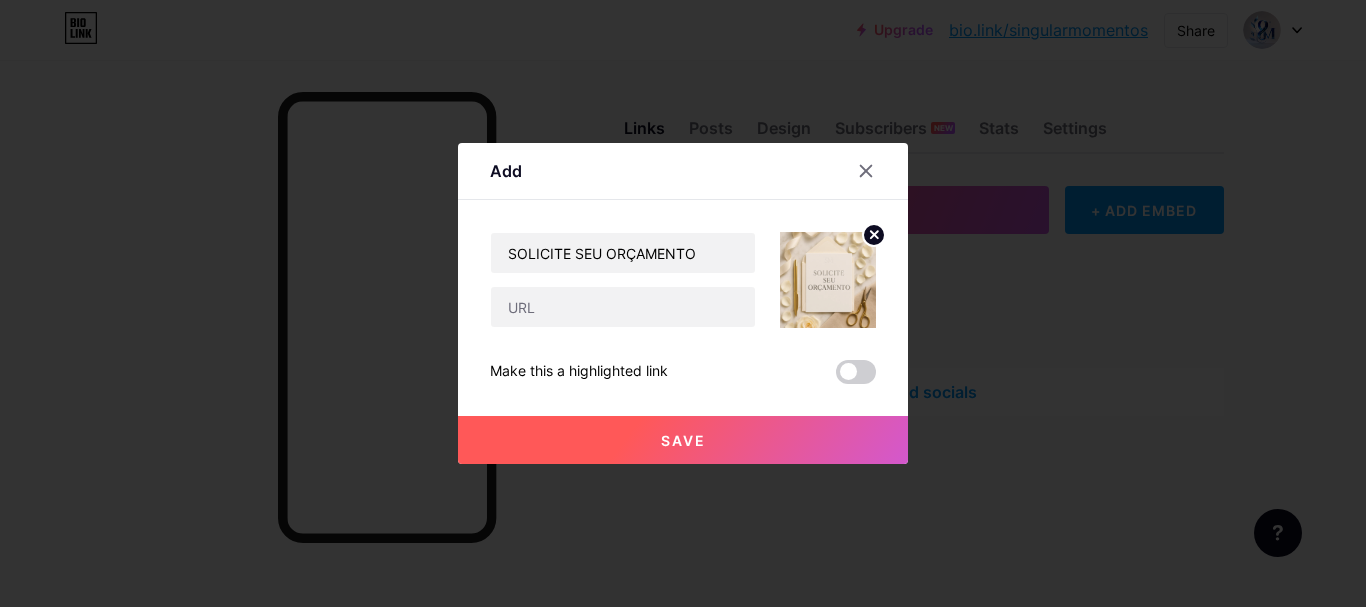 click on "Content
YouTube
Play YouTube video without leaving your page.
ADD
Vimeo
Play Vimeo video without leaving your page.
ADD
Tiktok
Grow your TikTok following
ADD
Tweet
Embed a tweet.
ADD
Reddit
Showcase your Reddit profile
ADD
Spotify
Embed Spotify to play the preview of a track.
ADD
Twitch
Play Twitch video without leaving your page.
ADD
SoundCloud
ADD" at bounding box center (683, 292) 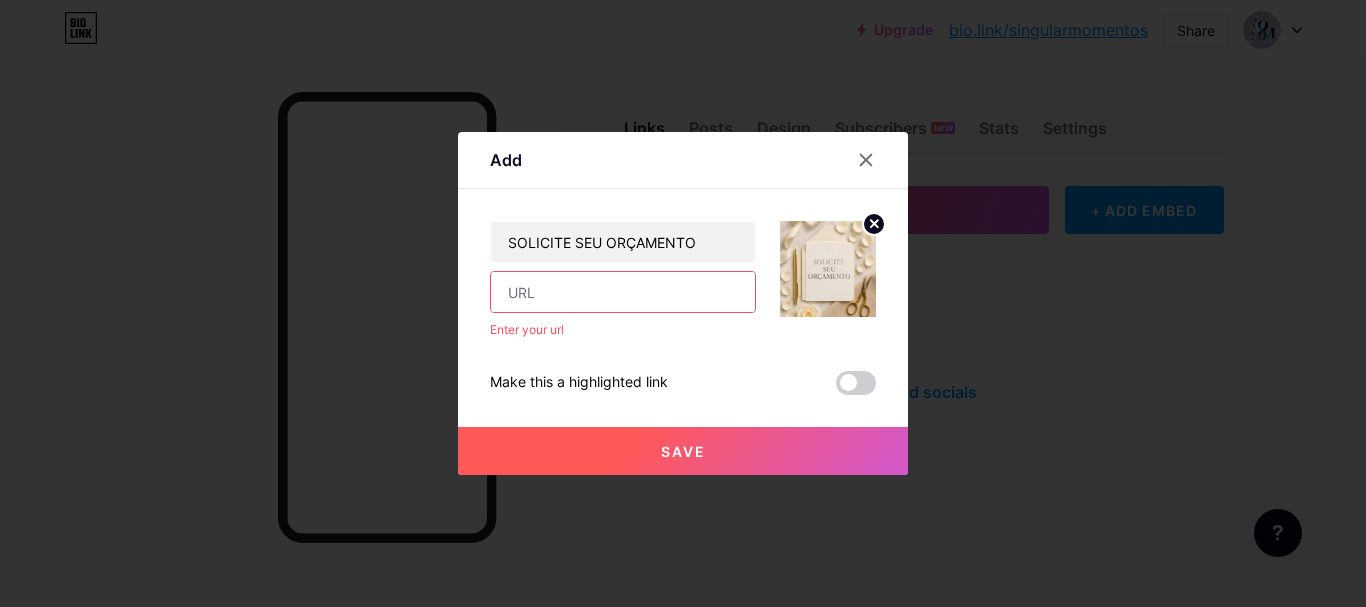 click at bounding box center (623, 292) 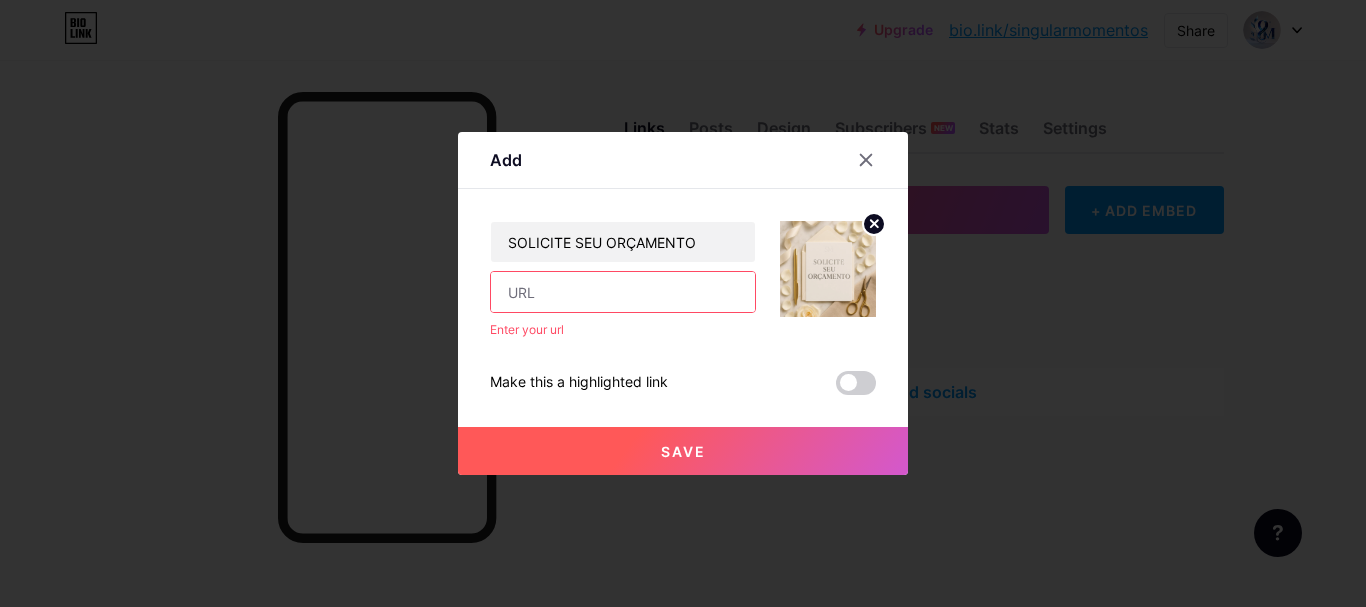 click at bounding box center [623, 292] 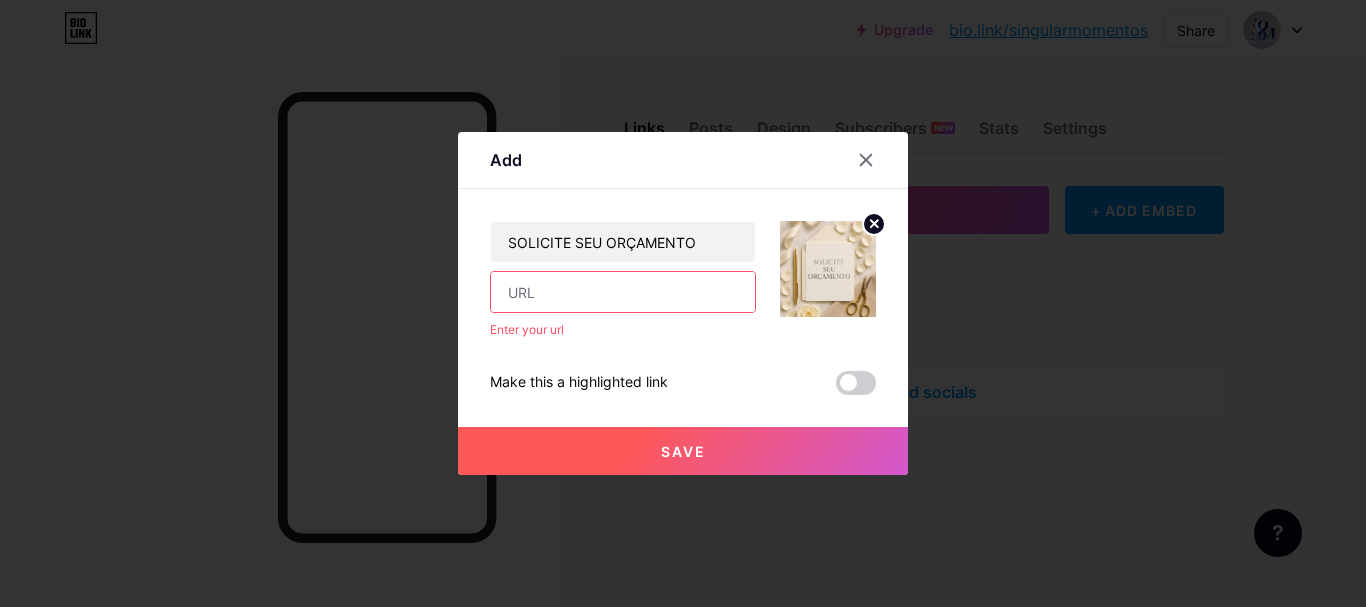 paste on "https://wa.link/[LINK_ID]" 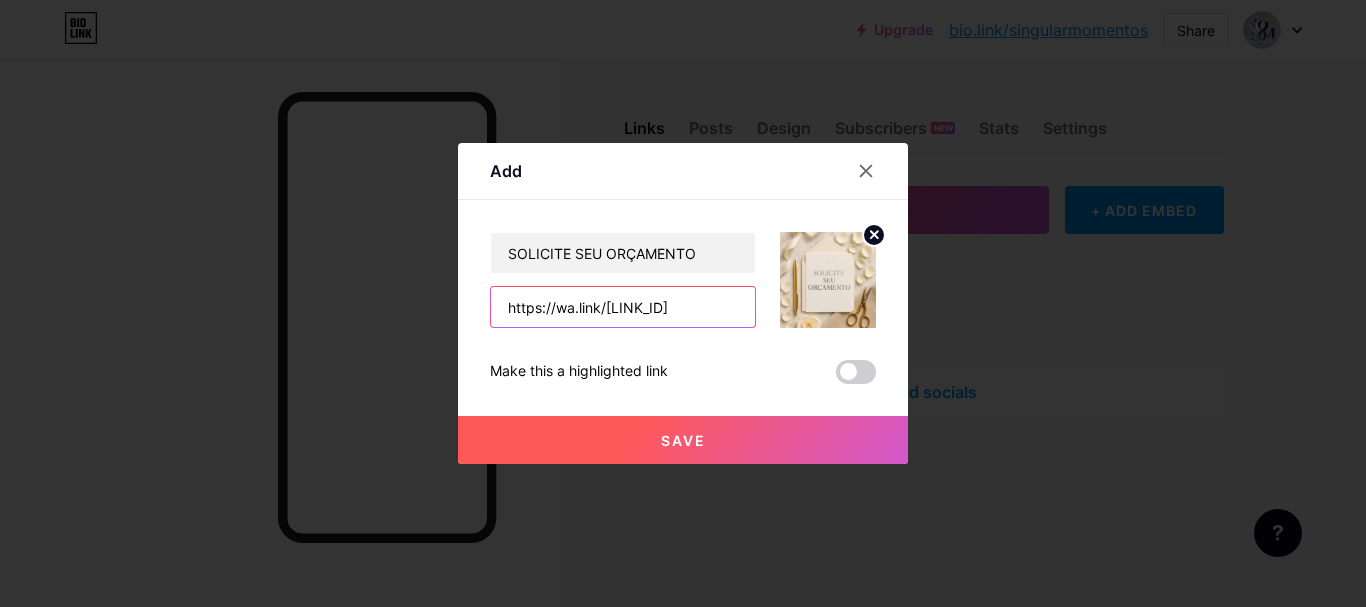 type on "https://wa.link/[LINK_ID]" 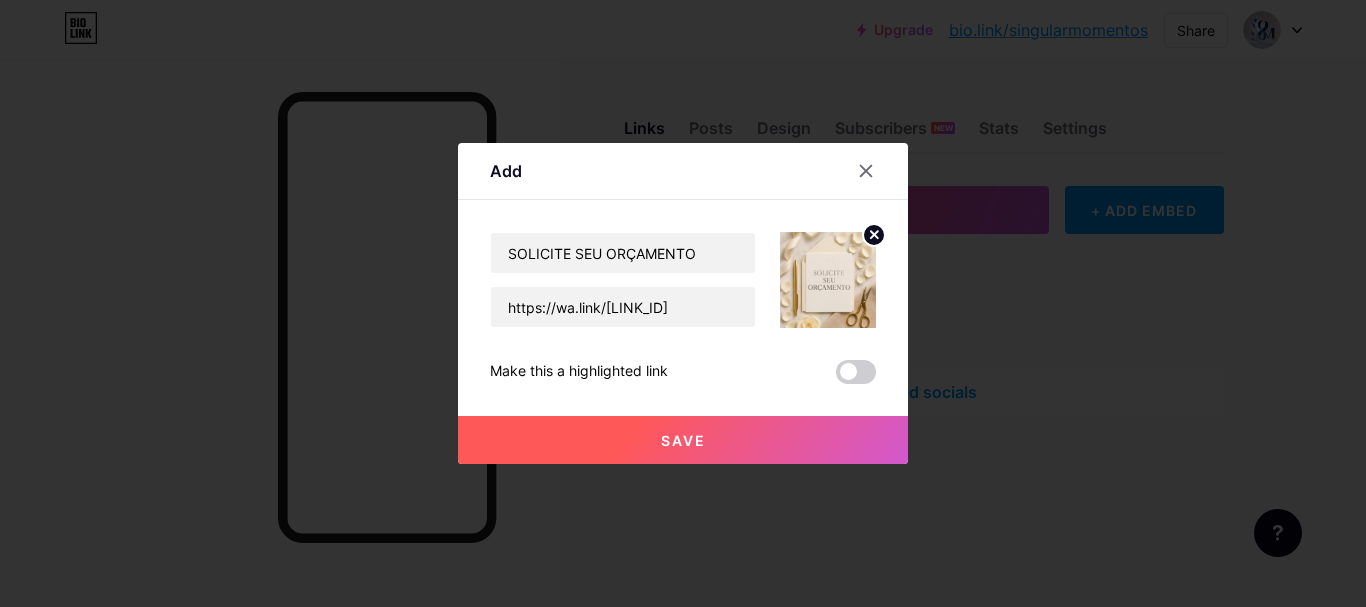 click on "Add" at bounding box center (683, 176) 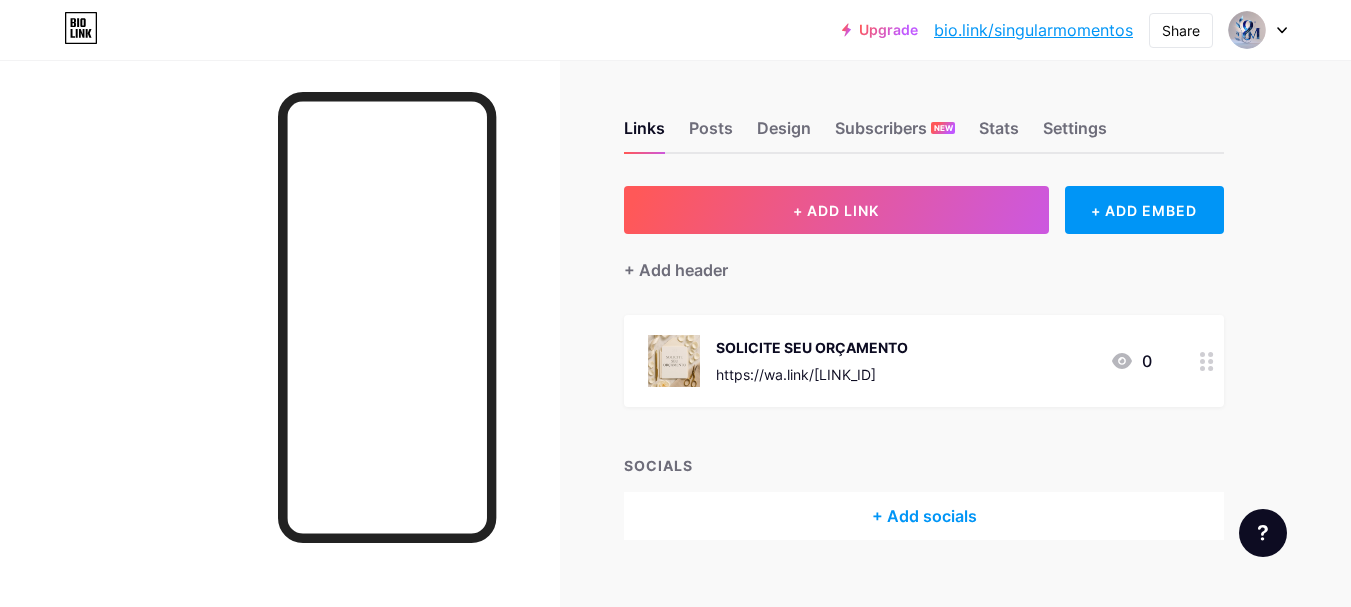 click on "SOLICITE SEU ORÇAMENTO" at bounding box center [812, 347] 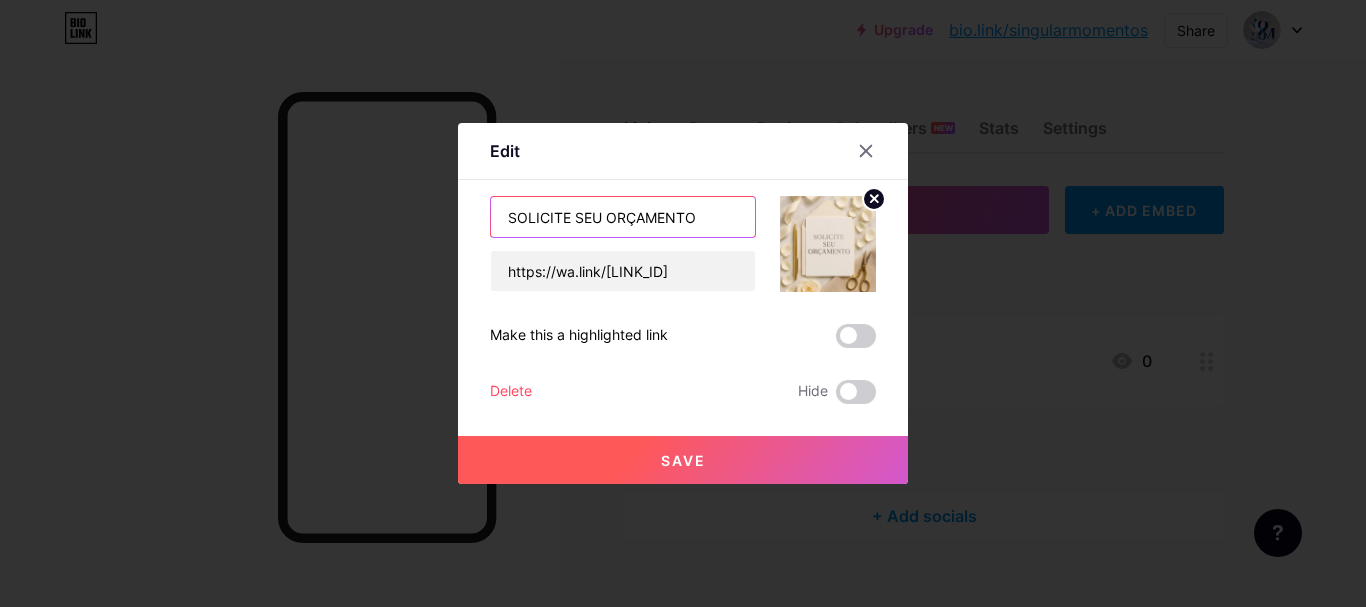 click on "SOLICITE SEU ORÇAMENTO" at bounding box center (623, 217) 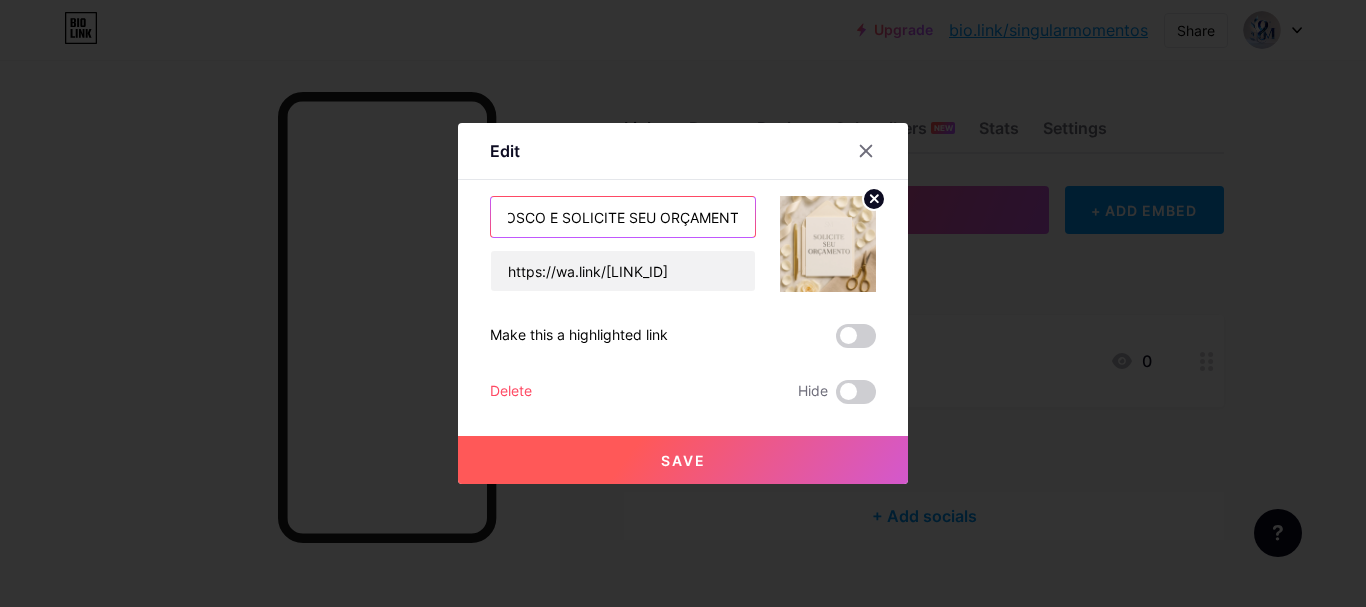 scroll, scrollTop: 0, scrollLeft: 190, axis: horizontal 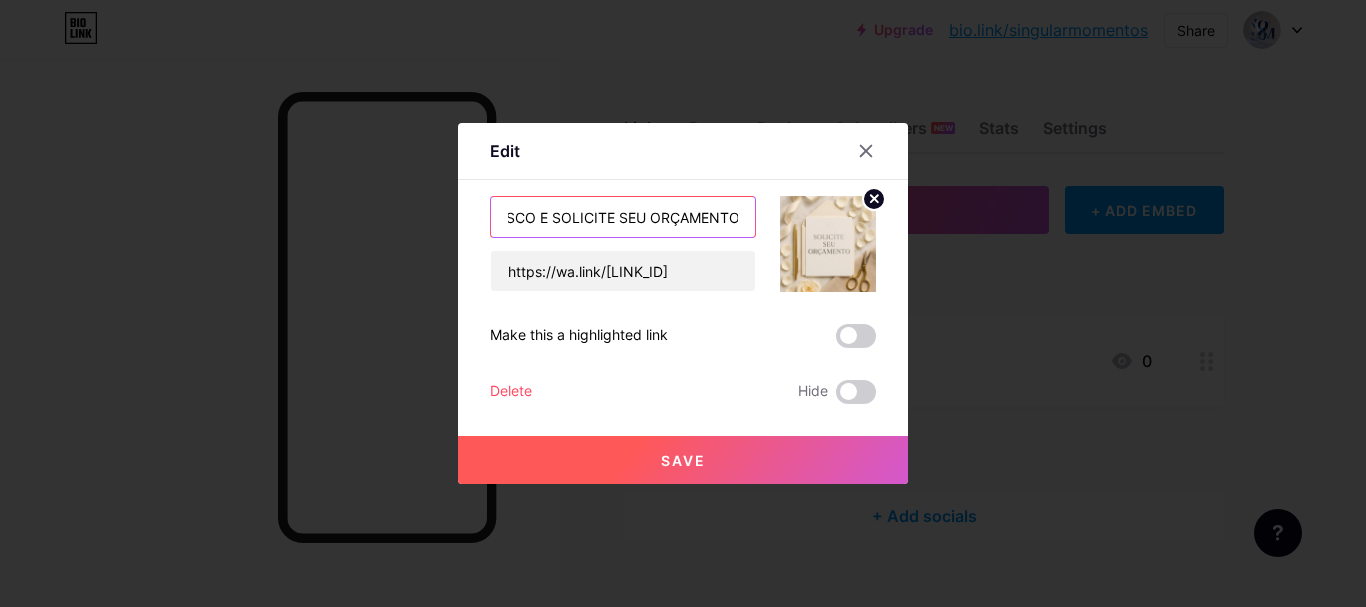 type on "ENTRE EM CONTATO CONOSCO E SOLICITE SEU ORÇAMENTO" 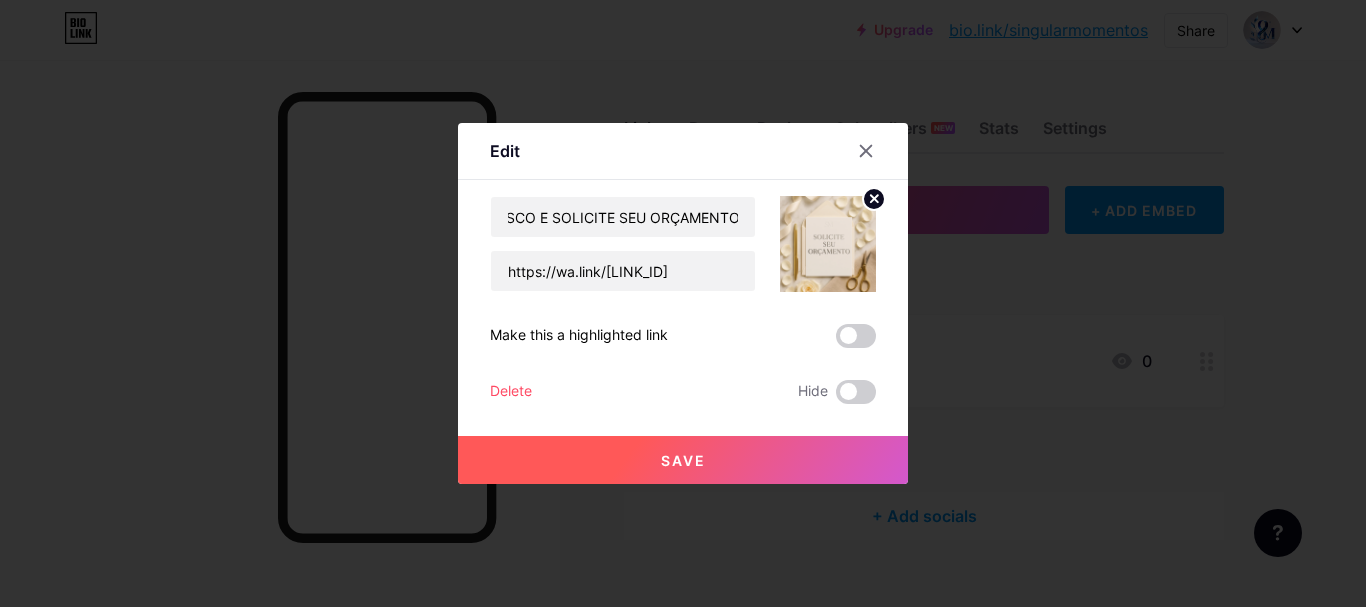 click at bounding box center [683, 303] 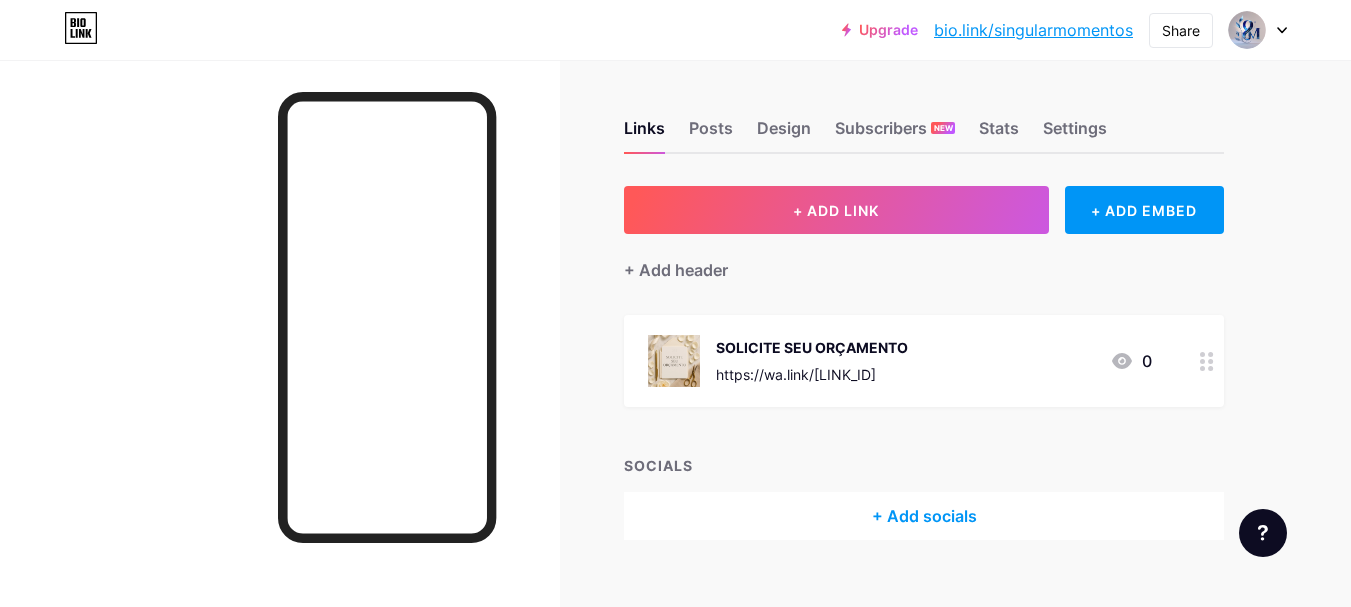 click on "SOLICITE SEU ORÇAMENTO
https://wa.link/rd3r3c
0" at bounding box center [900, 361] 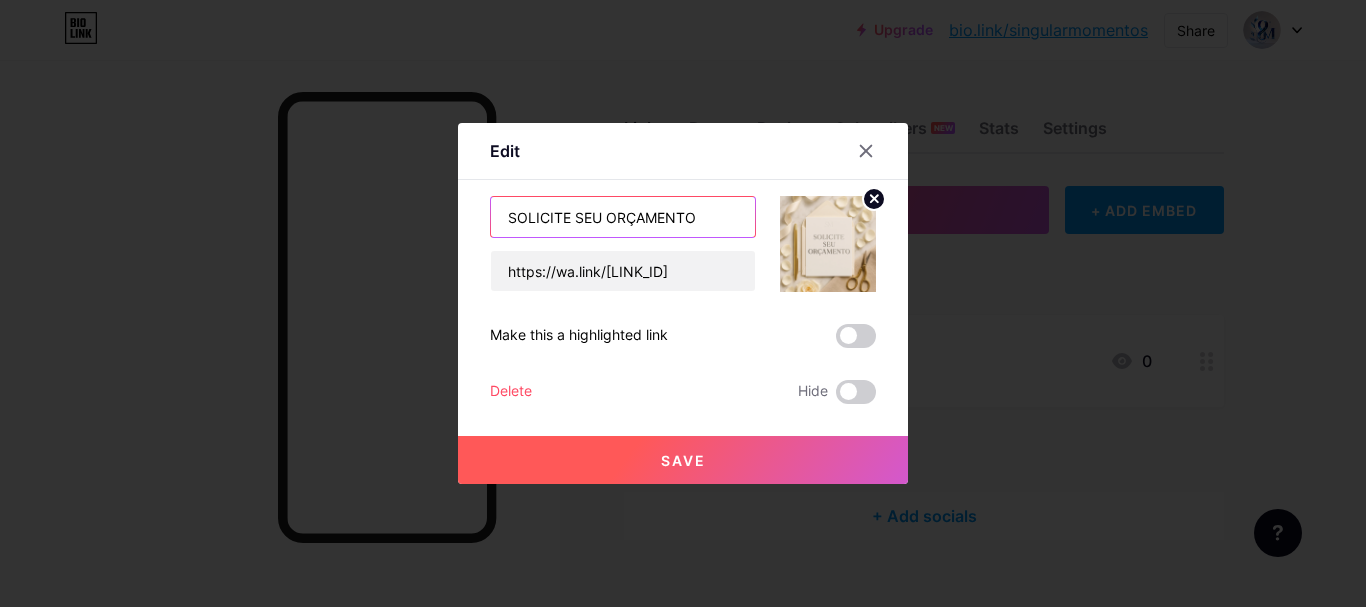 click on "SOLICITE SEU ORÇAMENTO" at bounding box center (623, 217) 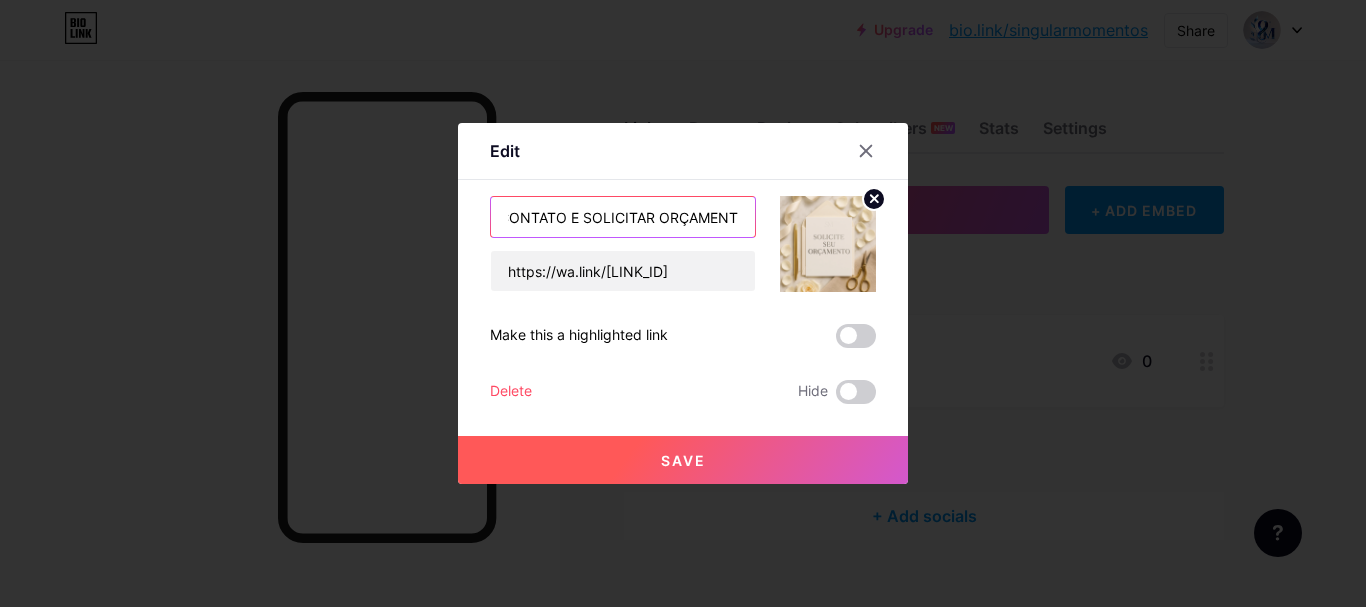 scroll, scrollTop: 0, scrollLeft: 102, axis: horizontal 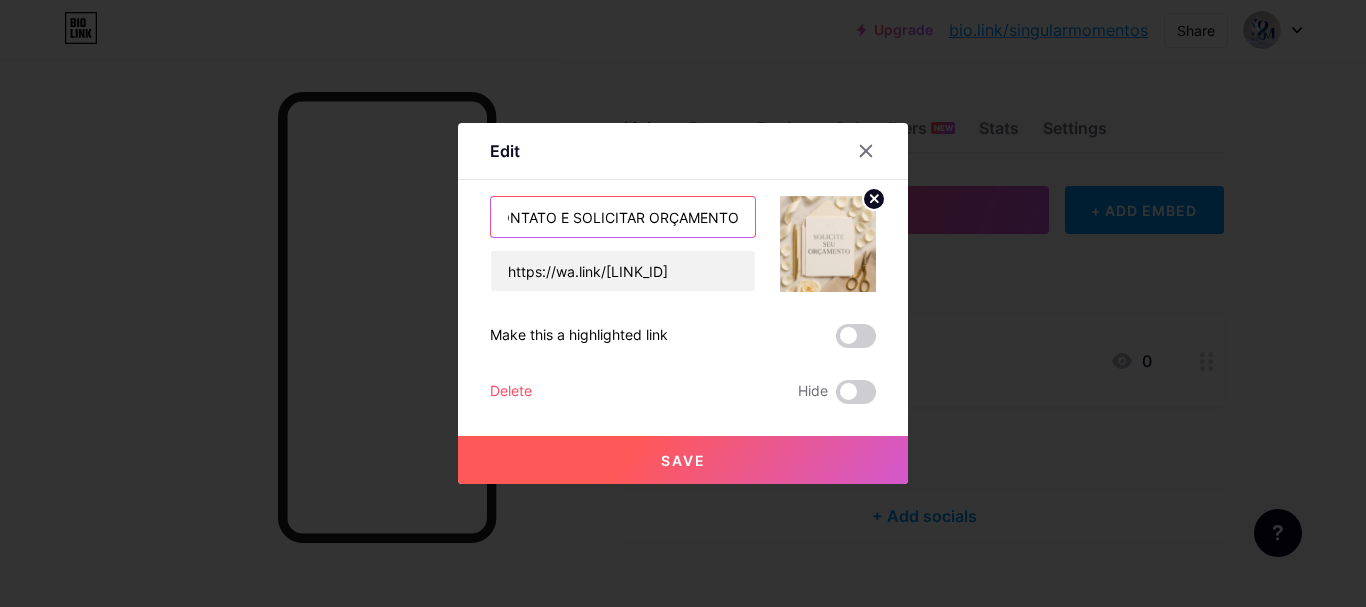 type on "ENTRAR EM CONTATO E SOLICITAR ORÇAMENTO" 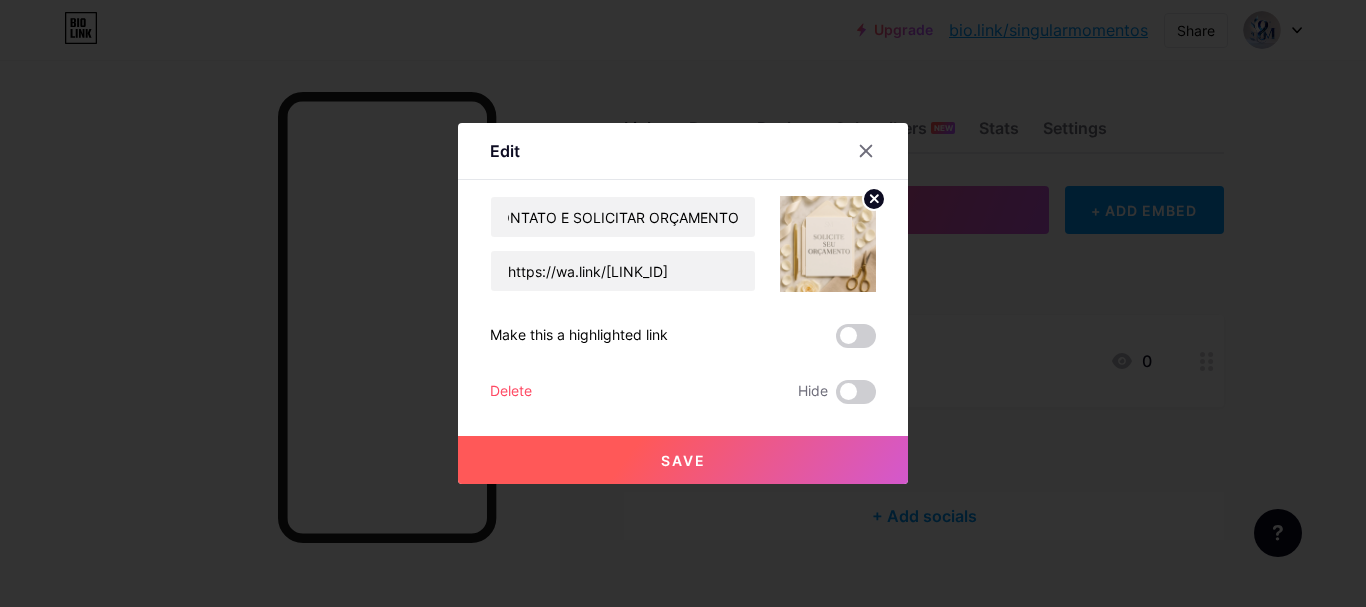 click on "Save" at bounding box center [683, 460] 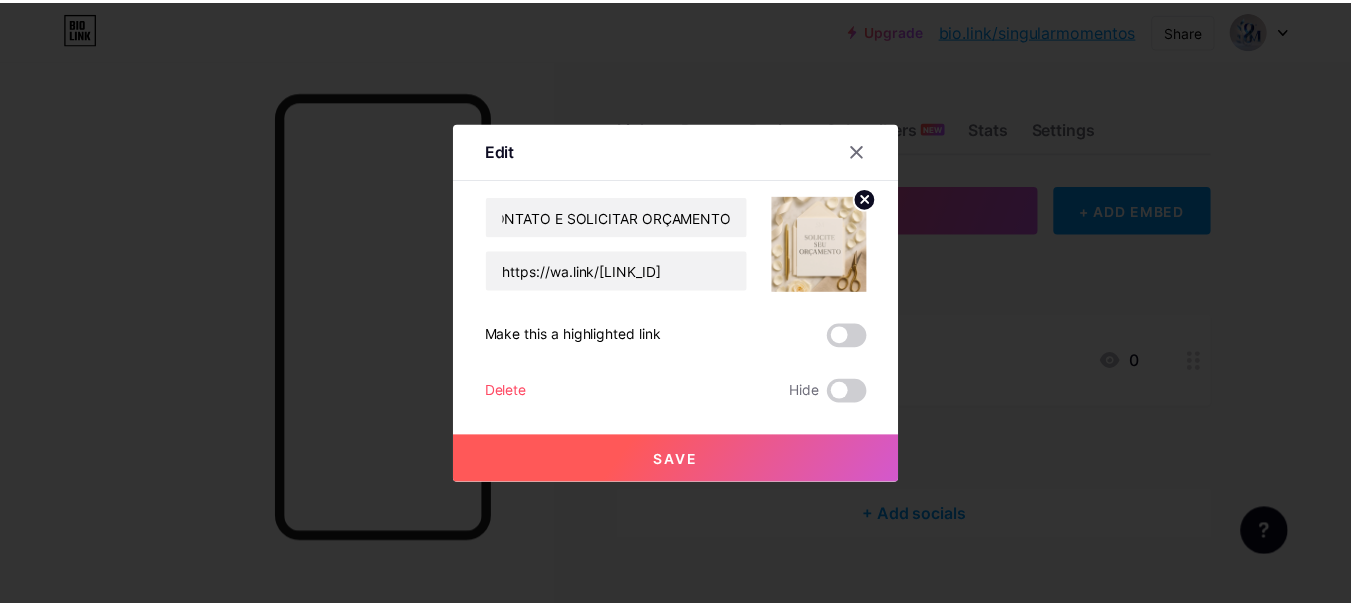 scroll, scrollTop: 0, scrollLeft: 0, axis: both 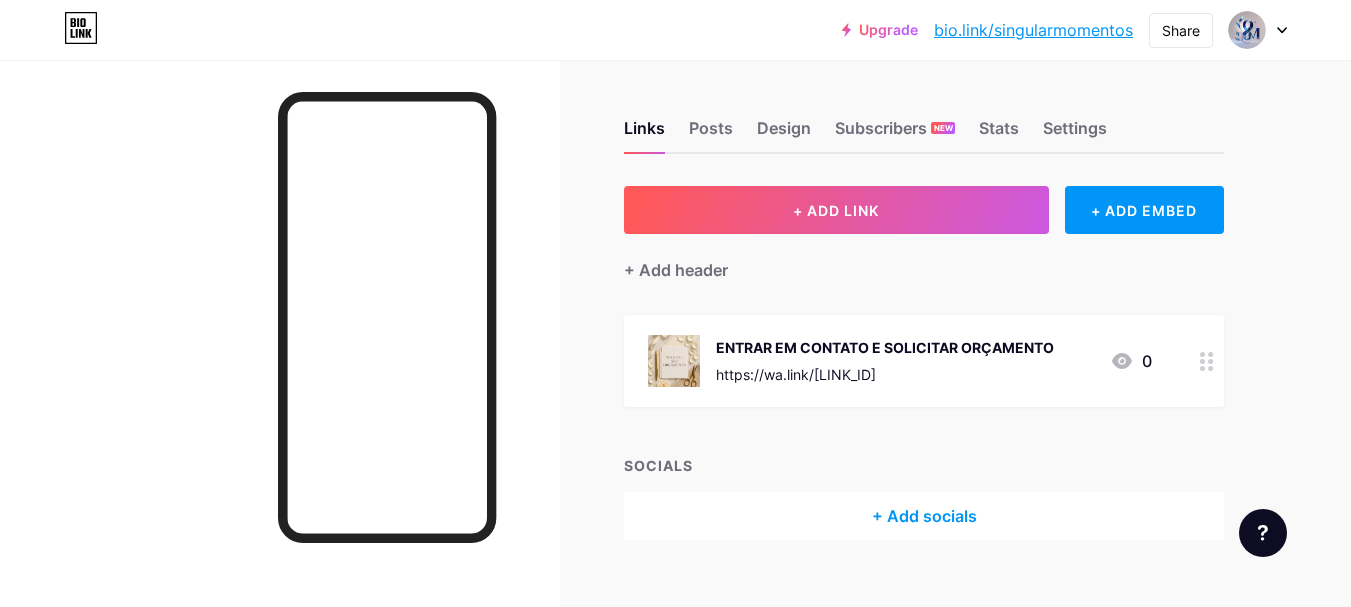click on "ENTRAR EM CONTATO E SOLICITAR ORÇAMENTO
https://wa.link/rd3r3c" at bounding box center [885, 361] 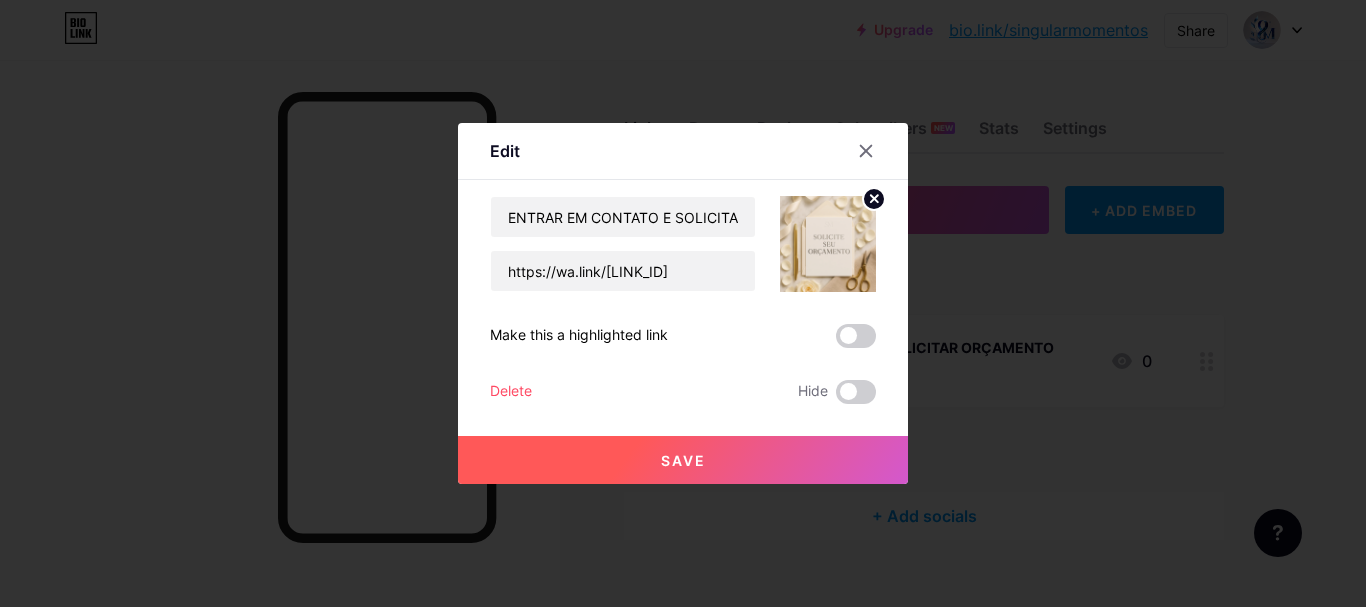 click on "ENTRAR EM CONTATO E SOLICITAR ORÇAMENTO" at bounding box center (623, 217) 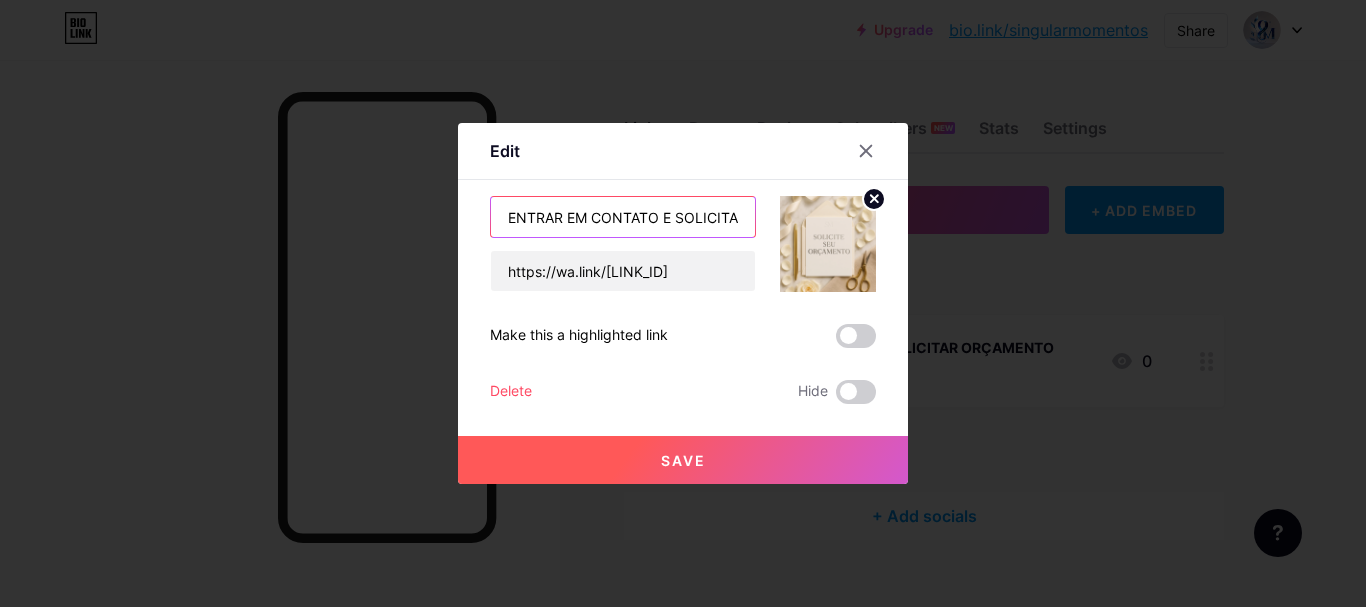 click on "ENTRAR EM CONTATO E SOLICITAR ORÇAMENTO" at bounding box center (623, 217) 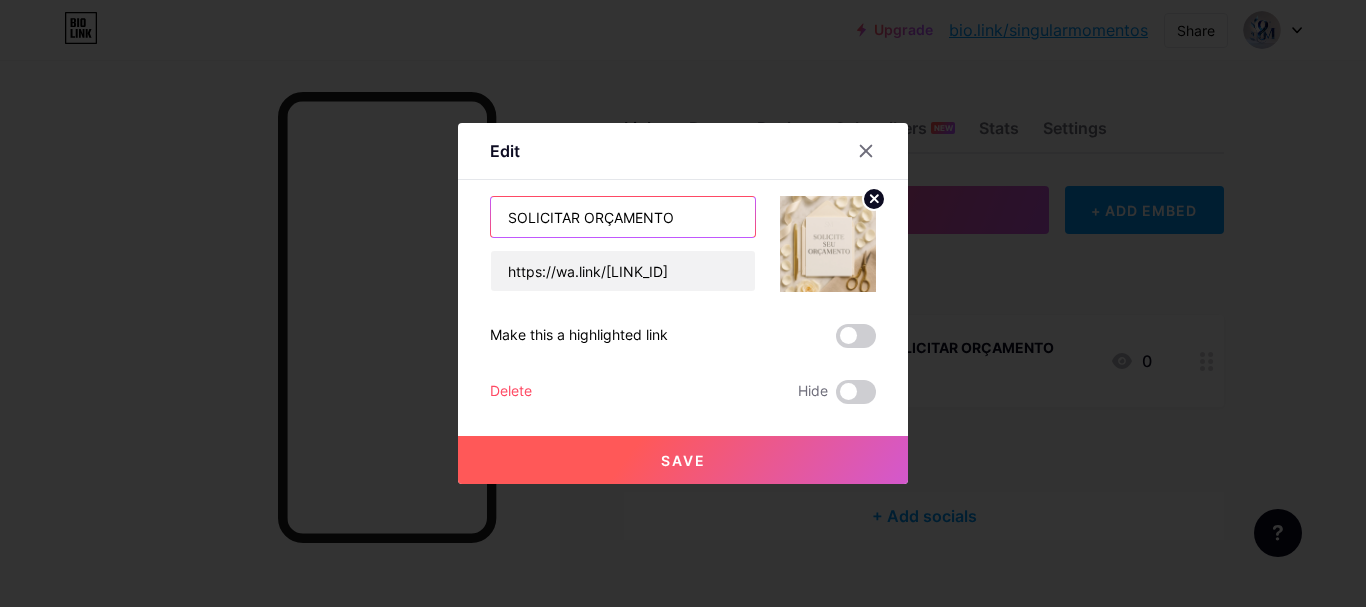 click on "SOLICITAR ORÇAMENTO" at bounding box center (623, 217) 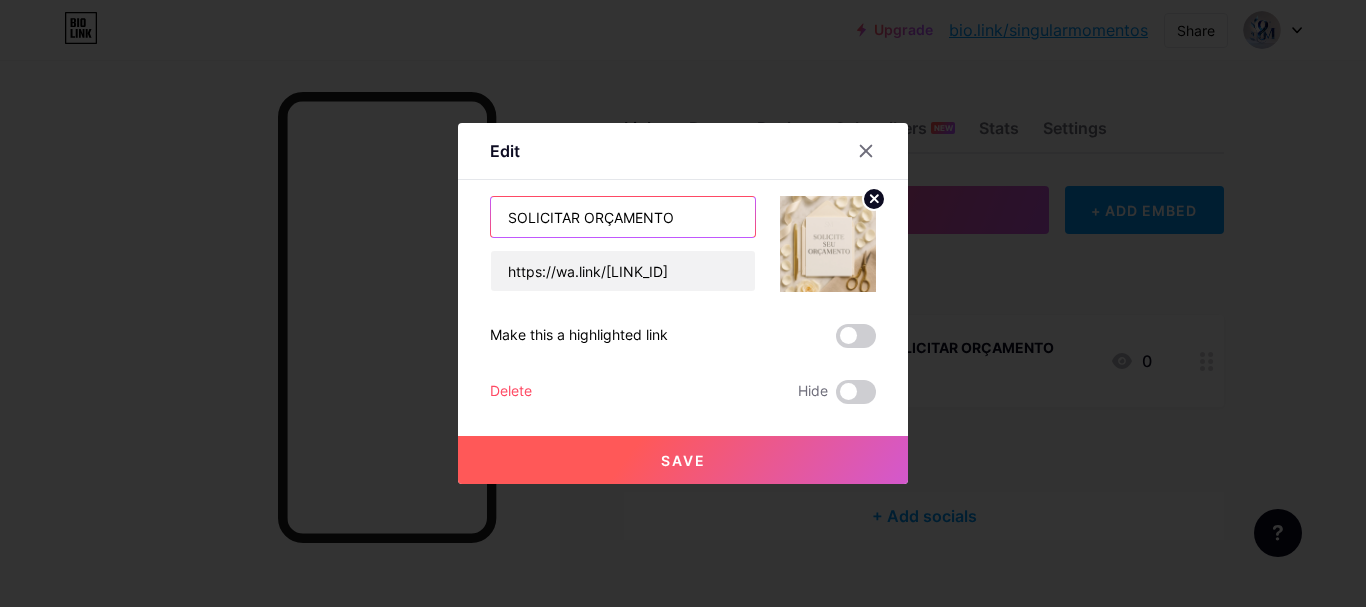 type on "SOLICITAR ORÇAMENTO" 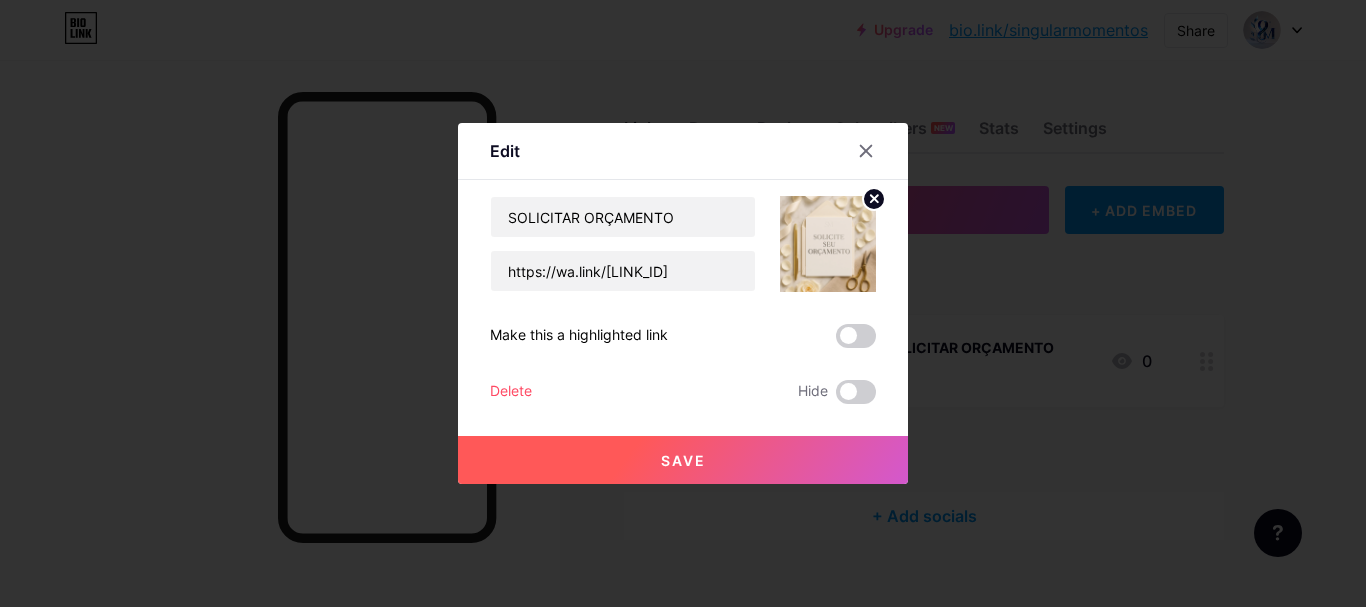 click on "Save" at bounding box center [683, 460] 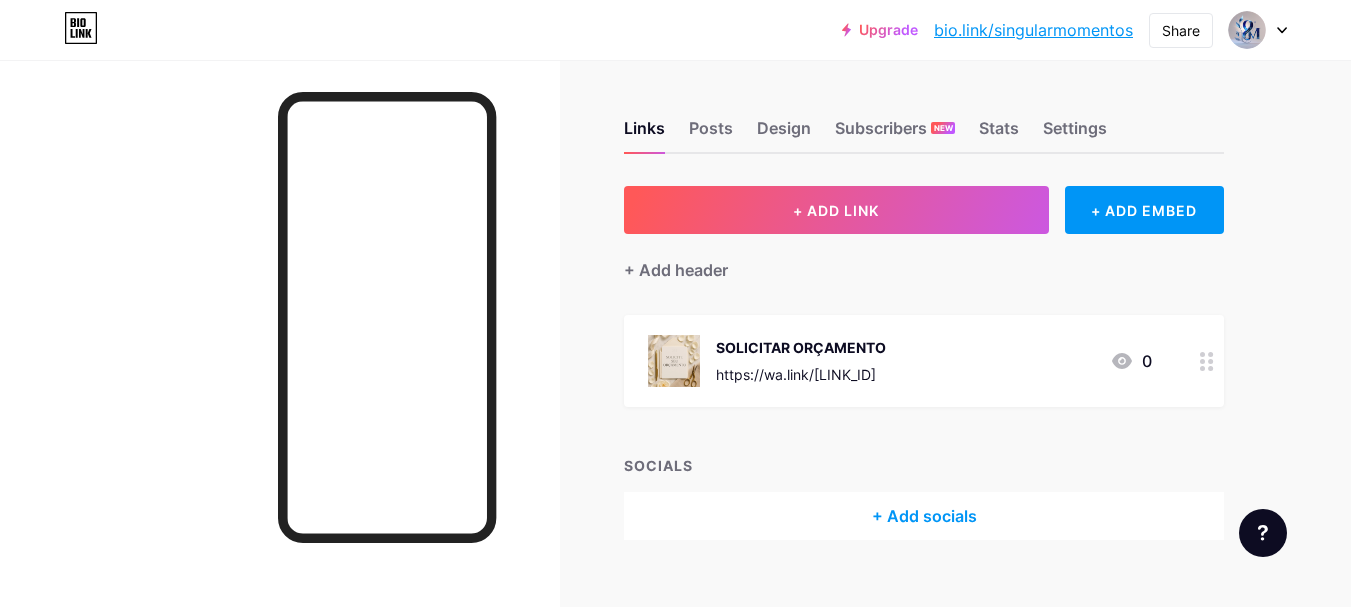 click at bounding box center [280, 363] 